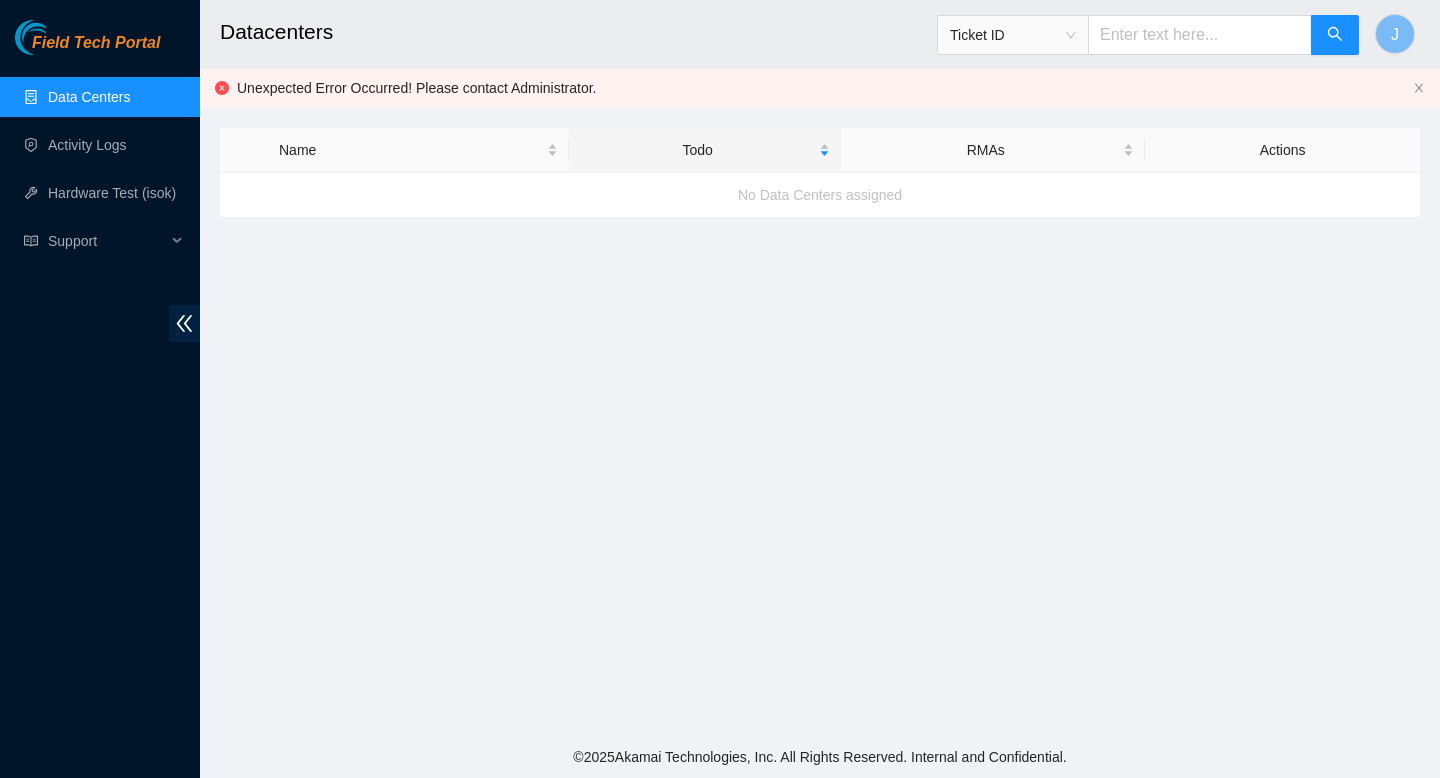 scroll, scrollTop: 0, scrollLeft: 0, axis: both 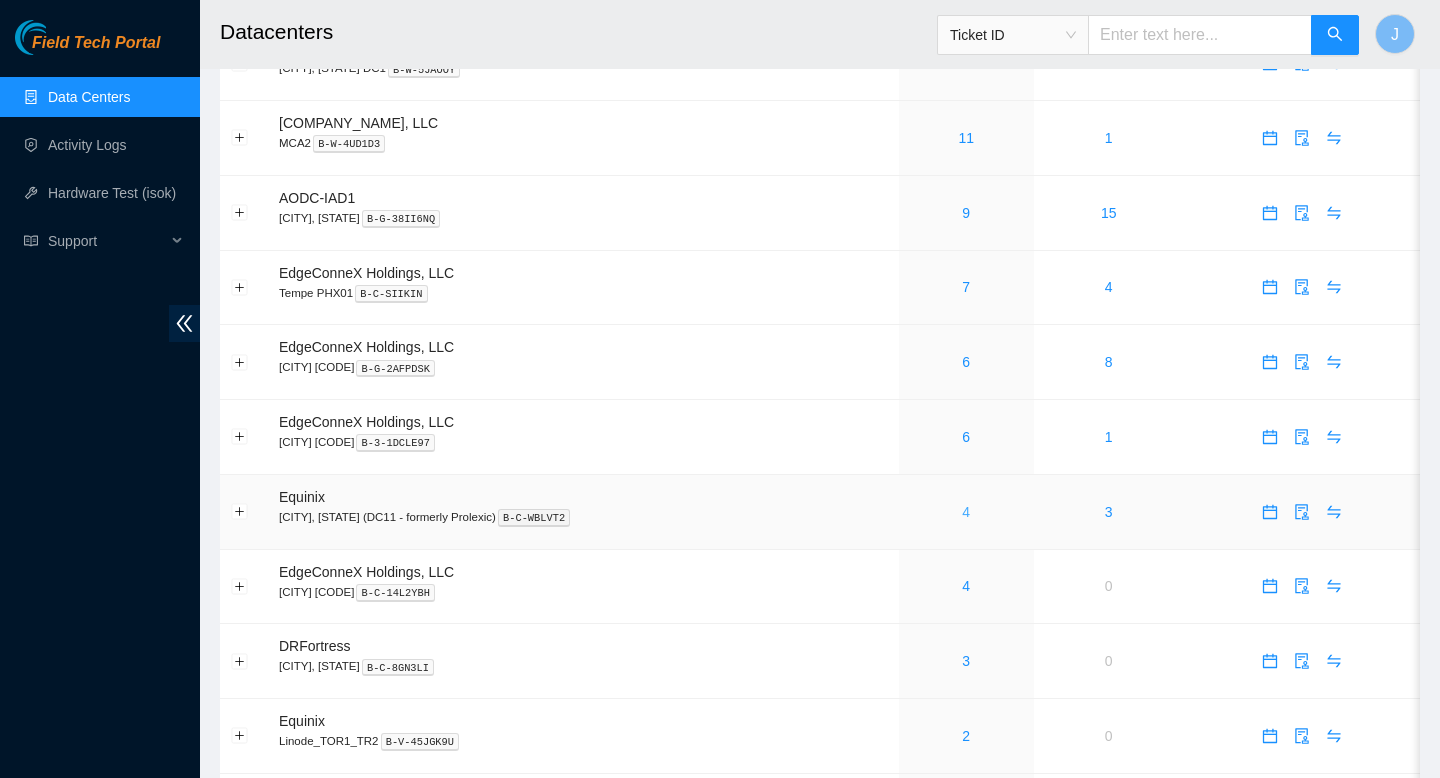 click on "4" at bounding box center (966, 512) 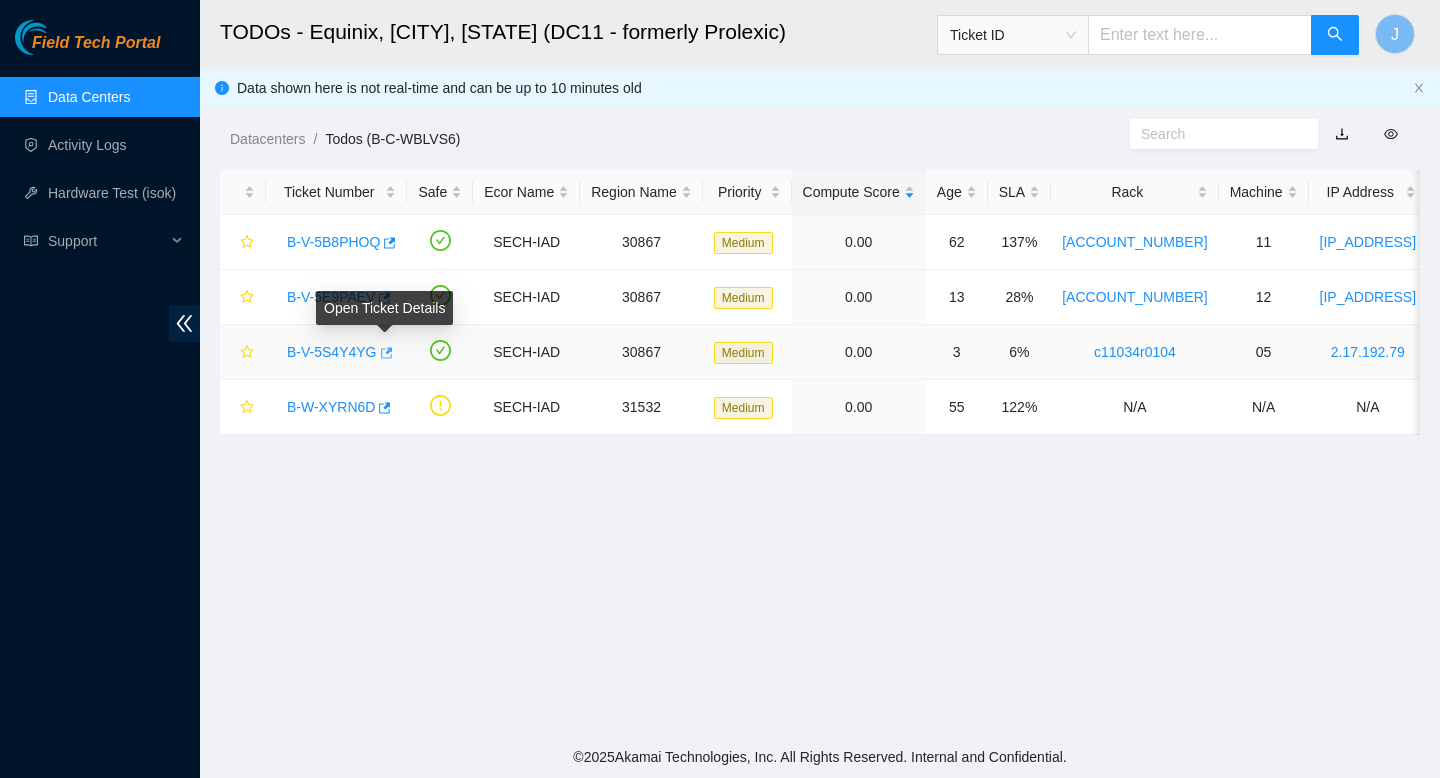 click at bounding box center [385, 353] 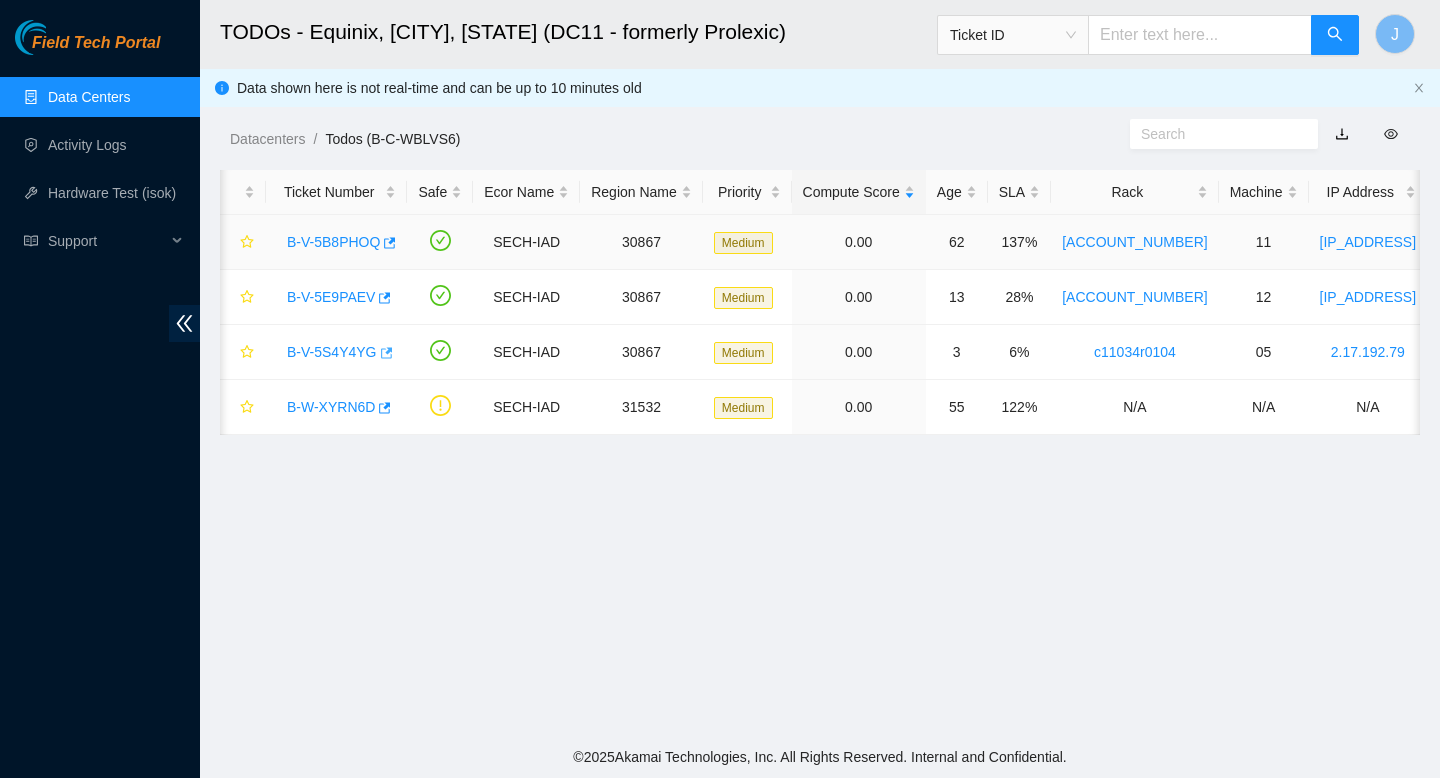scroll, scrollTop: 0, scrollLeft: 471, axis: horizontal 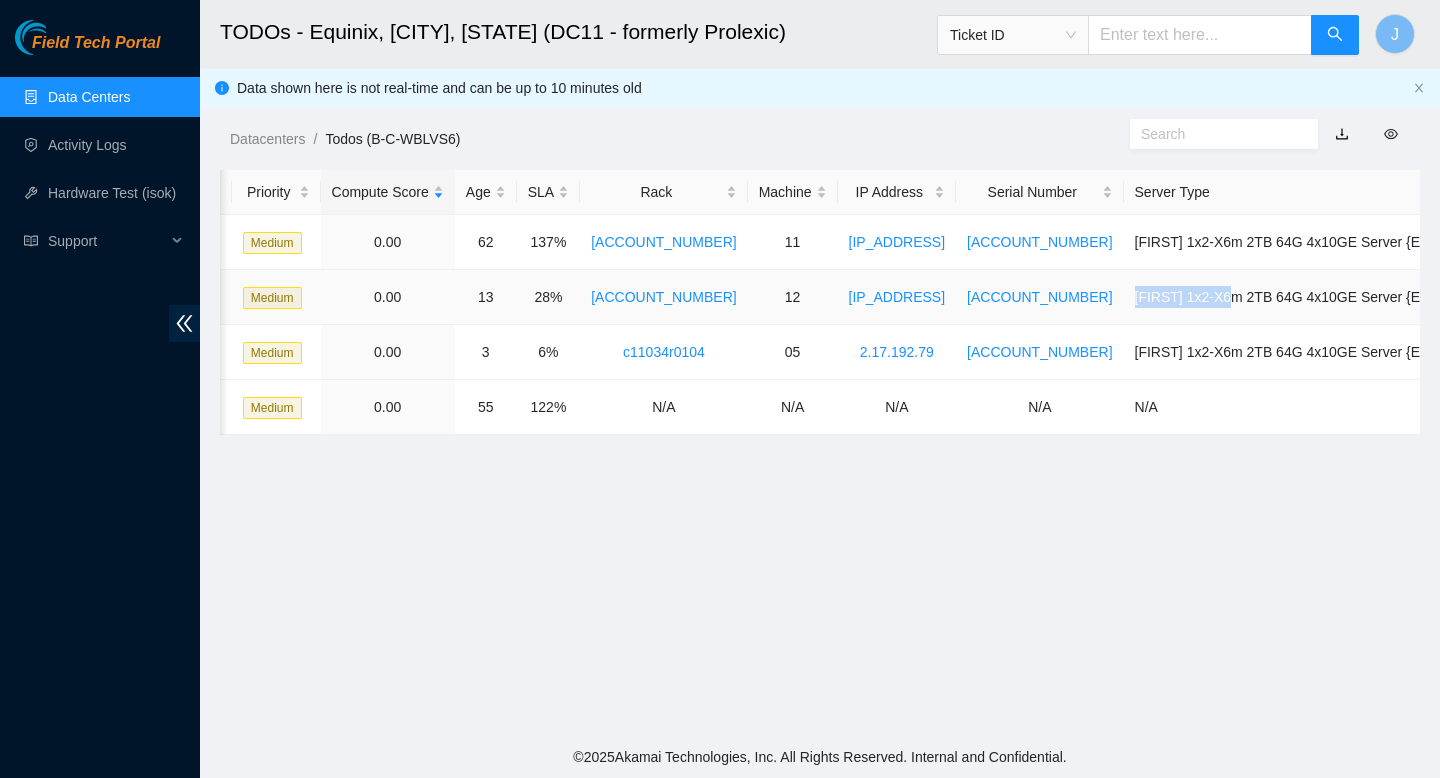 drag, startPoint x: 1176, startPoint y: 298, endPoint x: 1065, endPoint y: 300, distance: 111.01801 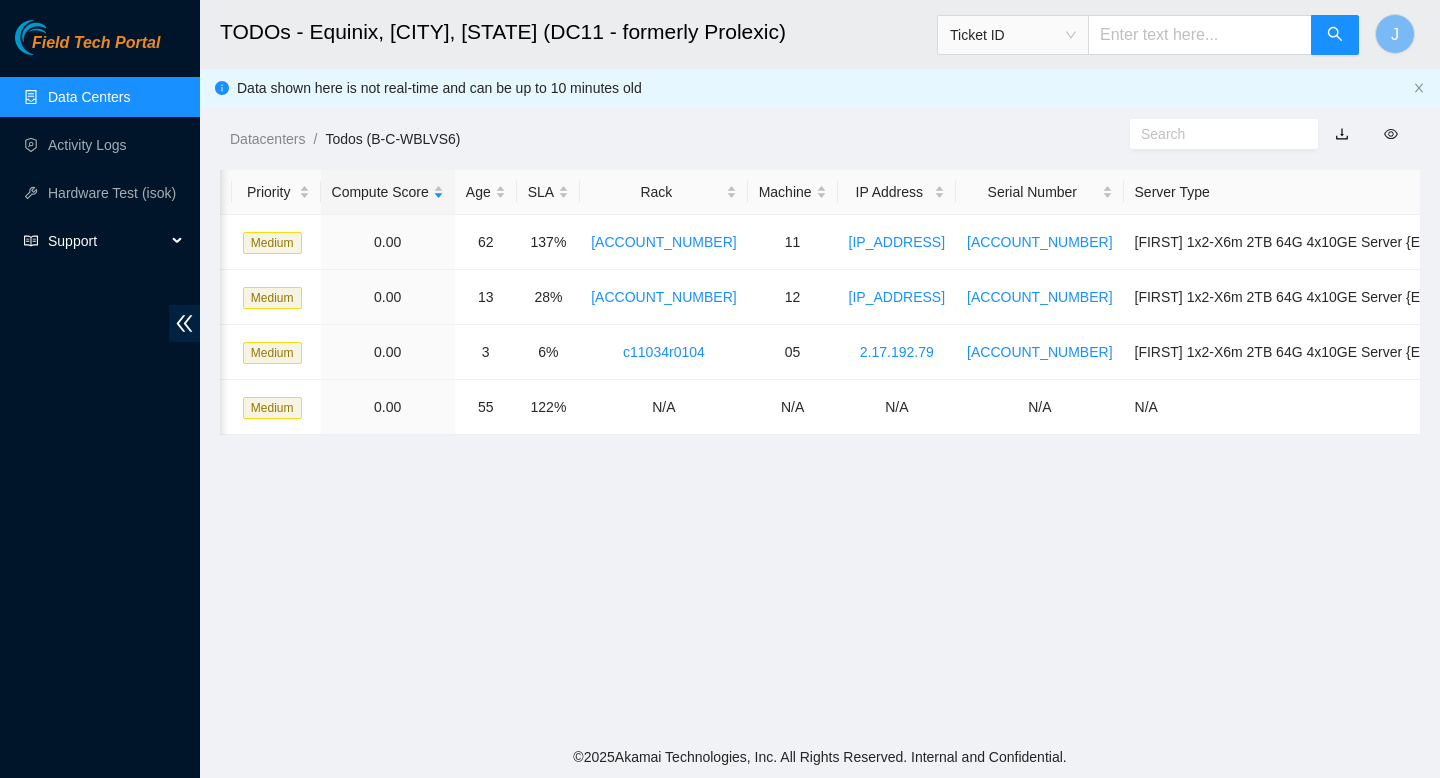 click on "Support" at bounding box center (100, 241) 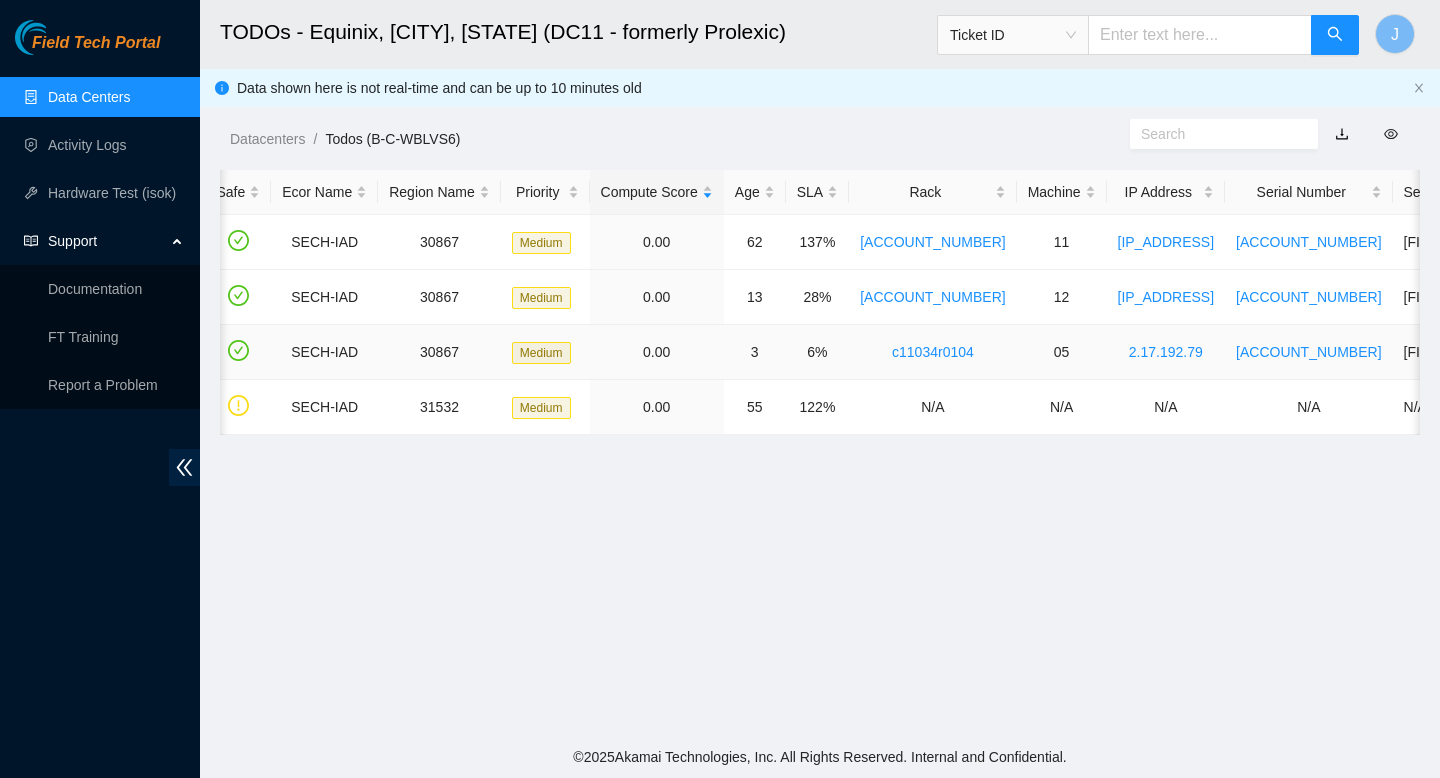 scroll, scrollTop: 0, scrollLeft: 0, axis: both 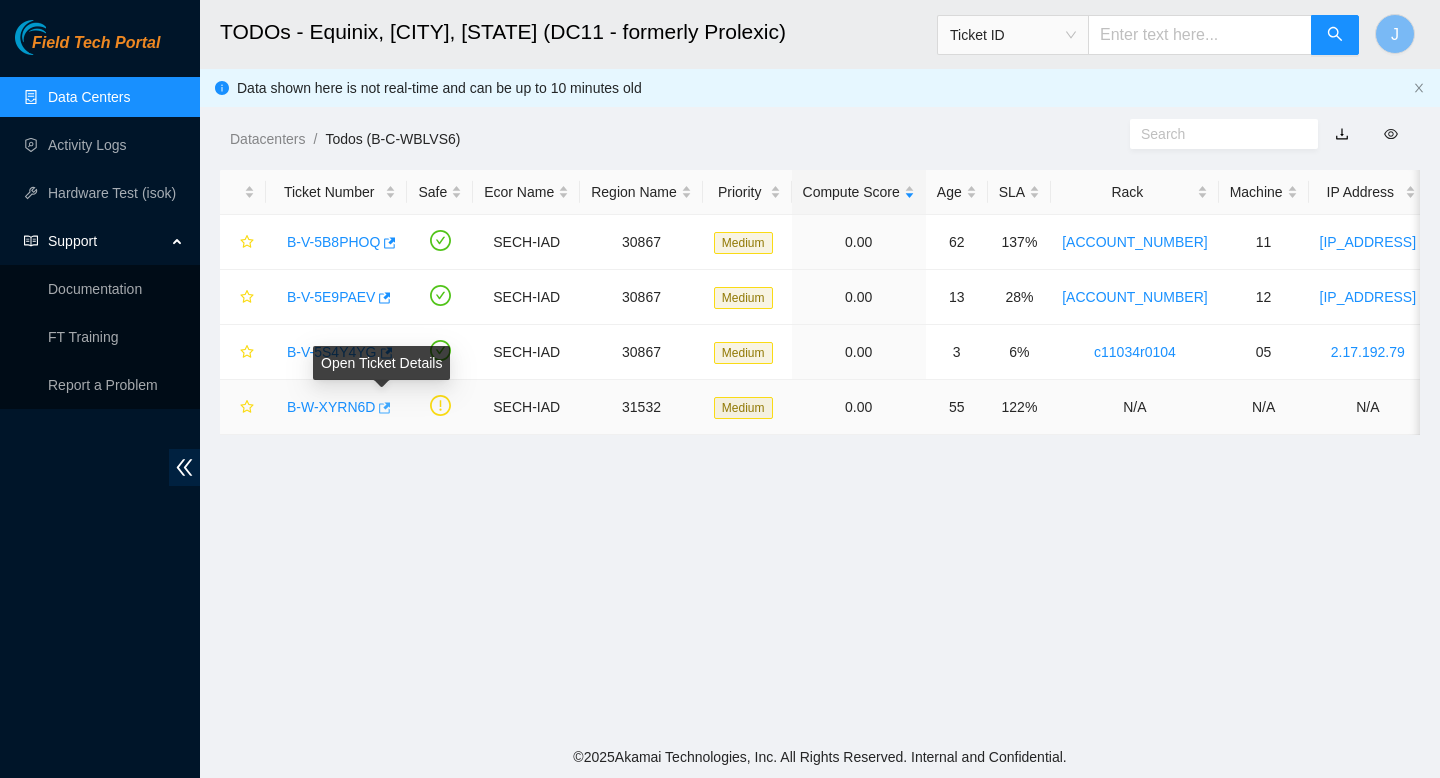 click 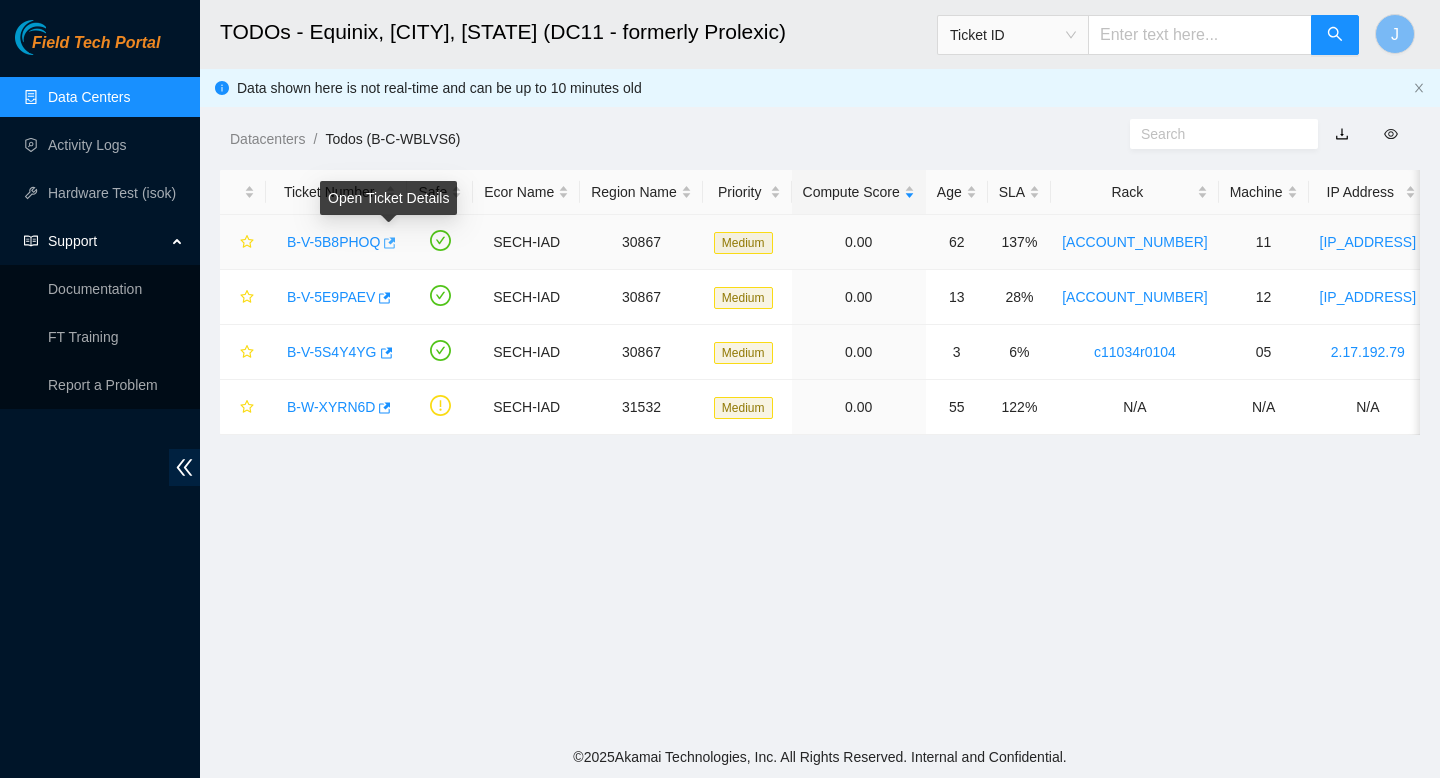 click 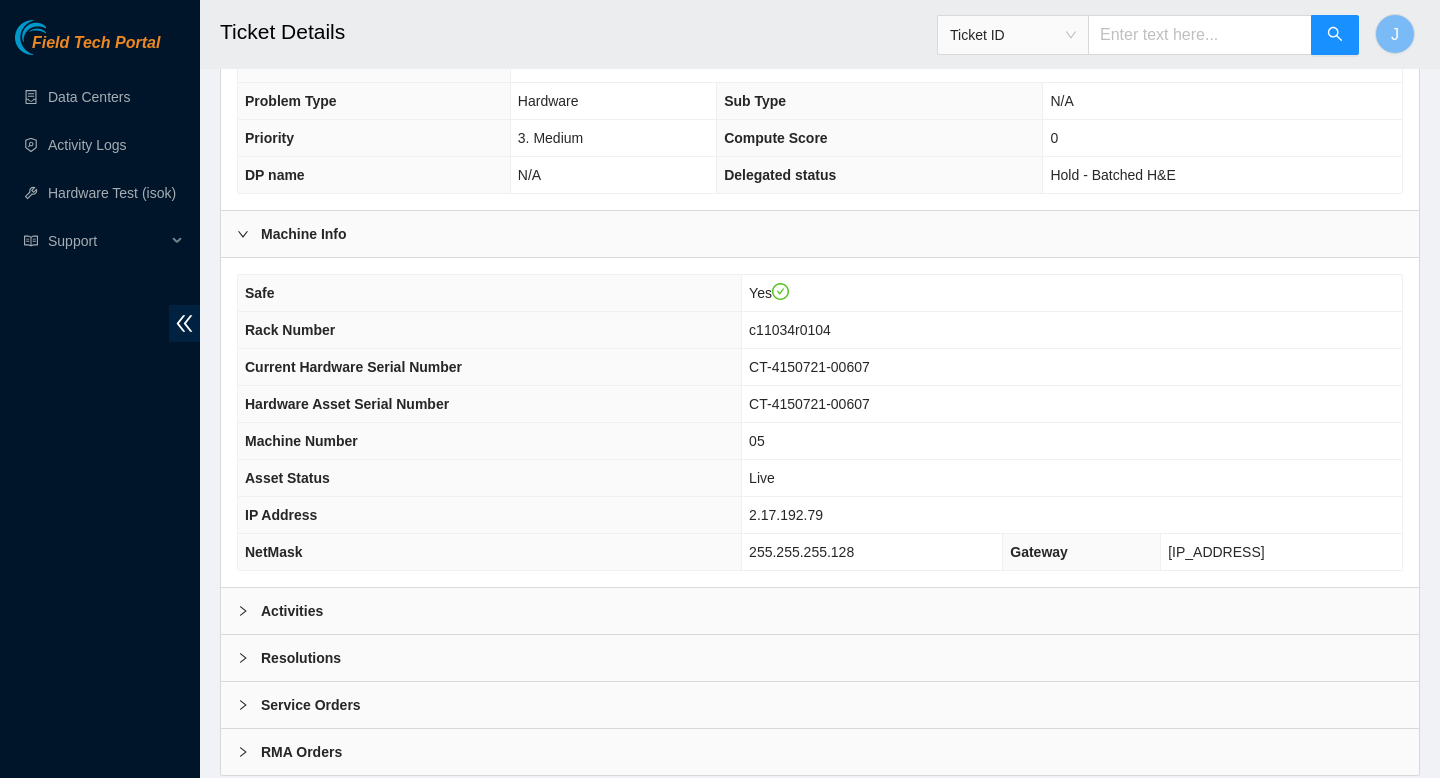 scroll, scrollTop: 434, scrollLeft: 0, axis: vertical 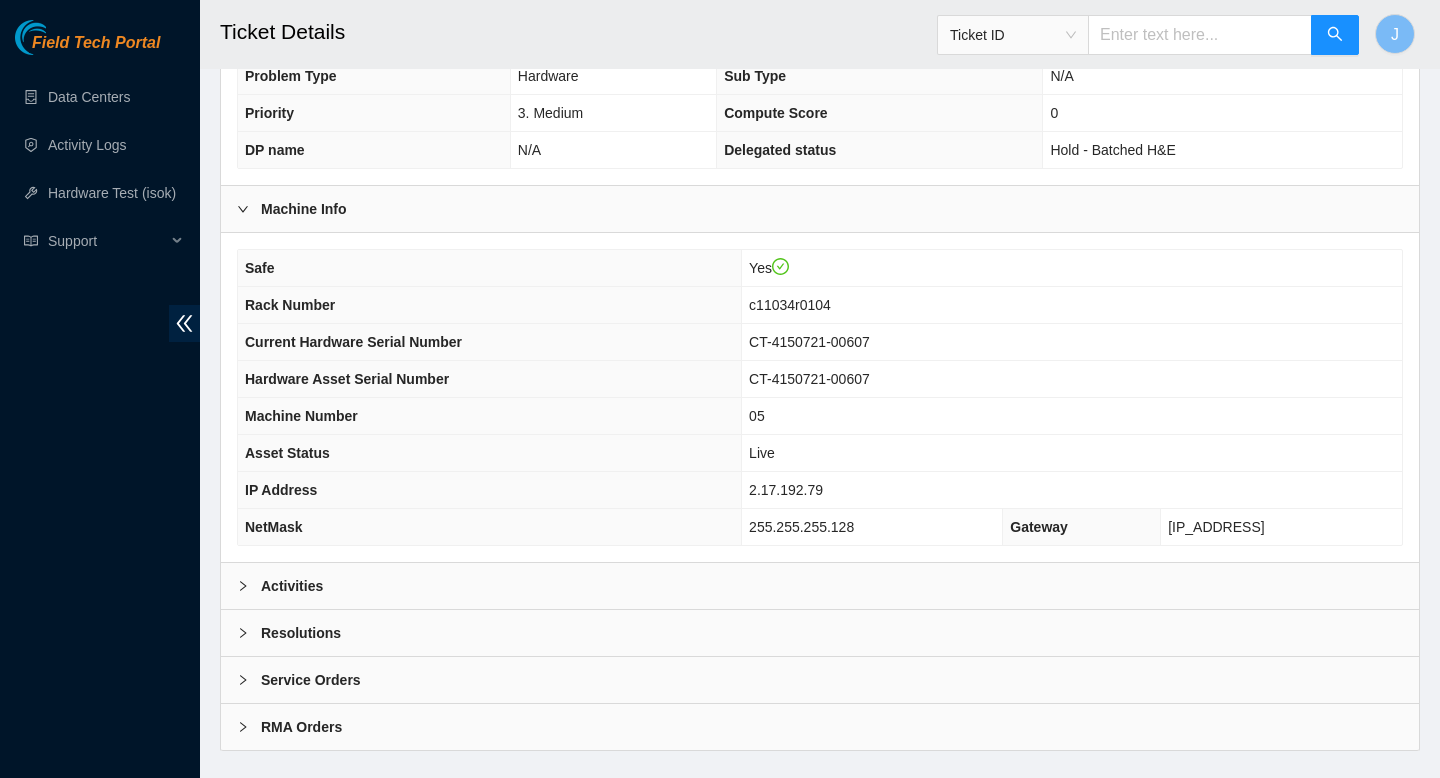 click on "Activities" at bounding box center (820, 586) 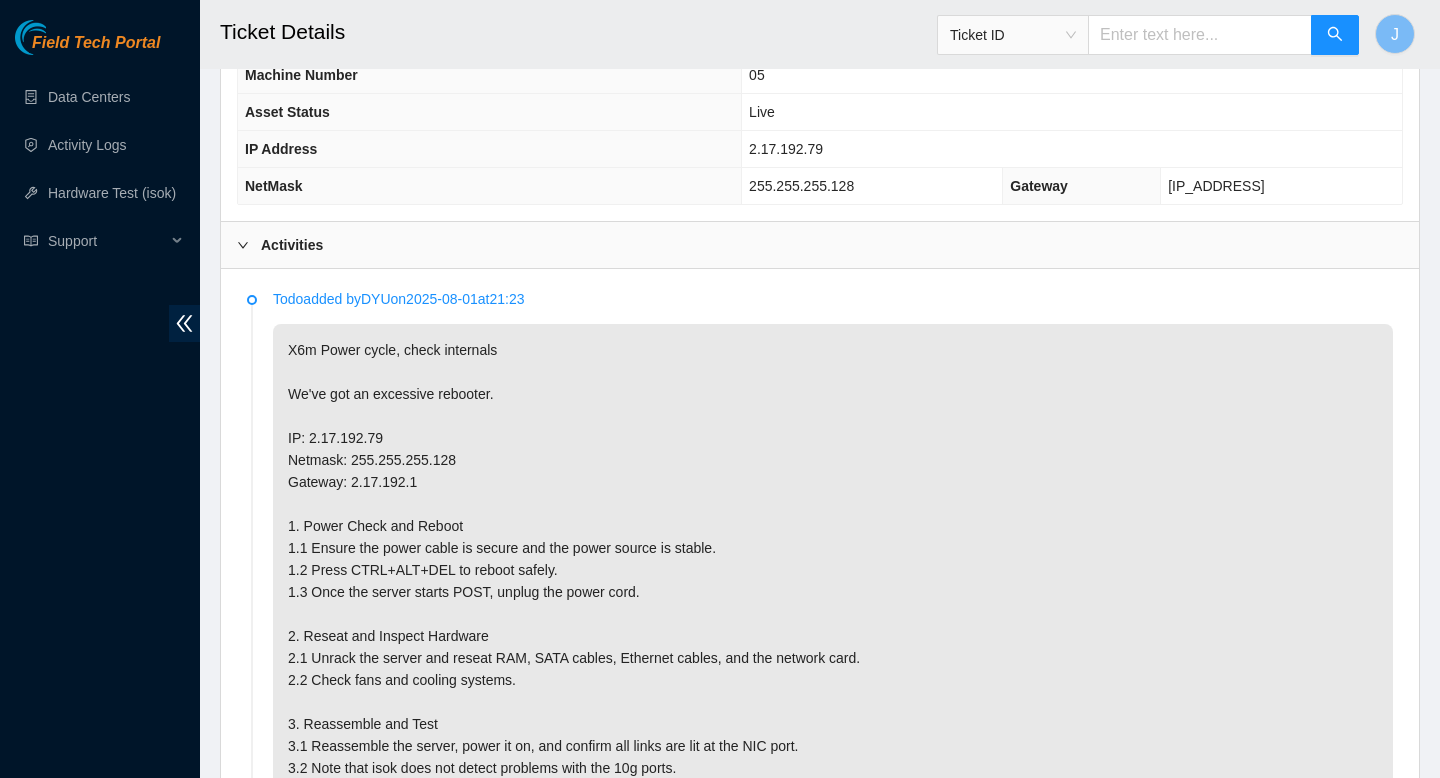 scroll, scrollTop: 774, scrollLeft: 0, axis: vertical 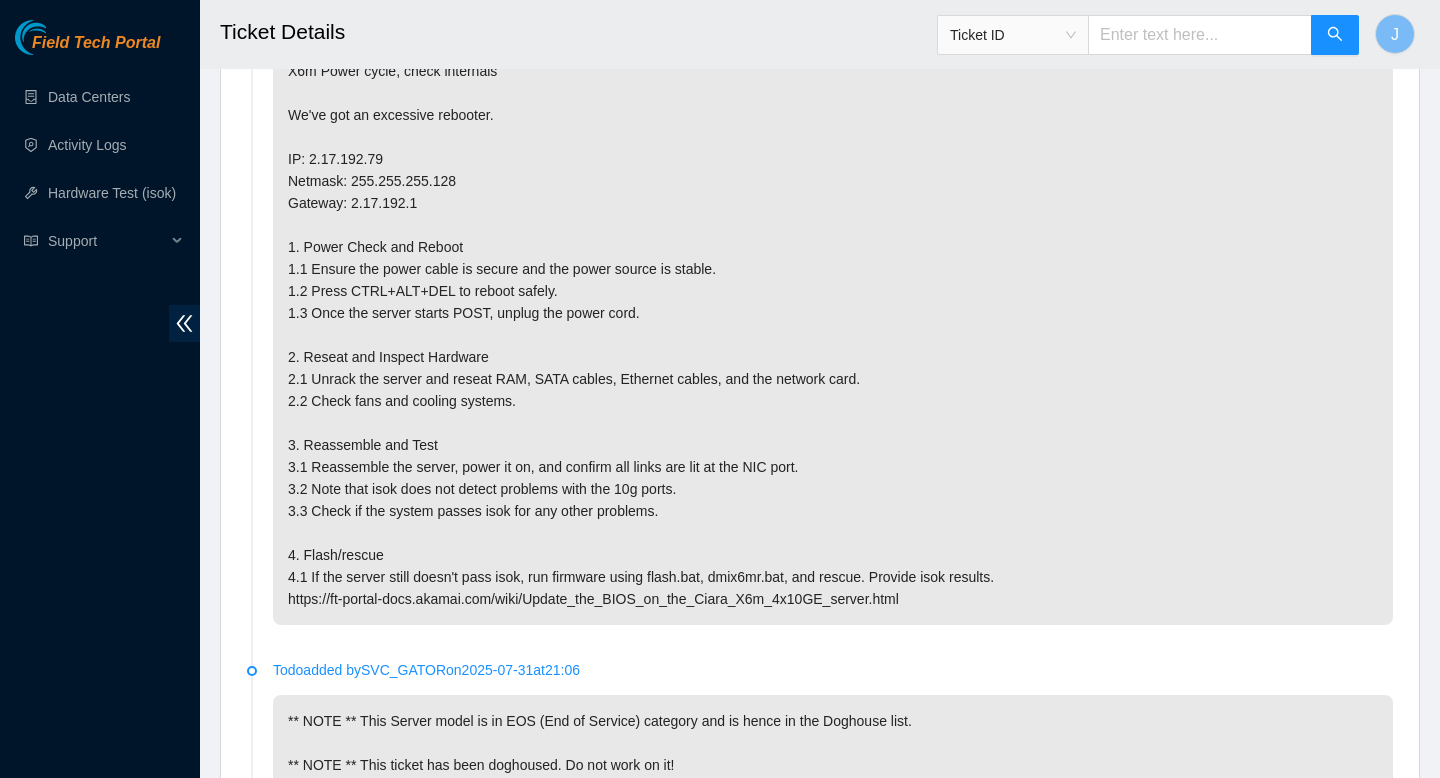 click on "X6m Power cycle, check internals
We've got an excessive rebooter.
IP: 2.17.192.79
Netmask: 255.255.255.128
Gateway: 2.17.192.1
1. Power Check and Reboot
1.1 Ensure the power cable is secure and the power source is stable.
1.2 Press CTRL+ALT+DEL to reboot safely.
1.3 Once the server starts POST, unplug the power cord.
2. Reseat and Inspect Hardware
2.1 Unrack the server and reseat RAM, SATA cables, Ethernet cables, and the network card.
2.2 Check fans and cooling systems.
3. Reassemble and Test
3.1 Reassemble the server, power it on, and confirm all links are lit at the NIC port.
3.2 Note that isok does not detect problems with the 10g ports.
3.3 Check if the system passes isok for any other problems.
4. Flash/rescue
4.1 If the server still doesn't pass isok, run firmware using flash.bat, dmix6mr.bat, and rescue. Provide isok results.
https://ft-portal-docs.akamai.com/wiki/Update_the_BIOS_on_the_Ciara_X6m_4x10GE_server.html" at bounding box center [833, 335] 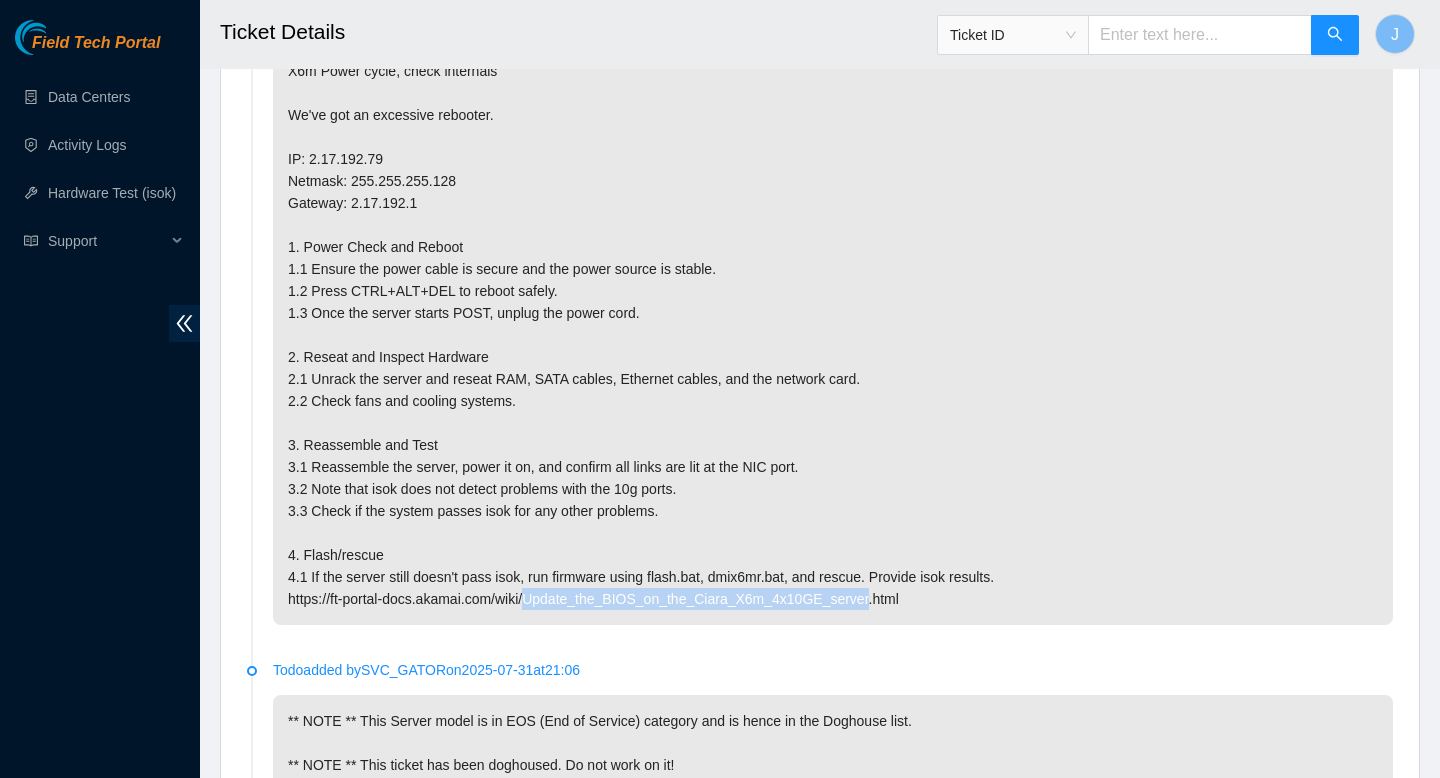 click on "X6m Power cycle, check internals
We've got an excessive rebooter.
IP: 2.17.192.79
Netmask: 255.255.255.128
Gateway: 2.17.192.1
1. Power Check and Reboot
1.1 Ensure the power cable is secure and the power source is stable.
1.2 Press CTRL+ALT+DEL to reboot safely.
1.3 Once the server starts POST, unplug the power cord.
2. Reseat and Inspect Hardware
2.1 Unrack the server and reseat RAM, SATA cables, Ethernet cables, and the network card.
2.2 Check fans and cooling systems.
3. Reassemble and Test
3.1 Reassemble the server, power it on, and confirm all links are lit at the NIC port.
3.2 Note that isok does not detect problems with the 10g ports.
3.3 Check if the system passes isok for any other problems.
4. Flash/rescue
4.1 If the server still doesn't pass isok, run firmware using flash.bat, dmix6mr.bat, and rescue. Provide isok results.
https://ft-portal-docs.akamai.com/wiki/Update_the_BIOS_on_the_Ciara_X6m_4x10GE_server.html" at bounding box center (833, 335) 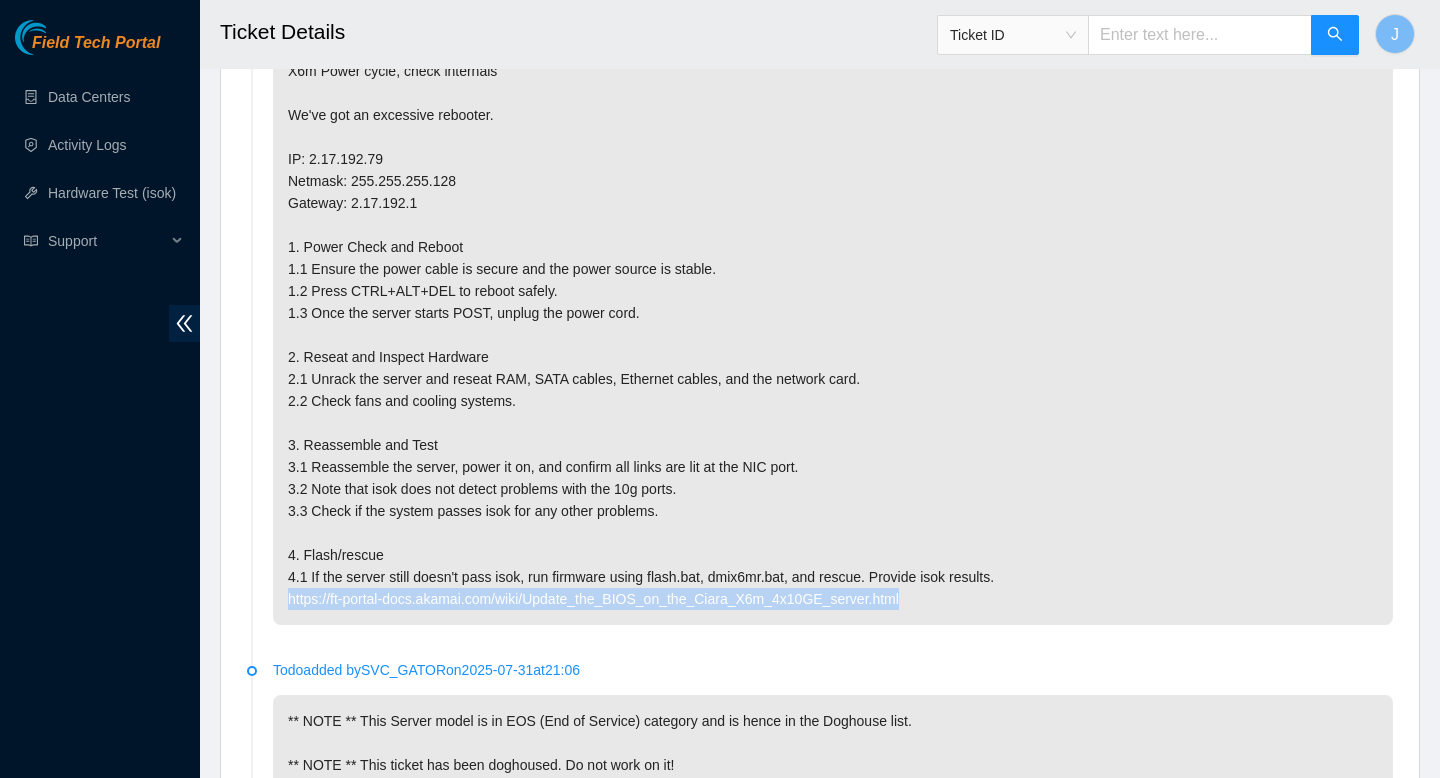 click on "X6m Power cycle, check internals
We've got an excessive rebooter.
IP: 2.17.192.79
Netmask: 255.255.255.128
Gateway: 2.17.192.1
1. Power Check and Reboot
1.1 Ensure the power cable is secure and the power source is stable.
1.2 Press CTRL+ALT+DEL to reboot safely.
1.3 Once the server starts POST, unplug the power cord.
2. Reseat and Inspect Hardware
2.1 Unrack the server and reseat RAM, SATA cables, Ethernet cables, and the network card.
2.2 Check fans and cooling systems.
3. Reassemble and Test
3.1 Reassemble the server, power it on, and confirm all links are lit at the NIC port.
3.2 Note that isok does not detect problems with the 10g ports.
3.3 Check if the system passes isok for any other problems.
4. Flash/rescue
4.1 If the server still doesn't pass isok, run firmware using flash.bat, dmix6mr.bat, and rescue. Provide isok results.
https://ft-portal-docs.akamai.com/wiki/Update_the_BIOS_on_the_Ciara_X6m_4x10GE_server.html" at bounding box center [833, 335] 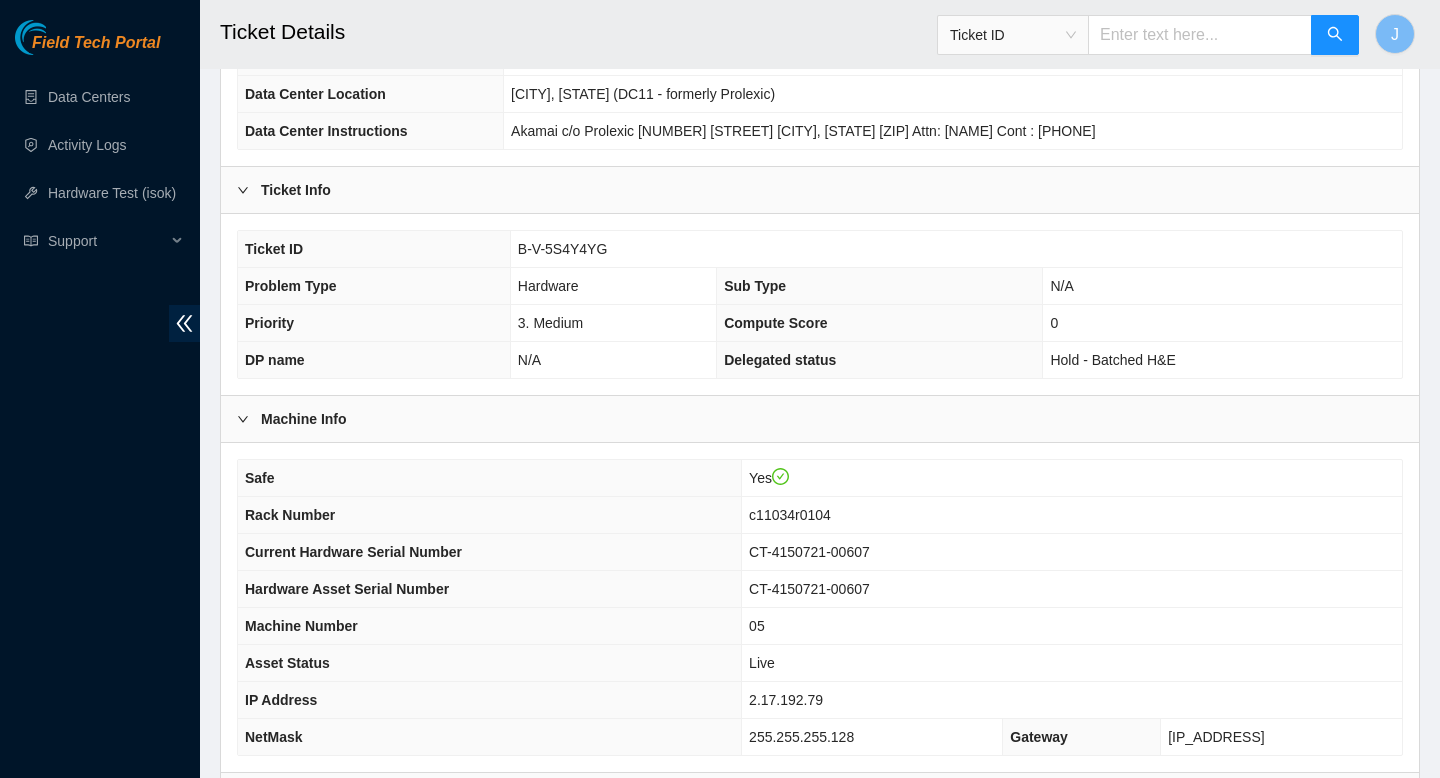 scroll, scrollTop: 226, scrollLeft: 0, axis: vertical 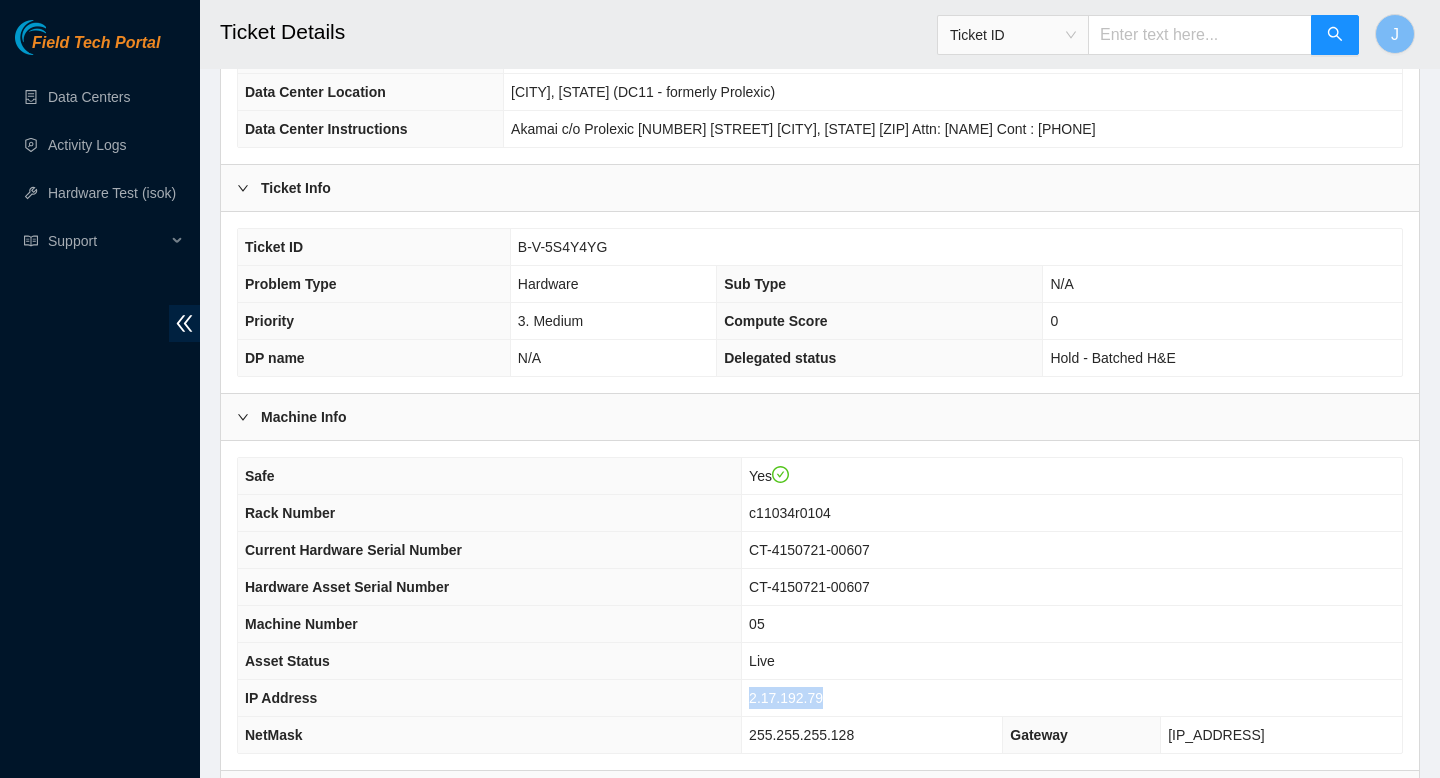 drag, startPoint x: 859, startPoint y: 696, endPoint x: 746, endPoint y: 696, distance: 113 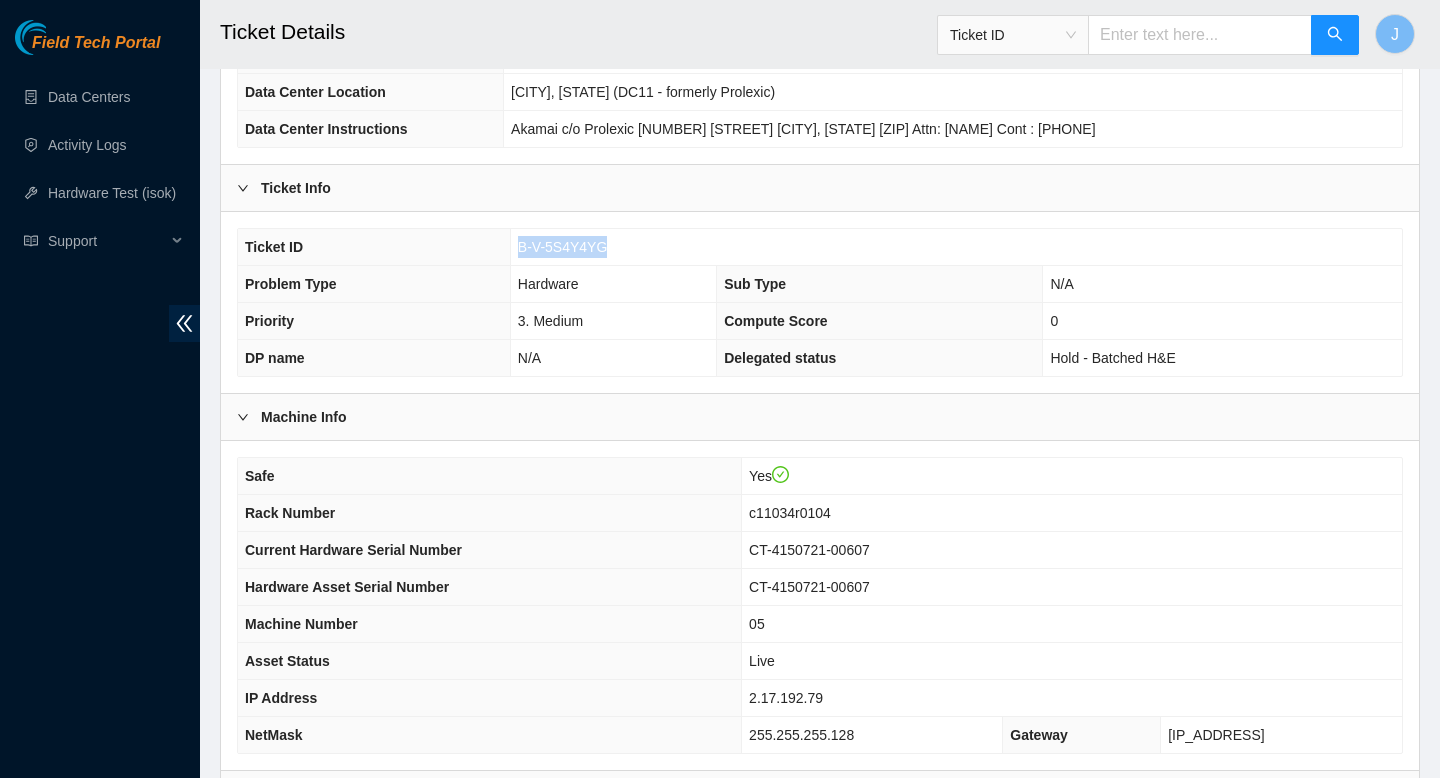drag, startPoint x: 620, startPoint y: 243, endPoint x: 496, endPoint y: 255, distance: 124.57929 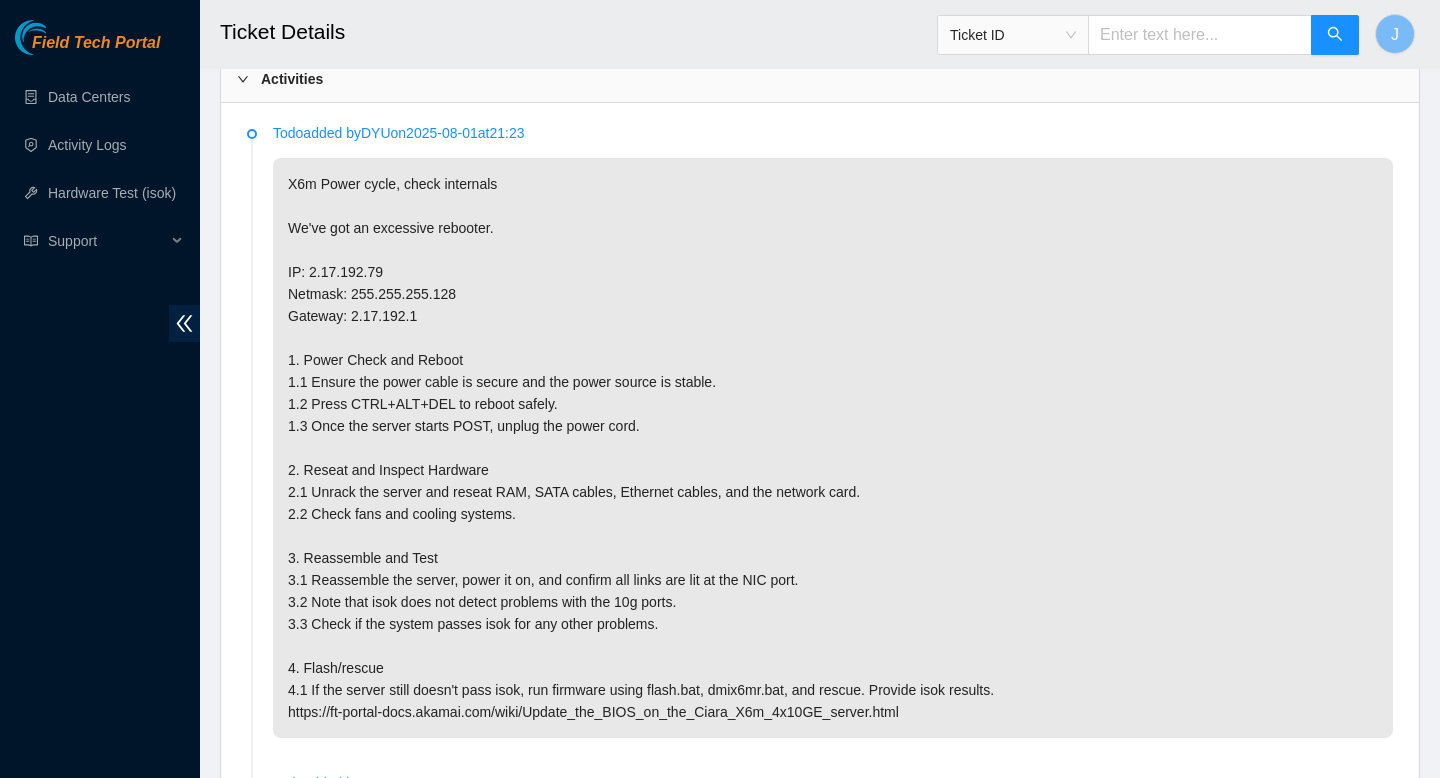 scroll, scrollTop: 952, scrollLeft: 0, axis: vertical 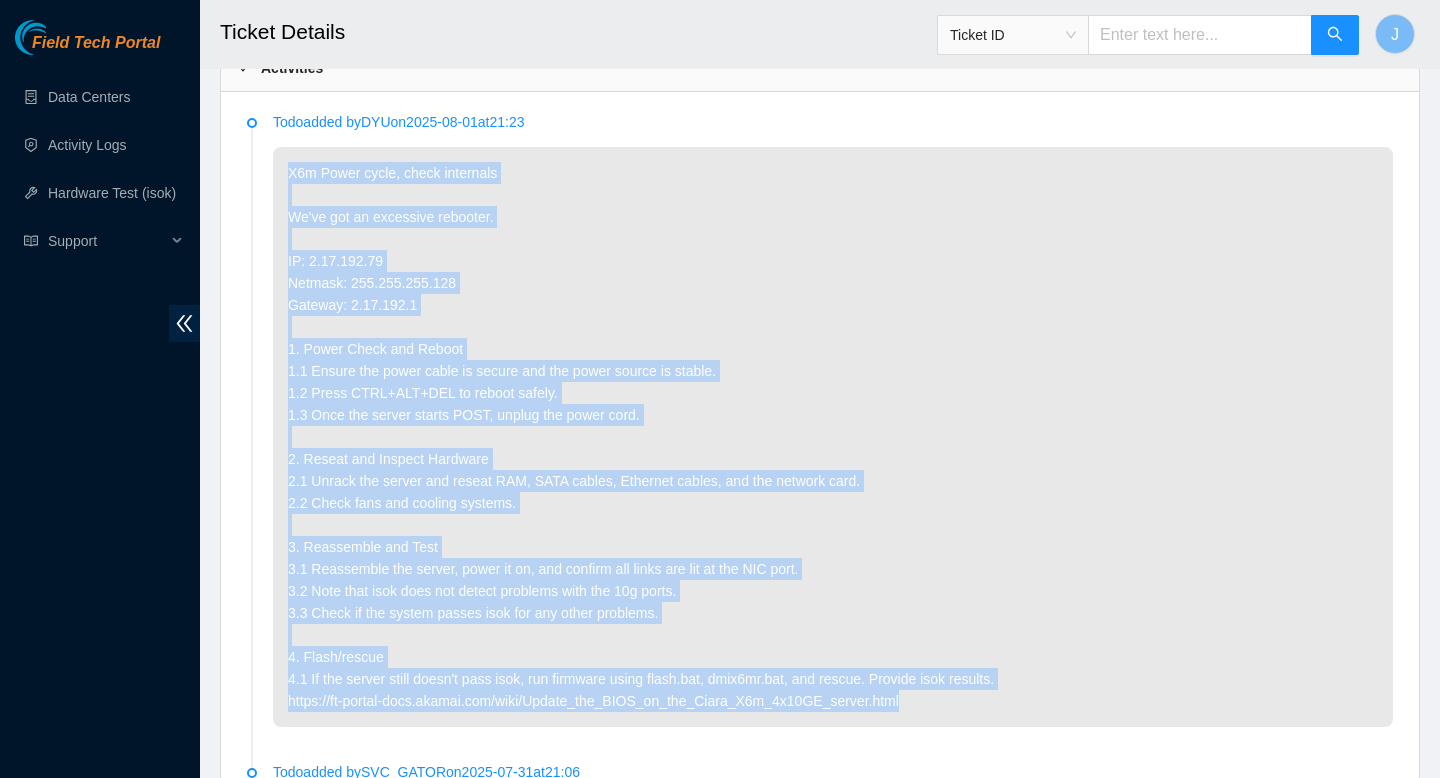 drag, startPoint x: 289, startPoint y: 177, endPoint x: 952, endPoint y: 729, distance: 862.7126 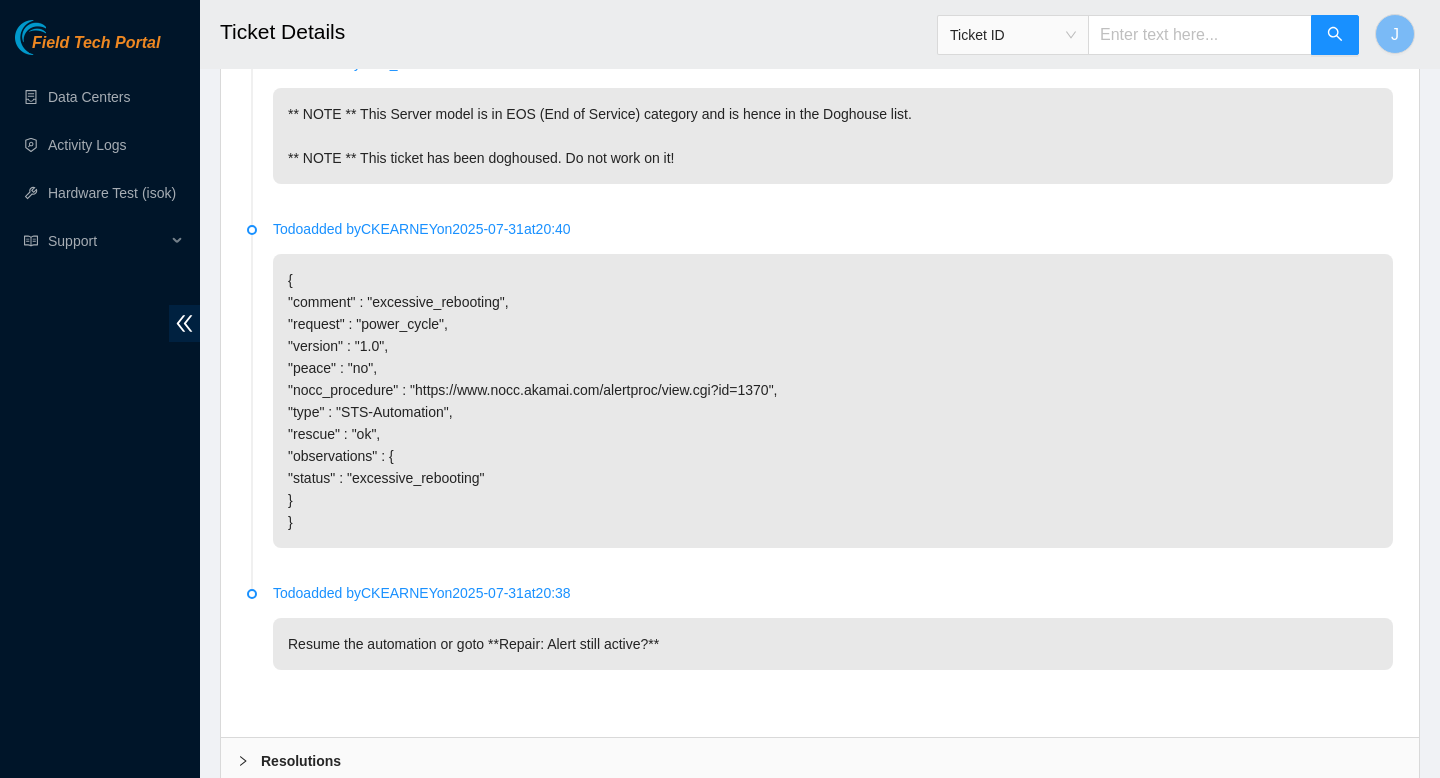 scroll, scrollTop: 1846, scrollLeft: 0, axis: vertical 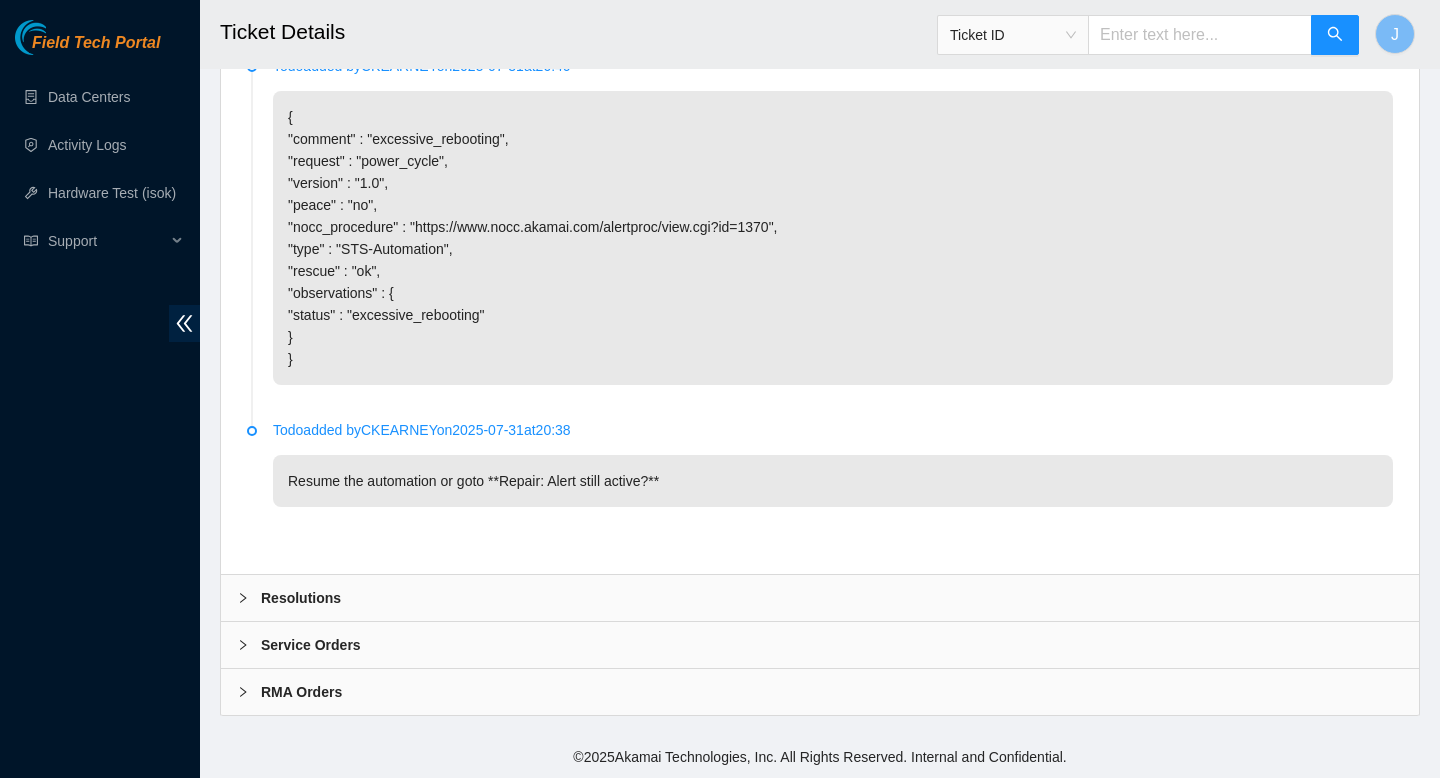 click on "Resolutions" at bounding box center [820, 598] 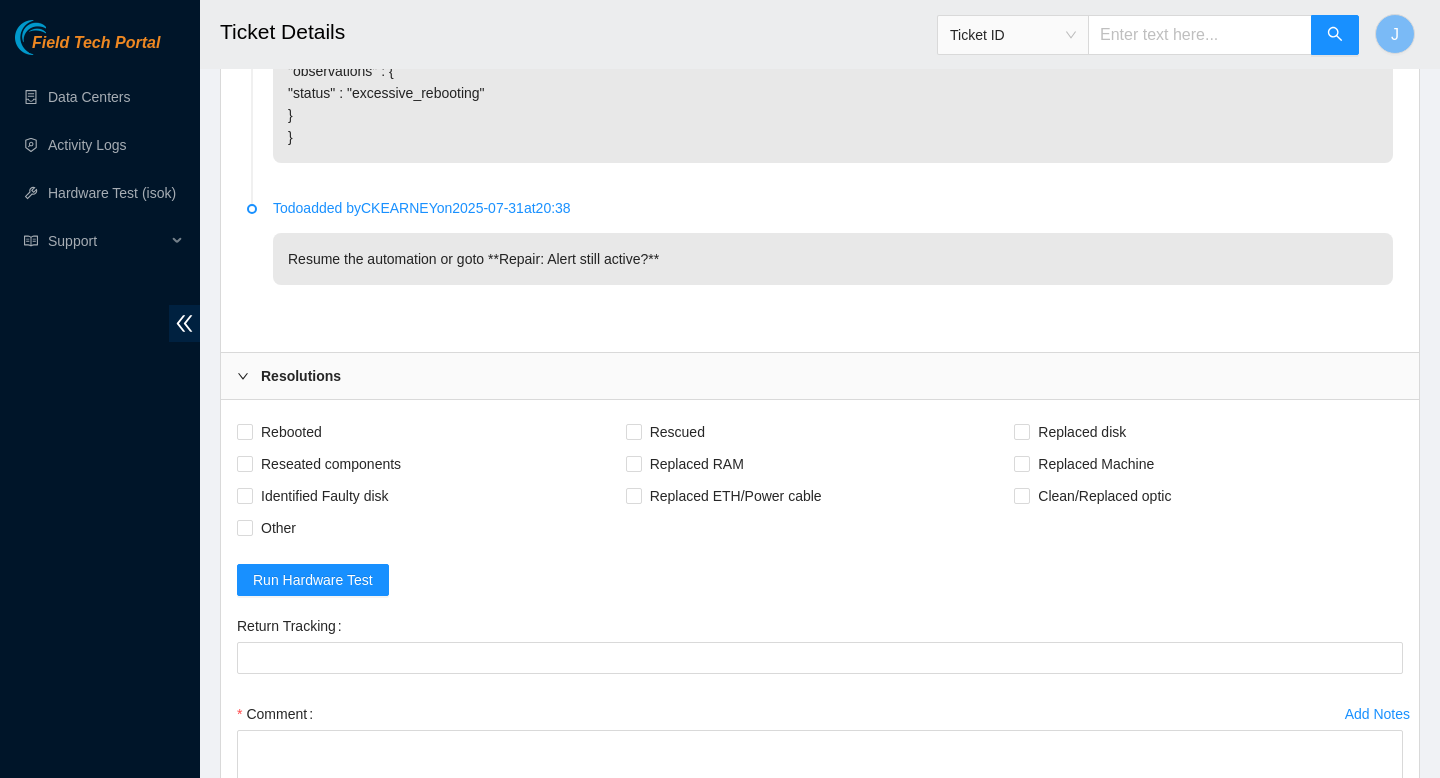 scroll, scrollTop: 2048, scrollLeft: 0, axis: vertical 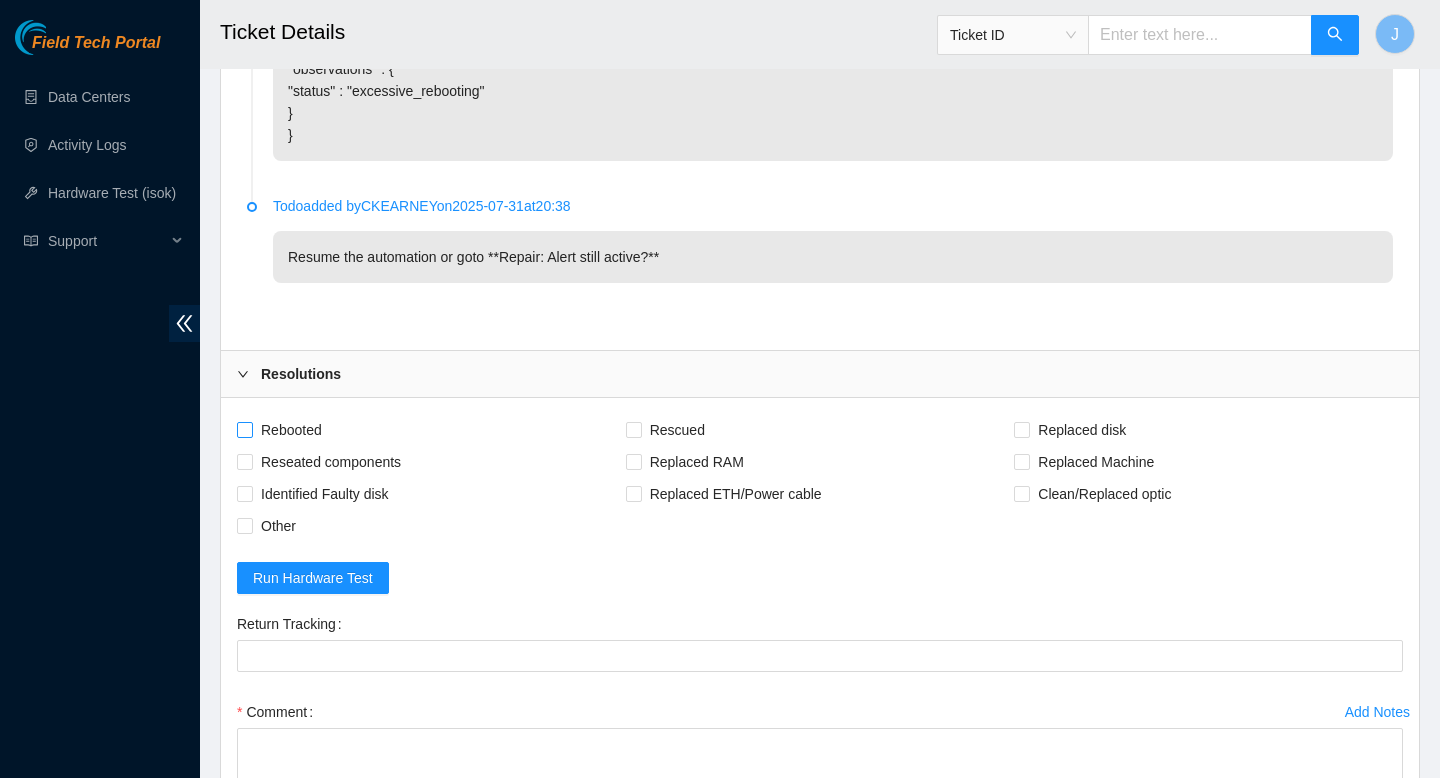 click on "Rebooted" at bounding box center (244, 429) 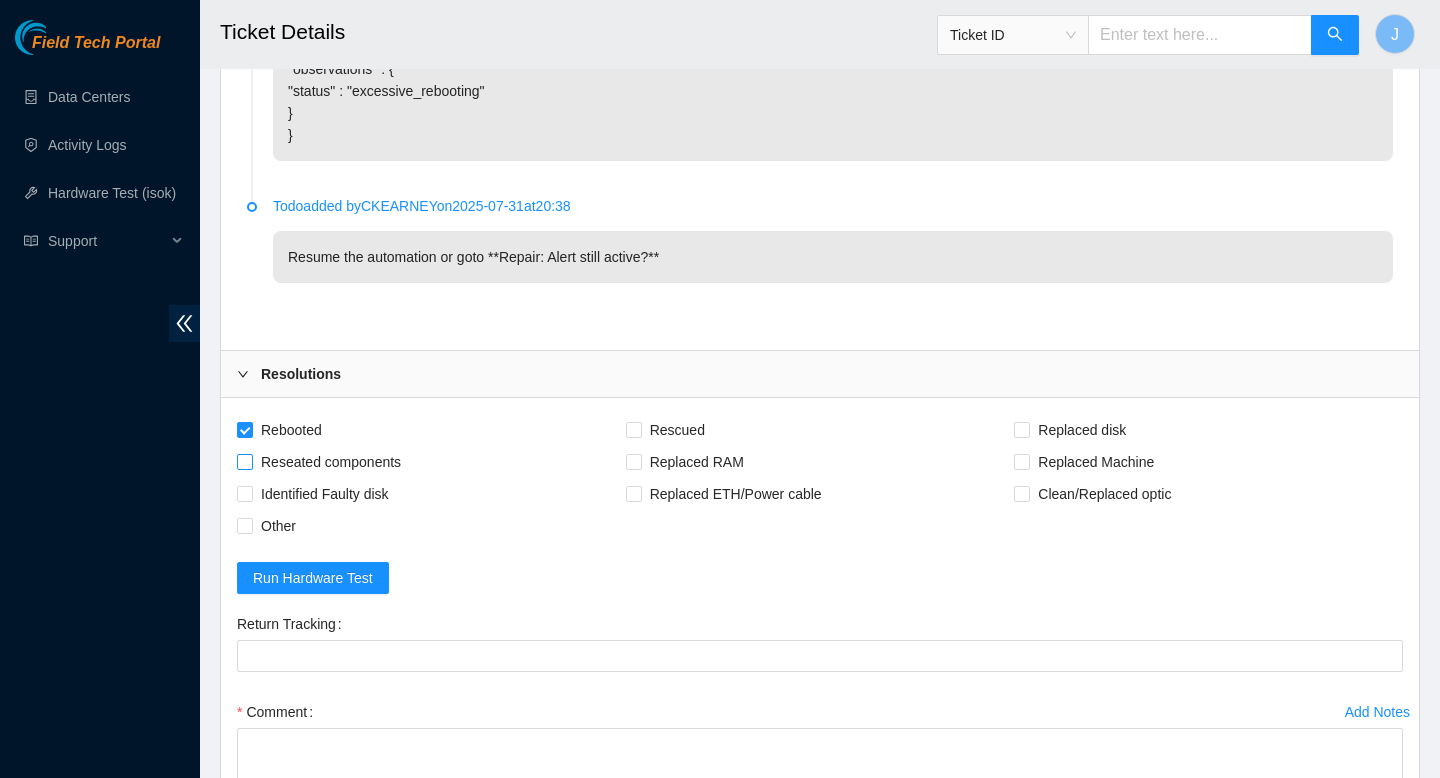 click on "Reseated components" at bounding box center (244, 461) 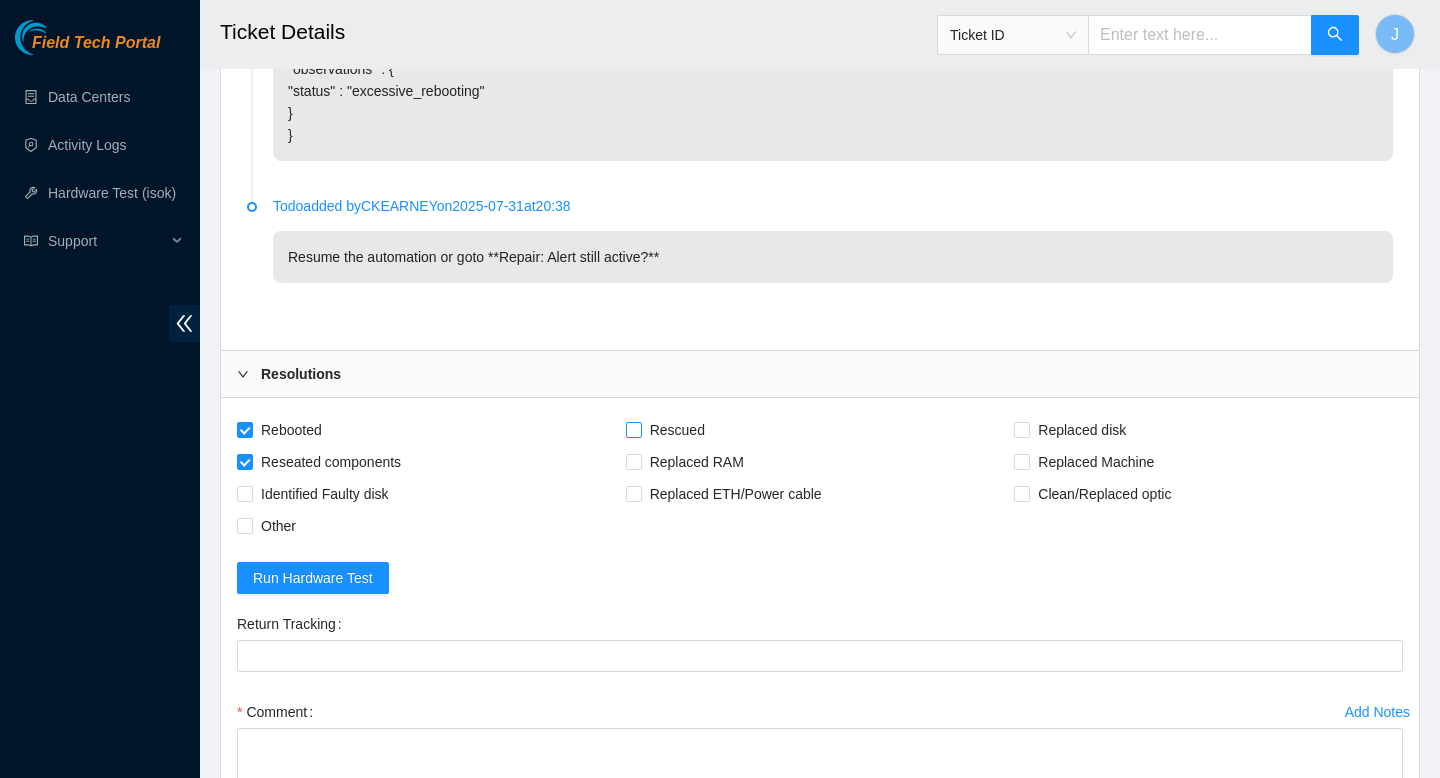 click on "Rescued" at bounding box center (633, 429) 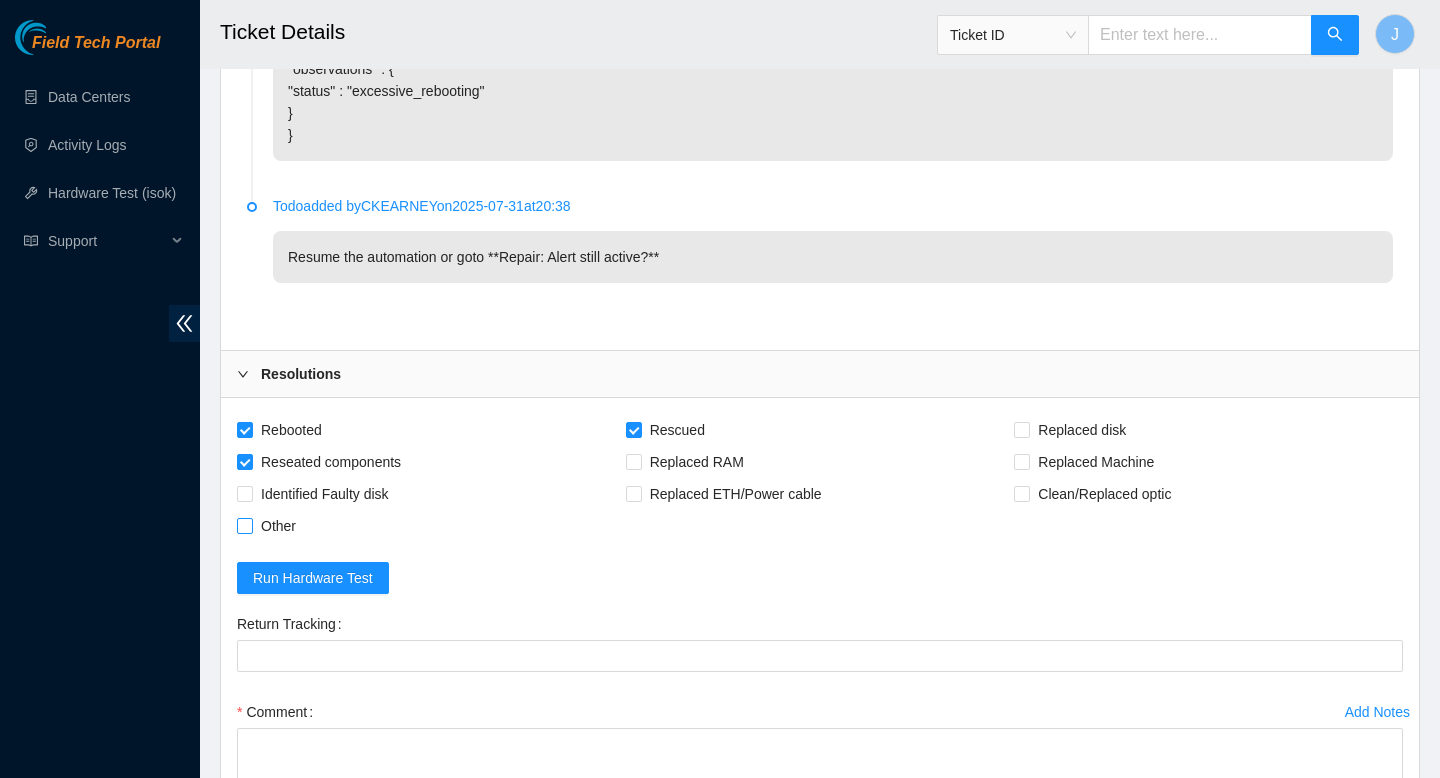 click on "Other" at bounding box center (244, 525) 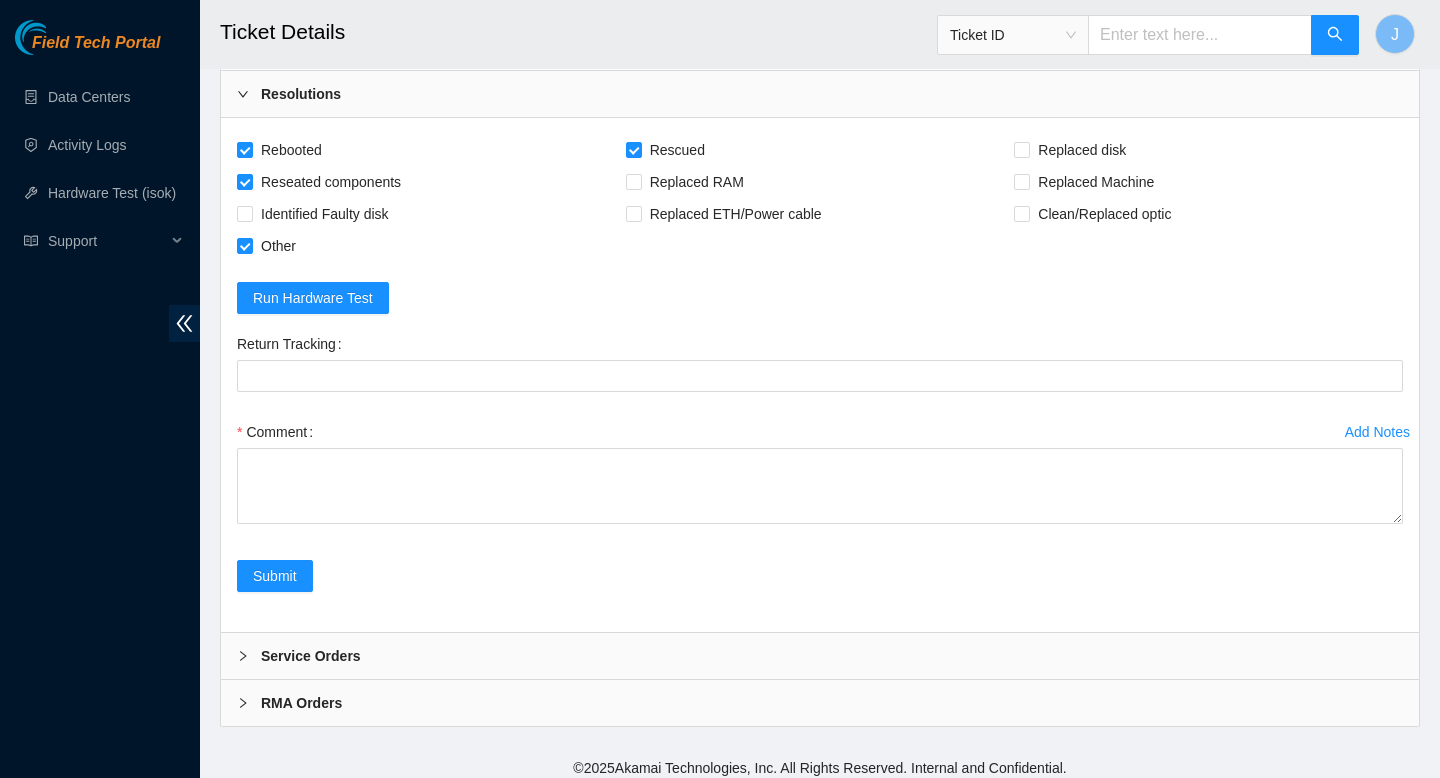scroll, scrollTop: 2331, scrollLeft: 0, axis: vertical 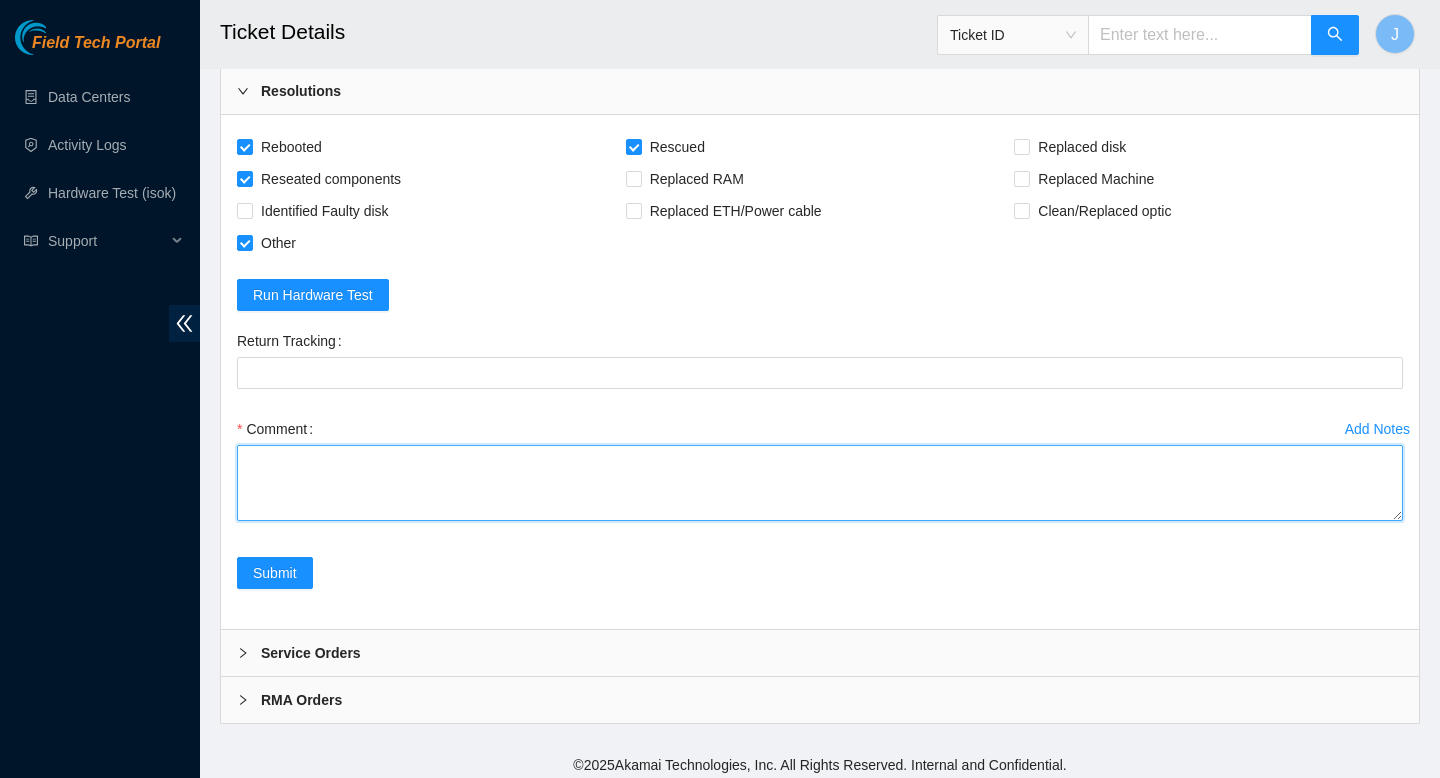 click on "Comment" at bounding box center (820, 483) 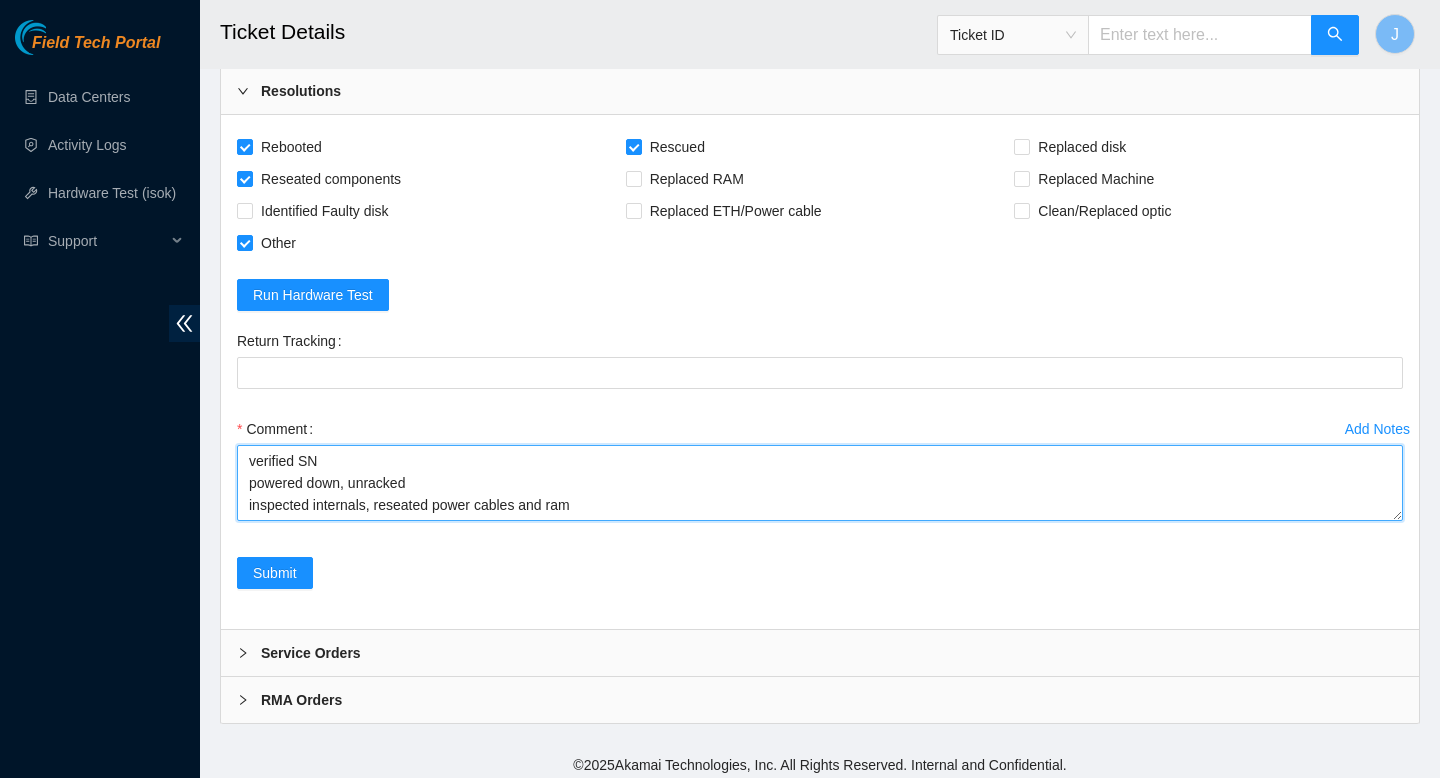scroll, scrollTop: 15, scrollLeft: 0, axis: vertical 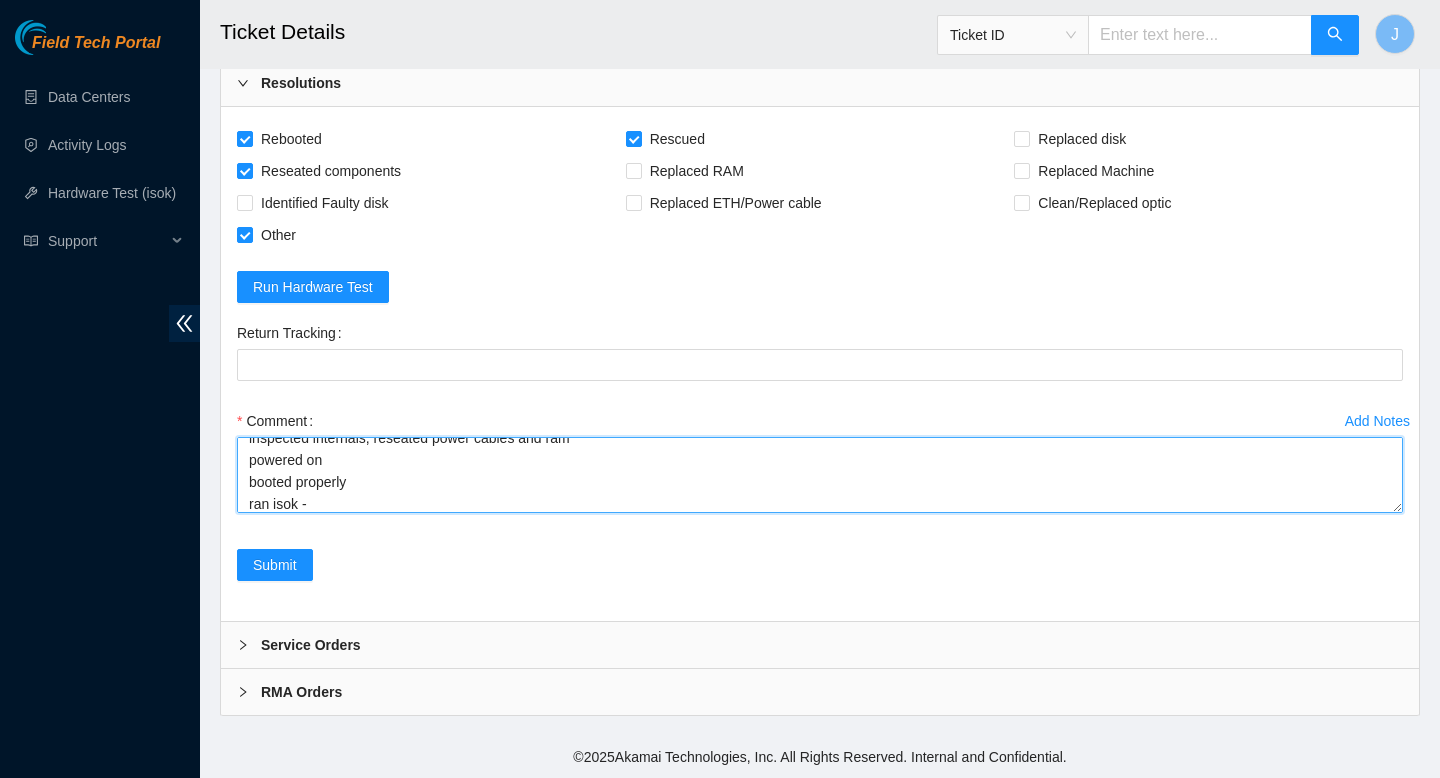 paste on "318940	05-08-2025 12:18:41	2.17.192.79	COMPLETE
Result Detail
Message
Ticket ID
2.17.192.79 :   passed: ok" 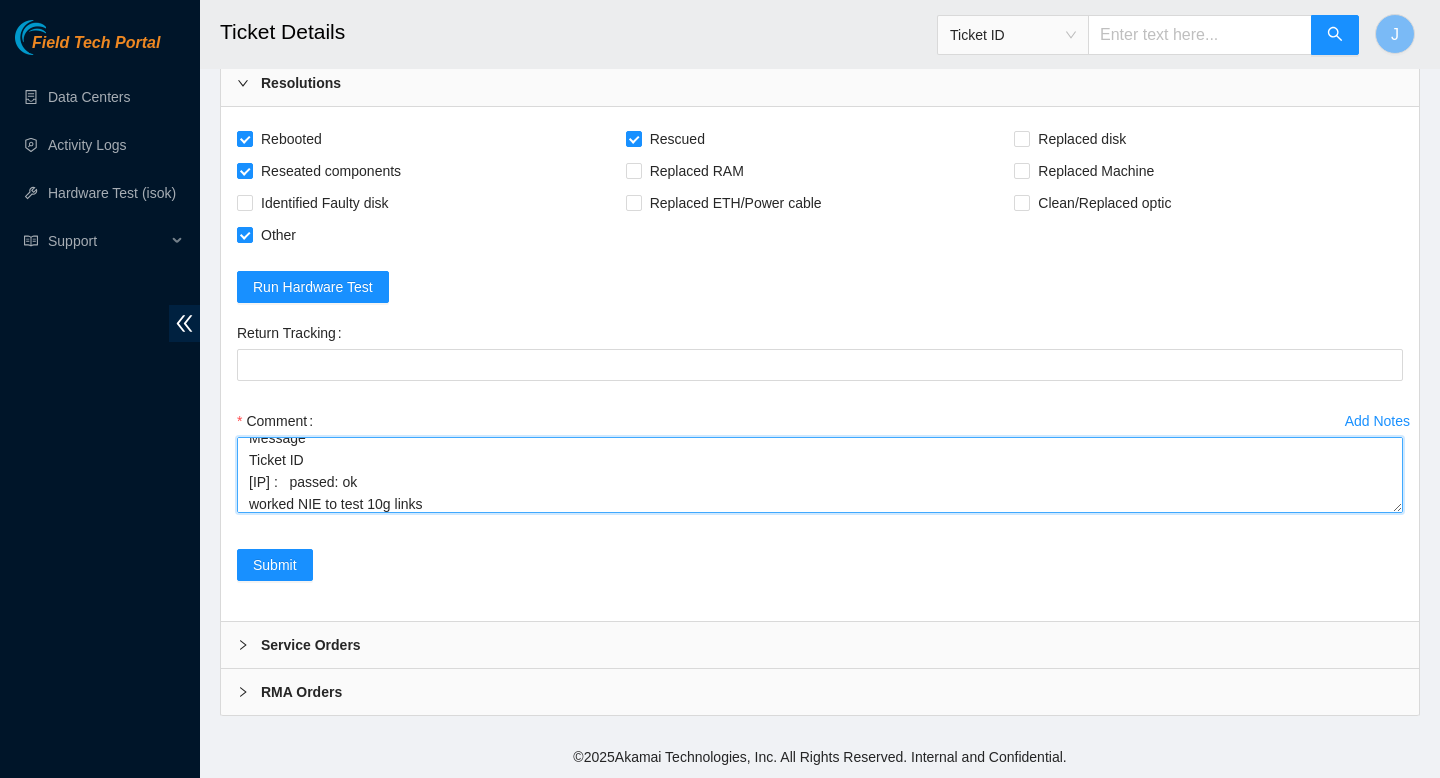 scroll, scrollTop: 191, scrollLeft: 0, axis: vertical 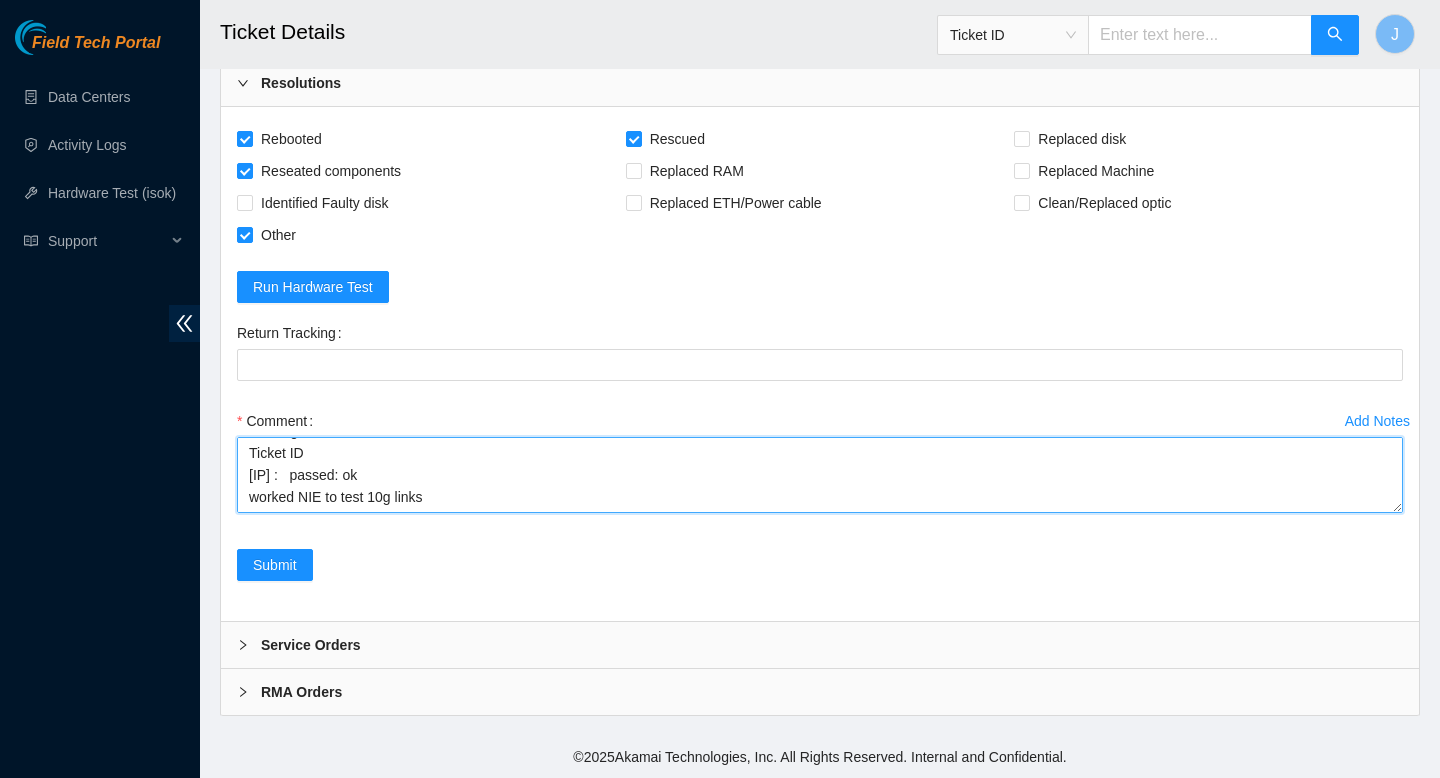 paste on "testgrp@2.17.192.79:~$ dmidecode -s bios-version; dmidecode -t system|grep -i "family\|serial"
/sys/firmware/dmi/tables/smbios_entry_point: Permission denied
/dev/mem: Permission denied
/sys/firmware/dmi/tables/smbios_entry_point: Permission denied
/dev/mem: Permission denied
testgrp@2.17.192.79:~$
testgrp@2.17.192.79:~$ for i in 0 1 2 3 4 5 ; do printf "\n"; ip addr show dev eth$i up ; sleep 3s ; ethtool eth$i | egrep "Settings|Link|Speed|Port" ; done
2: eth0: <BROADCAST,MULTICAST,UP,LOWER_UP> mtu 1500 qdisc mq state UP group default qlen 7200
link/ether a0:42:3f:2a:56:f4 brd ff:ff:ff:ff:ff:ff
altname enp9s0f0
inet 2.17.192.79/25 brd 2.17.192.127 scope global eth0
valid_lft forever preferred_lft forever
inet6 fe80::a242:3fff:fe2a:56f4/64 scope link
valid_lft forever preferred_lft forever
netlink error: Operation not permitted
Settings for eth0:
Speed: 1000Mb/s
Port: Twisted Pair
Link detected: yes
3: eth1: <BROADCAST,MULTICAST,UP,LOWER_UP> mtu 1500 qdisc mq state UP gr..." 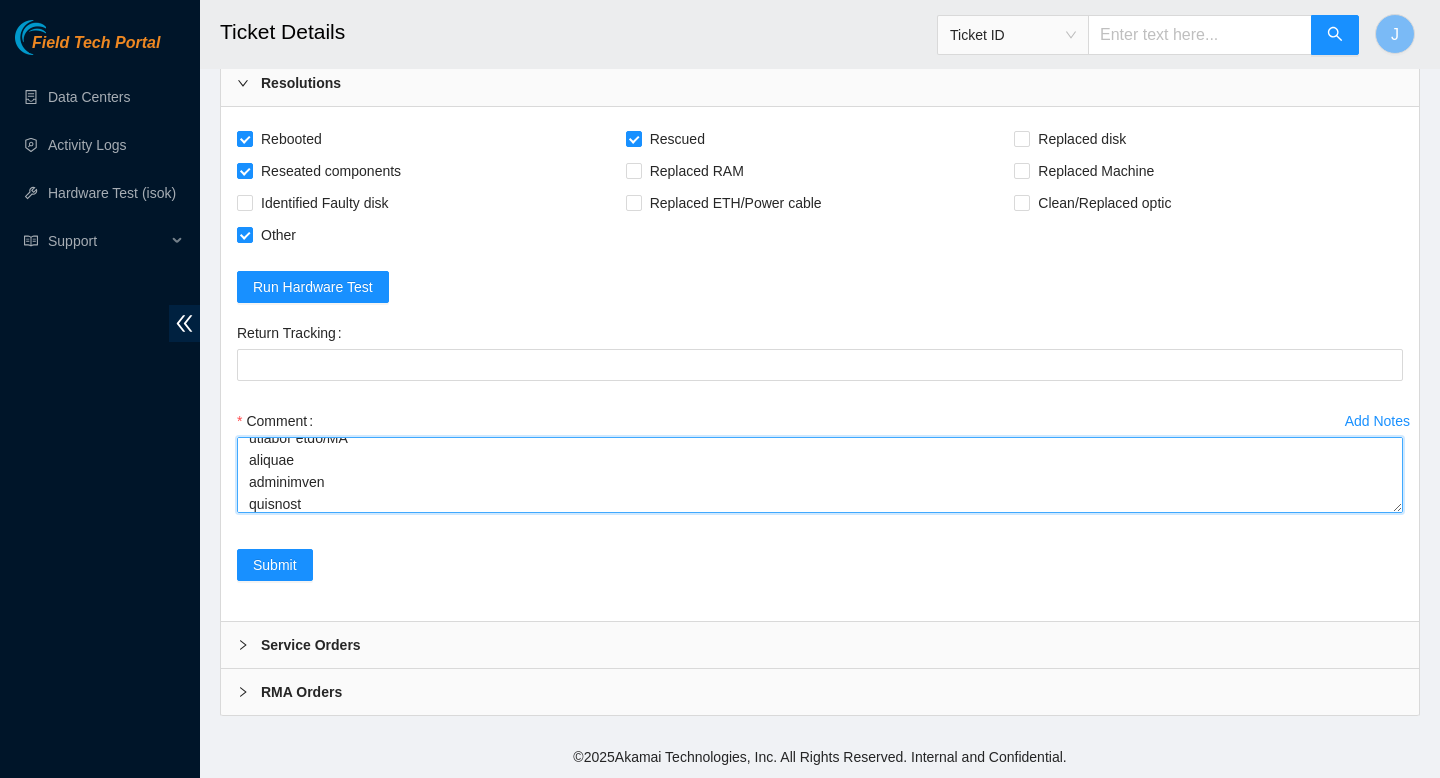 scroll, scrollTop: 1577, scrollLeft: 0, axis: vertical 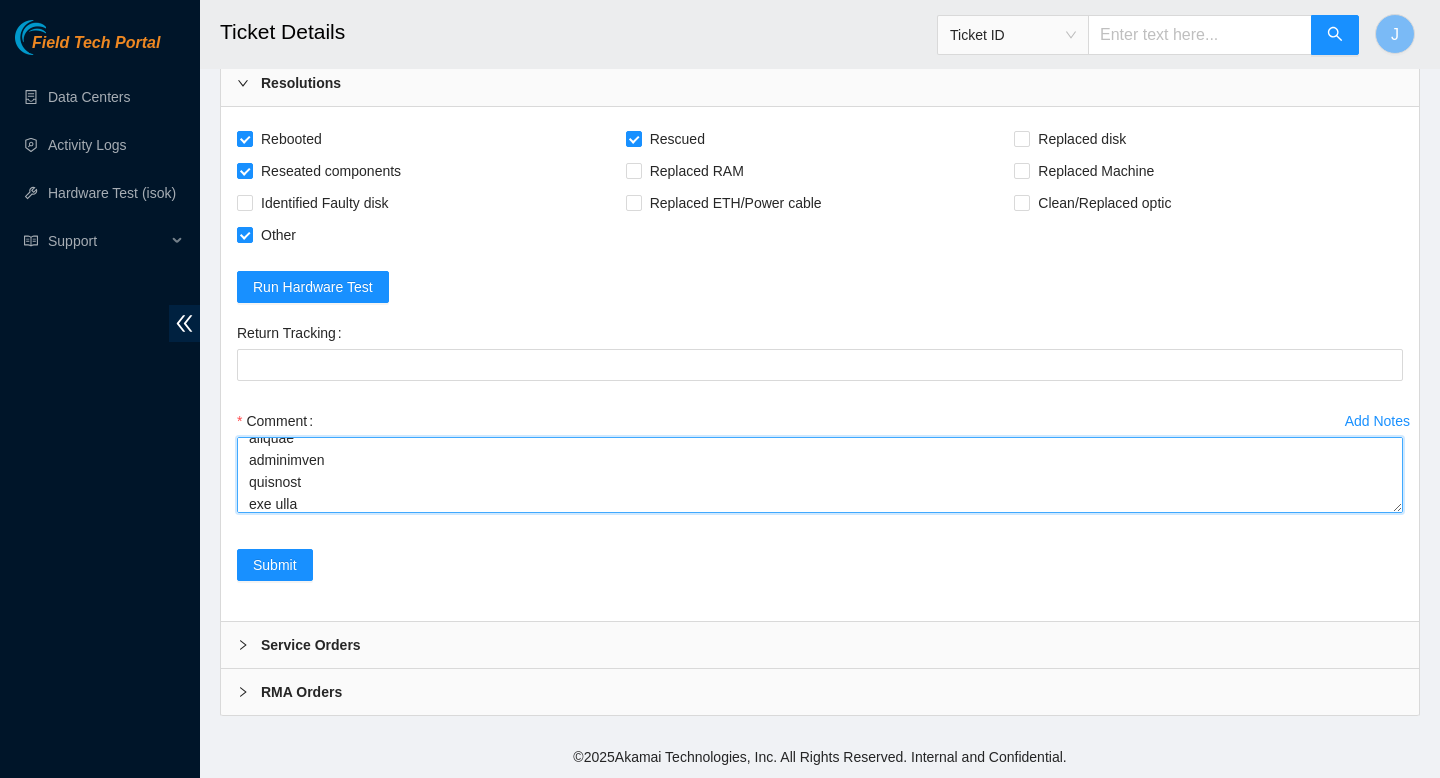 paste on "ndalagan@prod-login-east01:~$ isok-new 2.17.192.79
-
The following hosts passed all tests:
2.17.192.79
-- RUNNING RESCUE IMAGE --
root@a2-17-192-79:~# for i in 0 1 2 3 4 5 ; do printf "\n"; ip addr show dev eth$i up ; sleep 3s ; ethtool eth$i | egrep "Settings|Link|Speed|Port" ; done
2: eth0: <BROADCAST,MULTICAST,UP,LOWER_UP> mtu 1500 qdisc mq state UP group default qlen 1000
link/ether a0:42:3f:2a:56:f4 brd ff:ff:ff:ff:ff:ff
altname enp9s0f0
inet 2.17.192.79/25 brd 2.17.192.127 scope global eth0
valid_lft forever preferred_lft forever
inet6 fe80::a242:3fff:fe2a:56f4/64 scope link
valid_lft forever preferred_lft forever
Settings for eth0:
Speed: 1000Mb/s
Port: Twisted Pair
Link detected: yes
4: eth1: <BROADCAST,MULTICAST,UP,LOWER_UP> mtu 1500 qdisc mq state UP group default qlen 1000
link/ether a0:42:3f:2a:56:f5 brd ff:ff:ff:ff:ff:ff
altname enp9s0f1
inet 10.17.192.79/8 brd 10.255.255.255 scope global eth1
valid_lft forever preferred_lft forever
..." 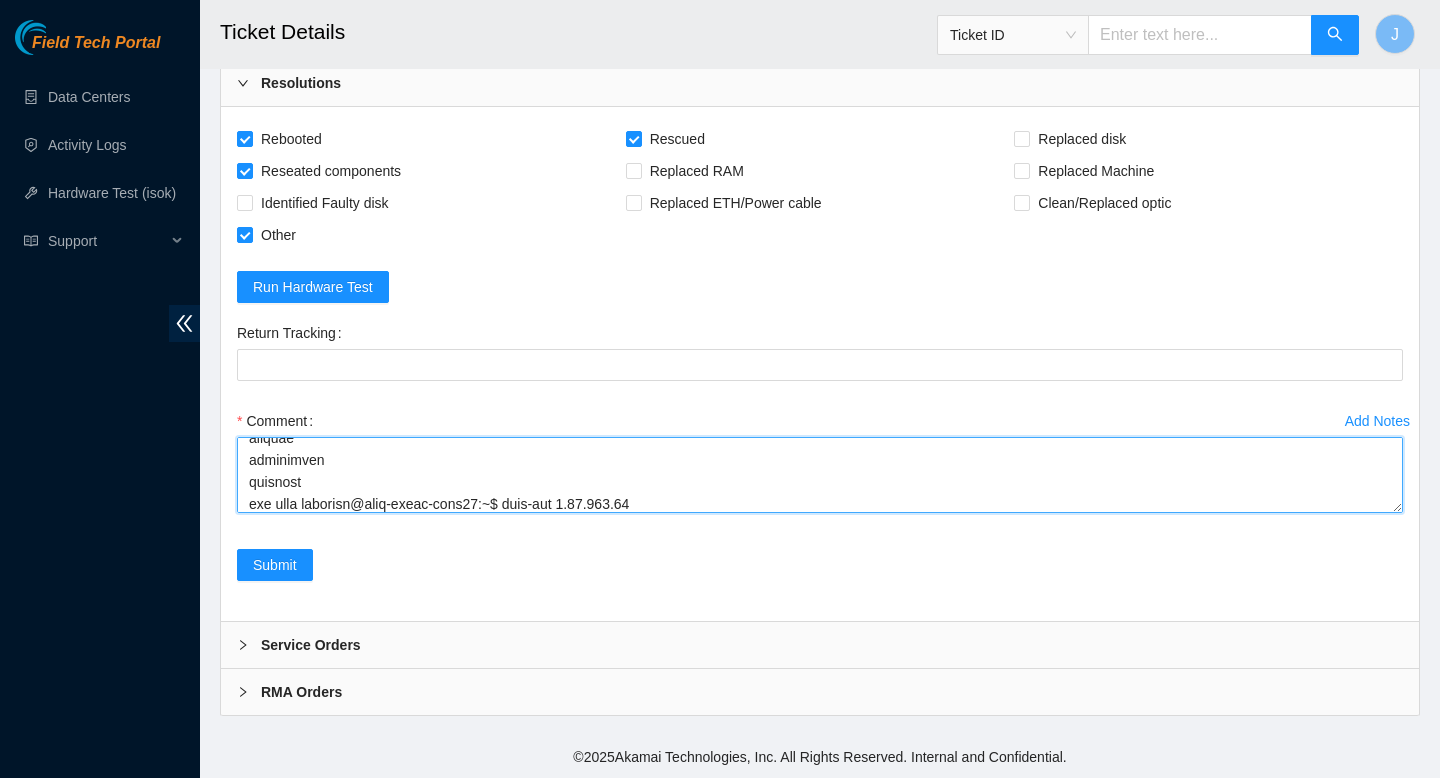scroll, scrollTop: 3139, scrollLeft: 0, axis: vertical 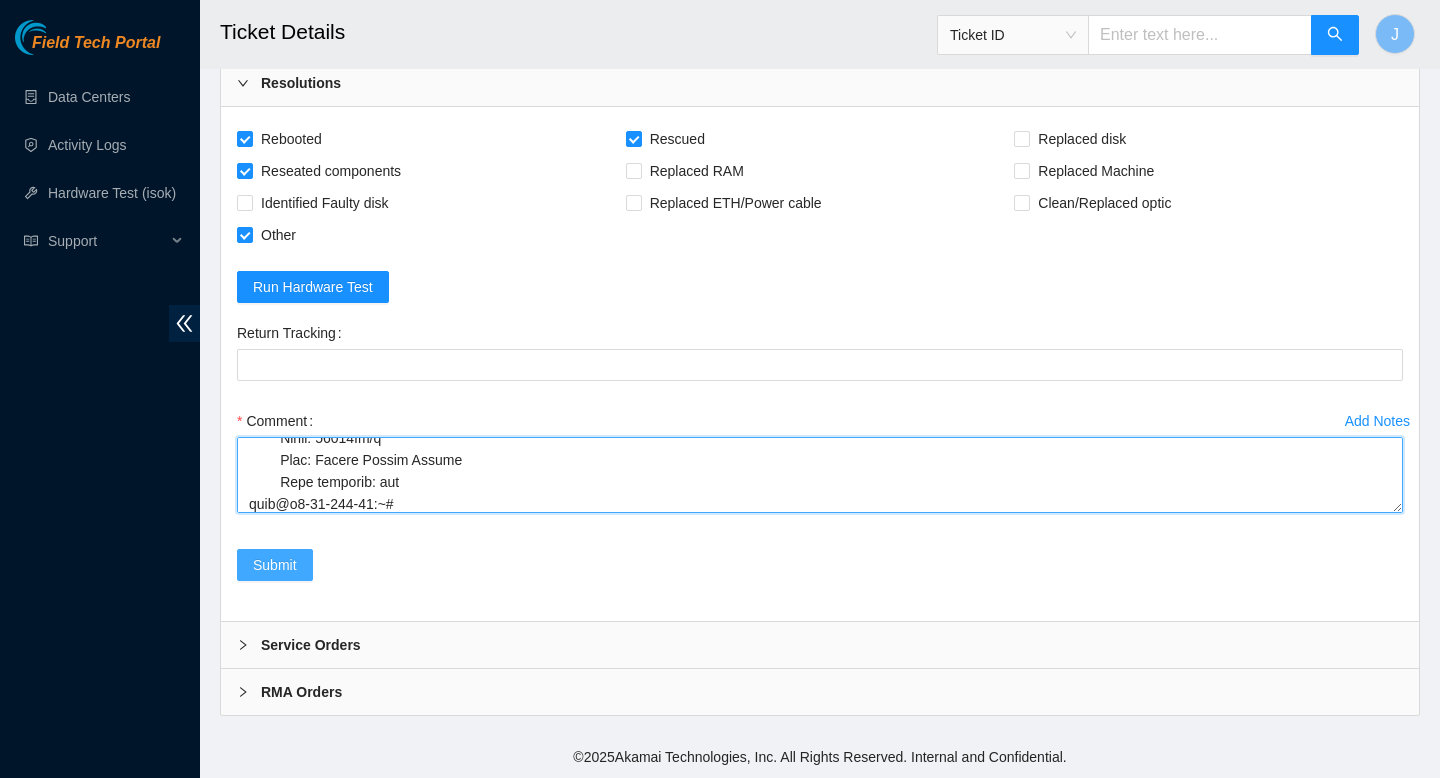 type on "verified SN
powered down, unracked
inspected internals, reseated power cables and ram
powered on
booted properly
ran isok - 318940	05-08-2025 12:18:41	2.17.192.79	COMPLETE
Result Detail
Message
Ticket ID
2.17.192.79 :   passed: ok
worked NIE to test 10g links
testgrp@2.17.192.79:~$ dmidecode -s bios-version; dmidecode -t system|grep -i "family\|serial"
/sys/firmware/dmi/tables/smbios_entry_point: Permission denied
/dev/mem: Permission denied
/sys/firmware/dmi/tables/smbios_entry_point: Permission denied
/dev/mem: Permission denied
testgrp@2.17.192.79:~$
testgrp@2.17.192.79:~$ for i in 0 1 2 3 4 5 ; do printf "\n"; ip addr show dev eth$i up ; sleep 3s ; ethtool eth$i | egrep "Settings|Link|Speed|Port" ; done
2: eth0: <BROADCAST,MULTICAST,UP,LOWER_UP> mtu 1500 qdisc mq state UP group default qlen 7200
link/ether a0:42:3f:2a:56:f4 brd ff:ff:ff:ff:ff:ff
altname enp9s0f0
inet 2.17.192.79/25 brd 2.17.192.127 scope global eth0
valid_lft forever preferred_lft forever
inet6 fe80::a242:3ff..." 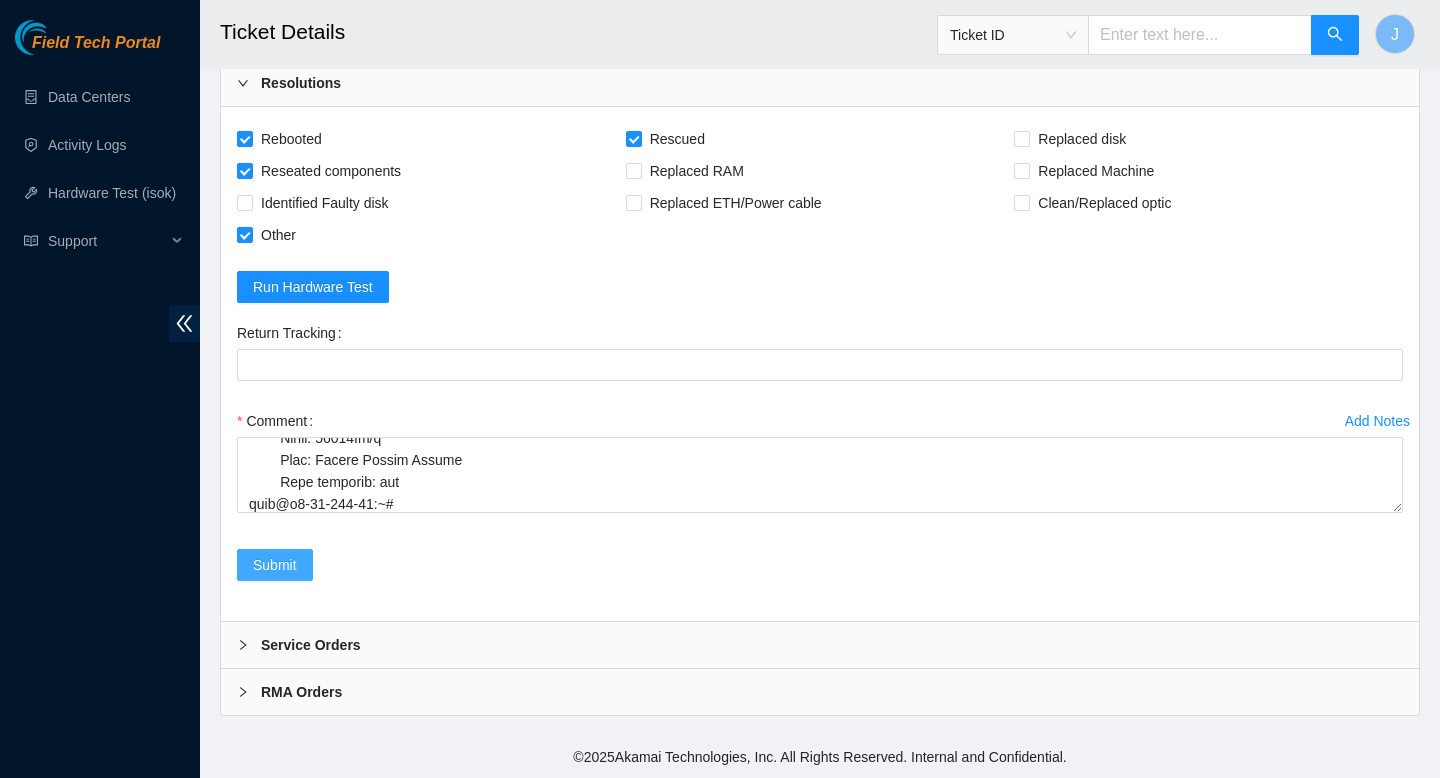 click on "Submit" at bounding box center [275, 565] 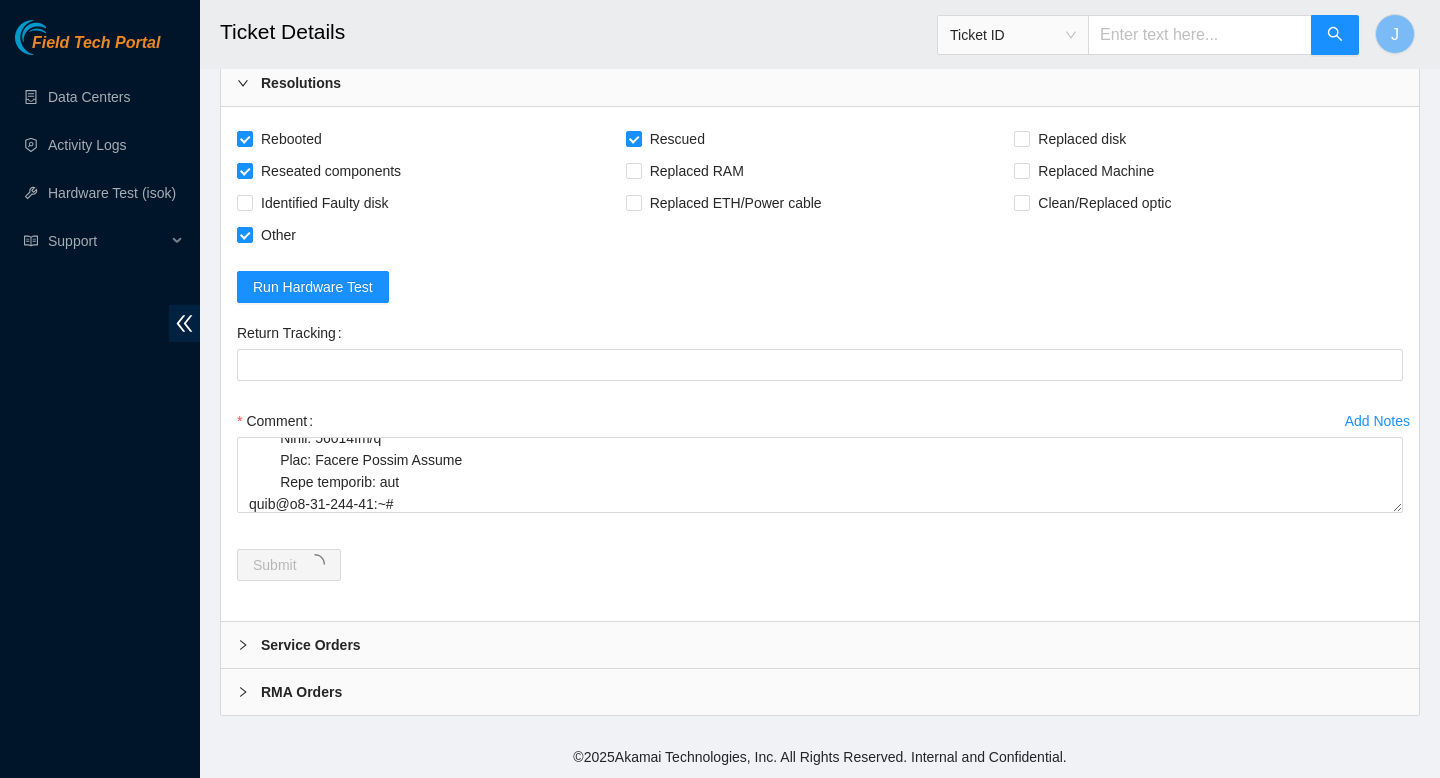 scroll, scrollTop: 0, scrollLeft: 0, axis: both 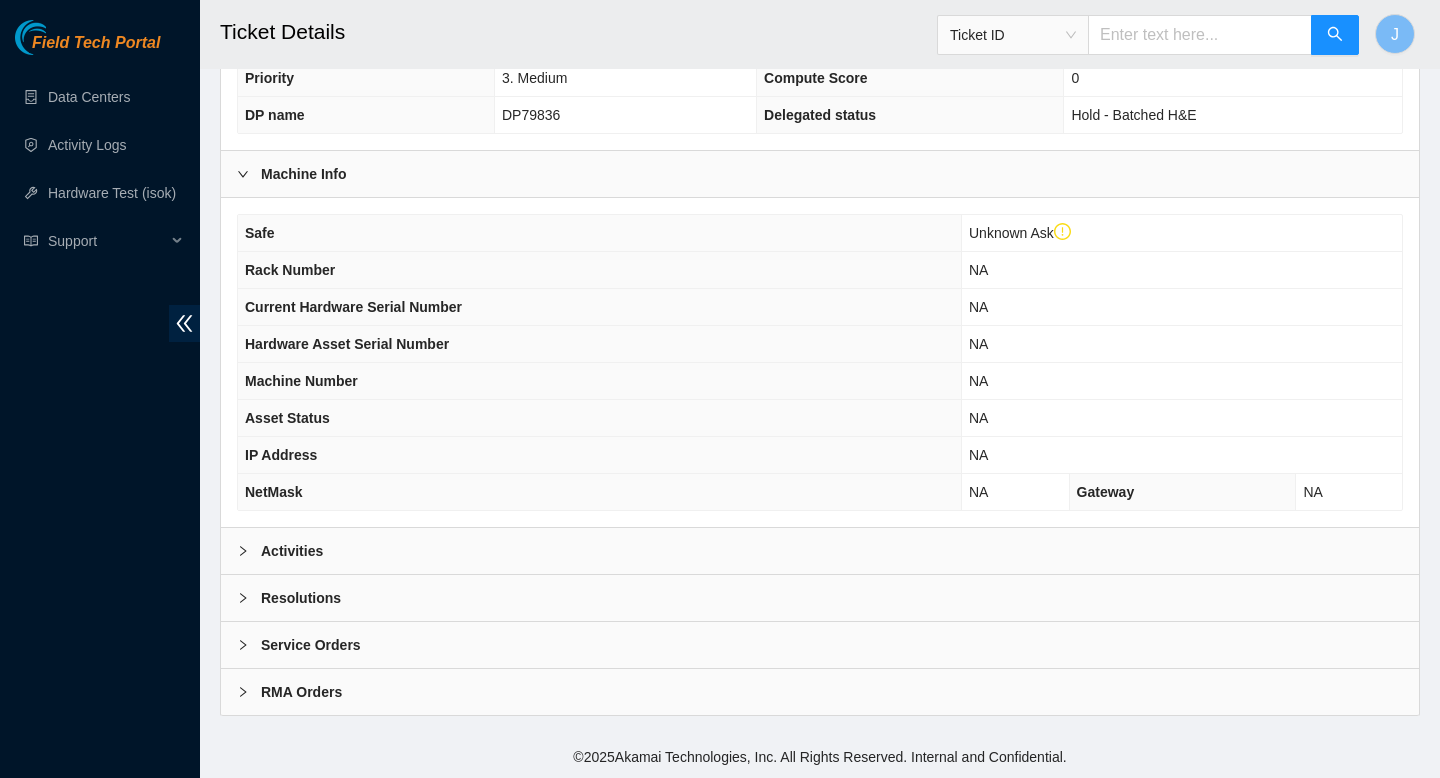 click on "Activities" at bounding box center (820, 551) 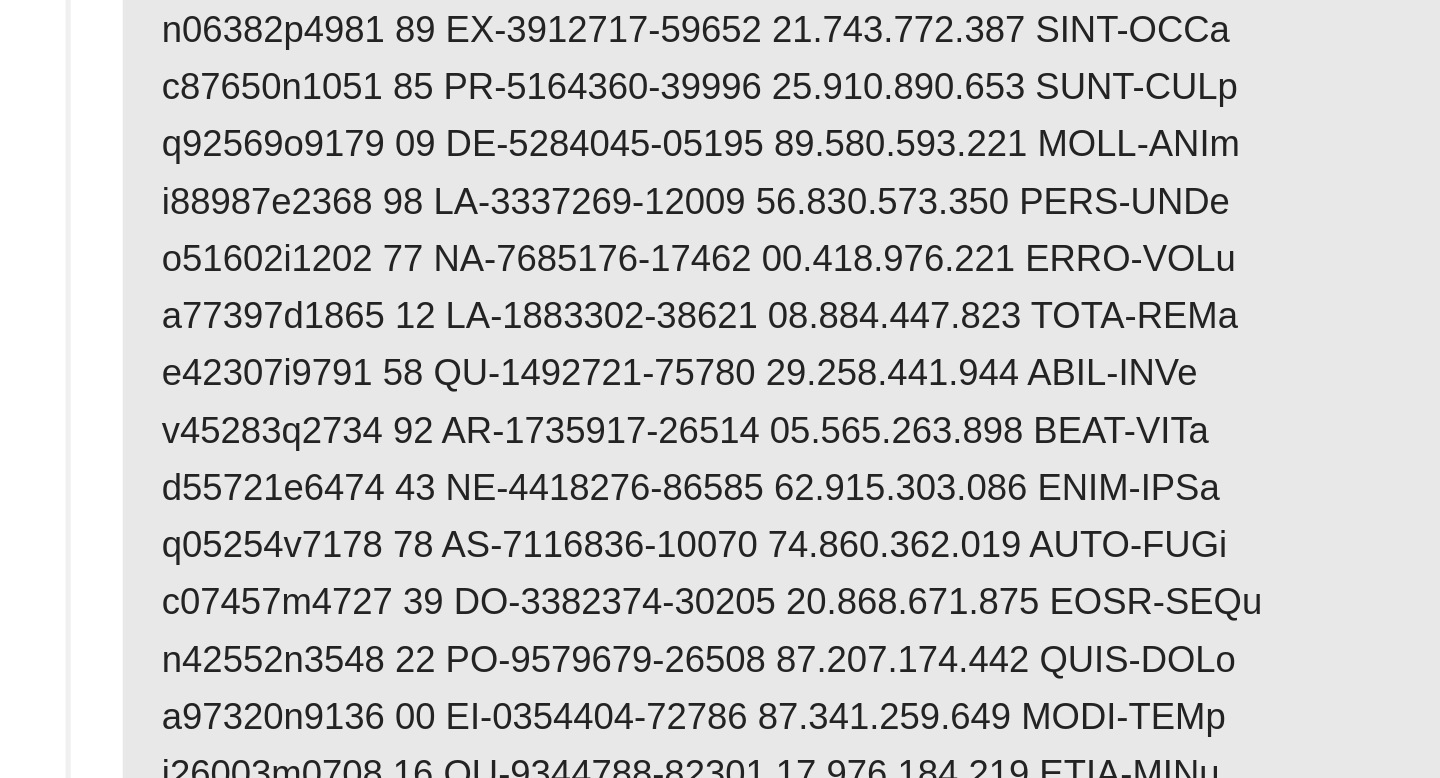 scroll, scrollTop: 895, scrollLeft: 0, axis: vertical 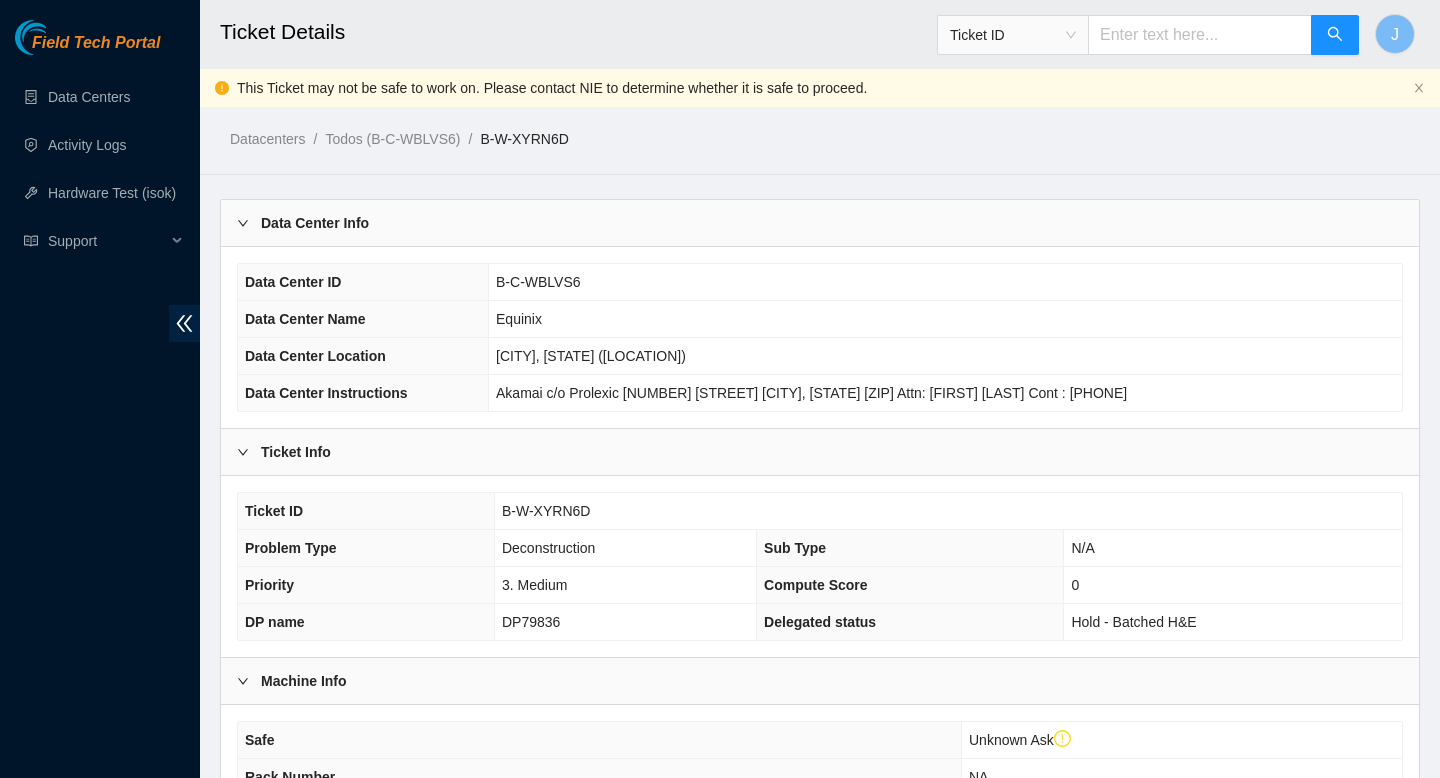 click on "B-W-XYRN6D" at bounding box center [546, 511] 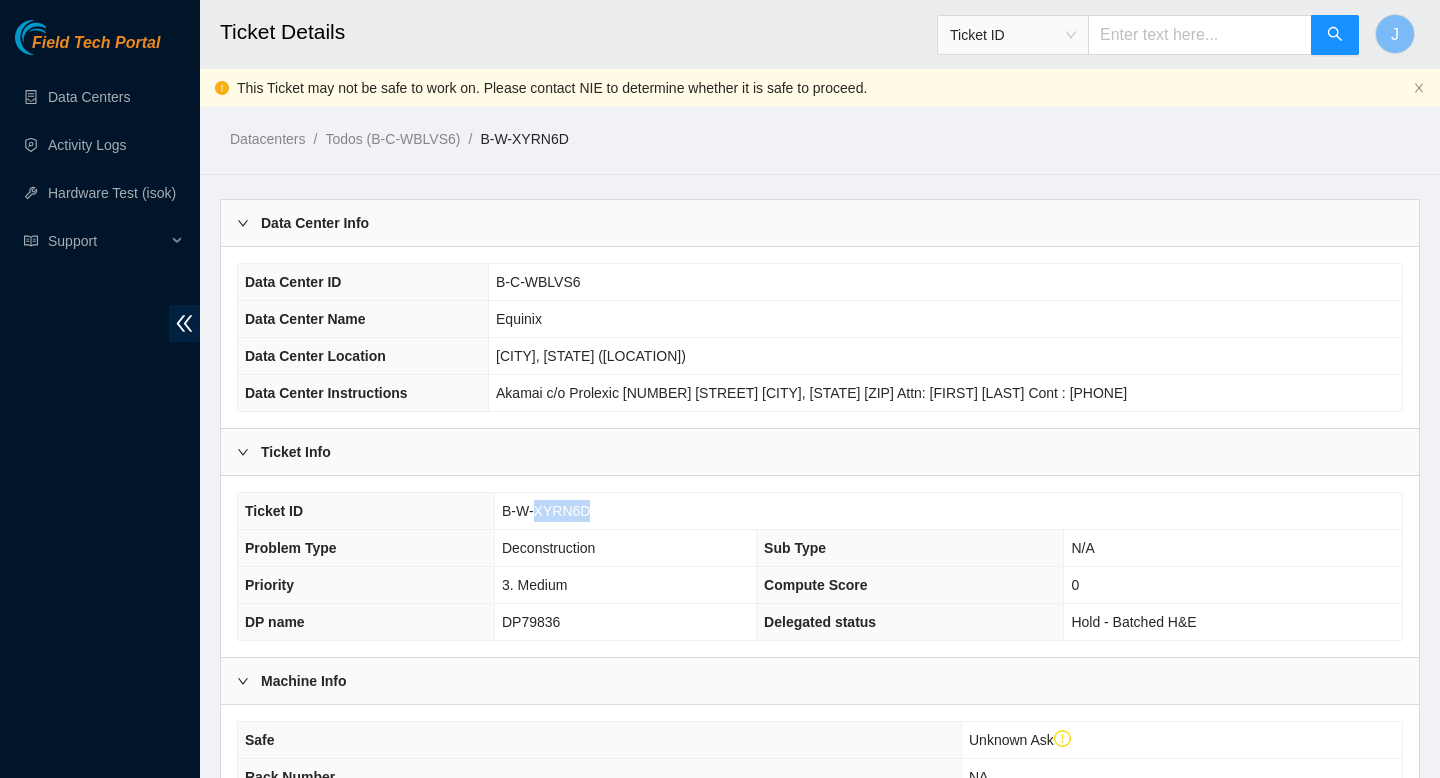 click on "B-W-XYRN6D" at bounding box center [546, 511] 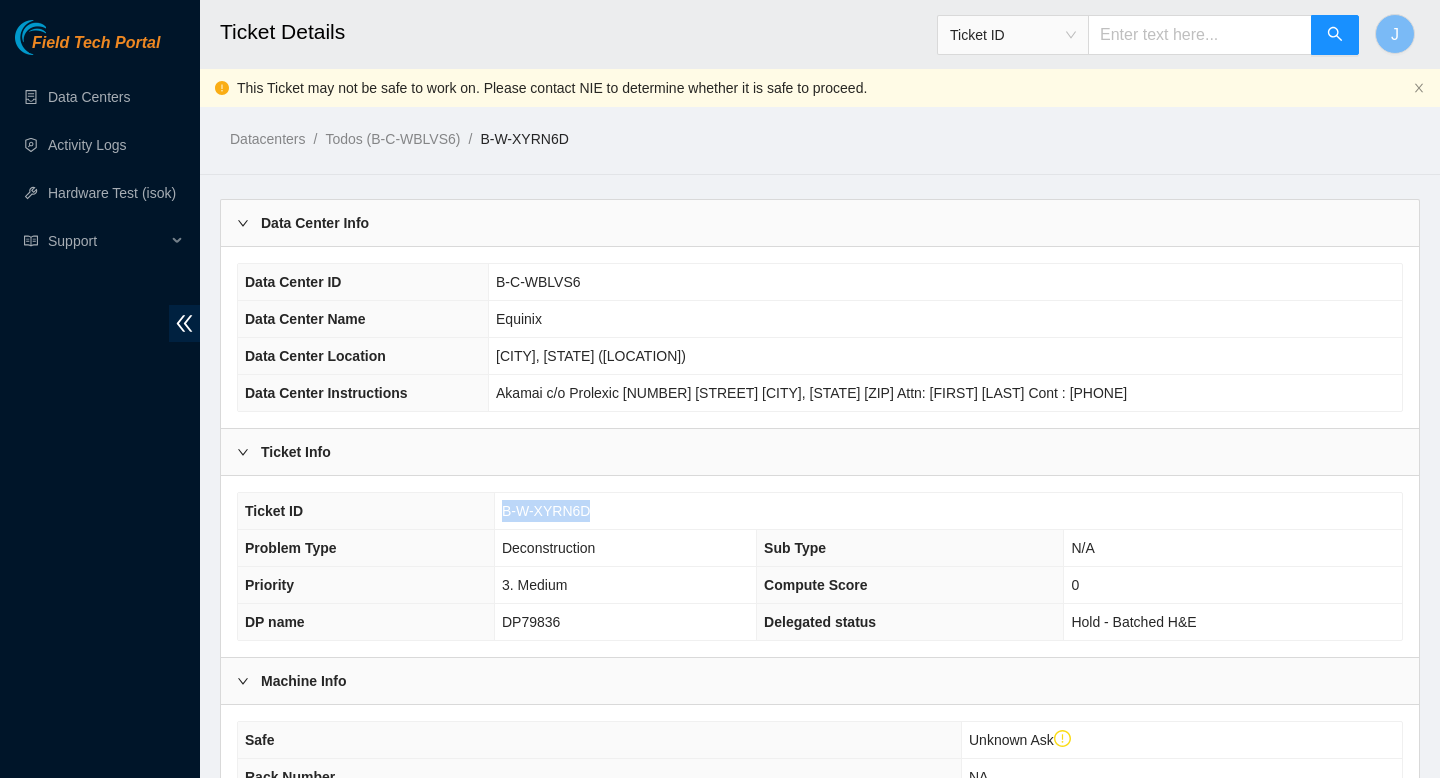 click on "B-W-XYRN6D" at bounding box center (546, 511) 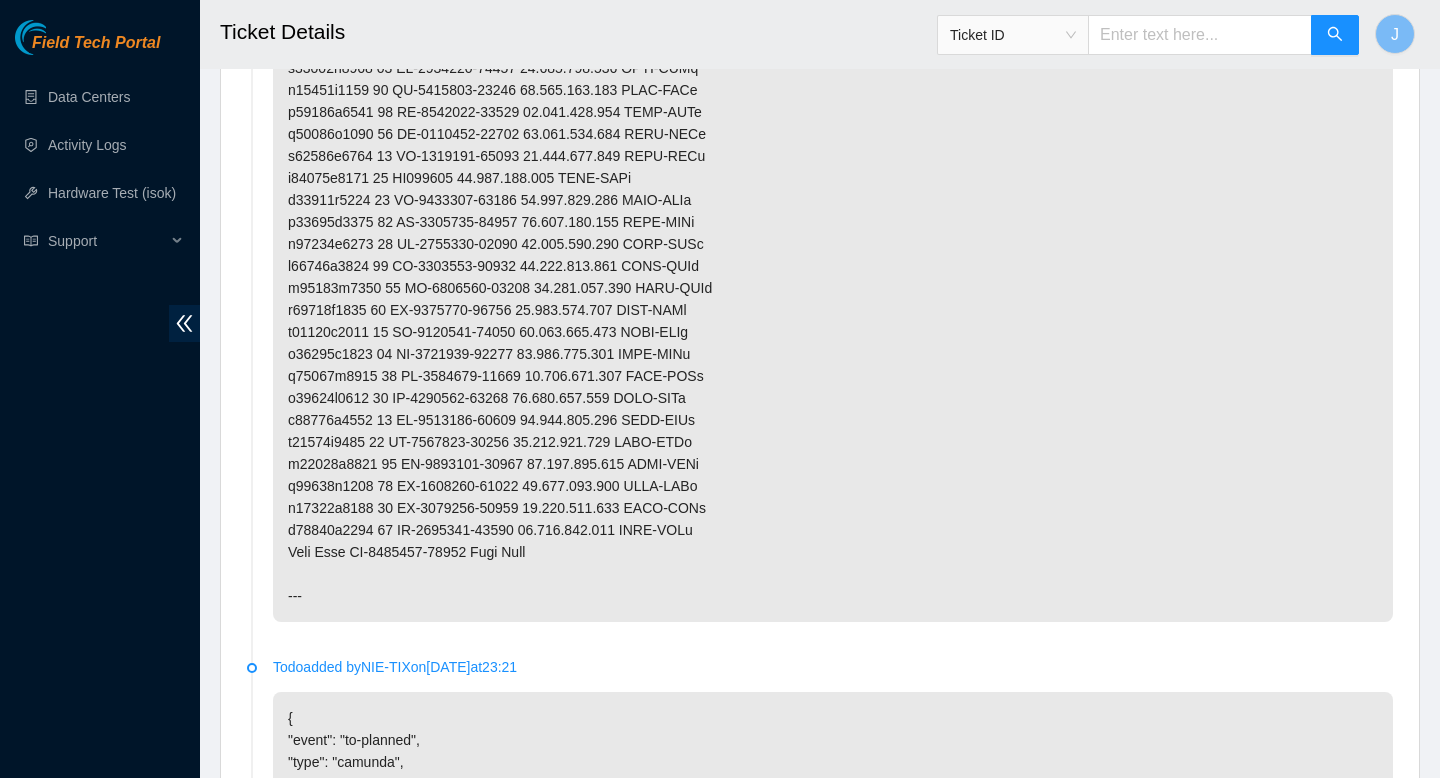 scroll, scrollTop: 1578, scrollLeft: 0, axis: vertical 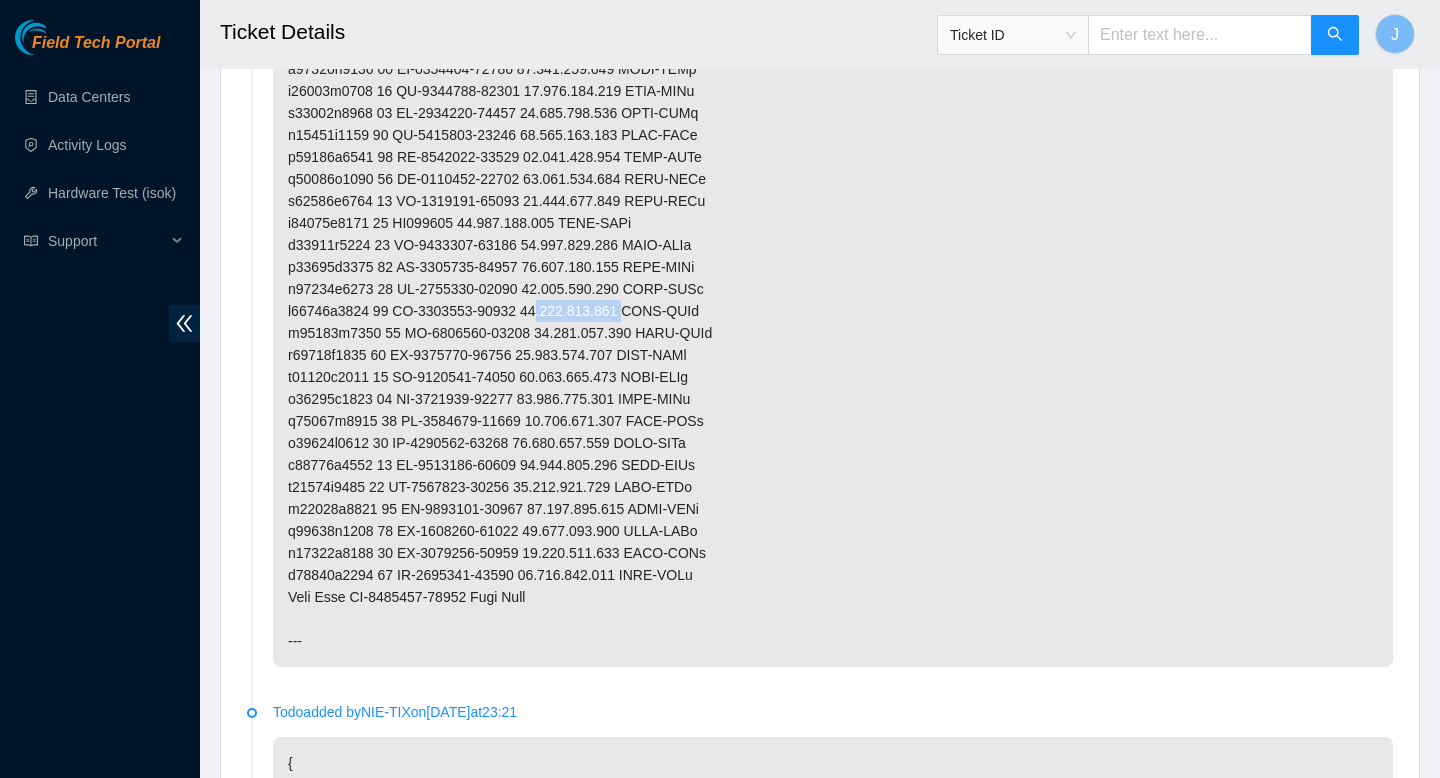 drag, startPoint x: 651, startPoint y: 326, endPoint x: 545, endPoint y: 333, distance: 106.23088 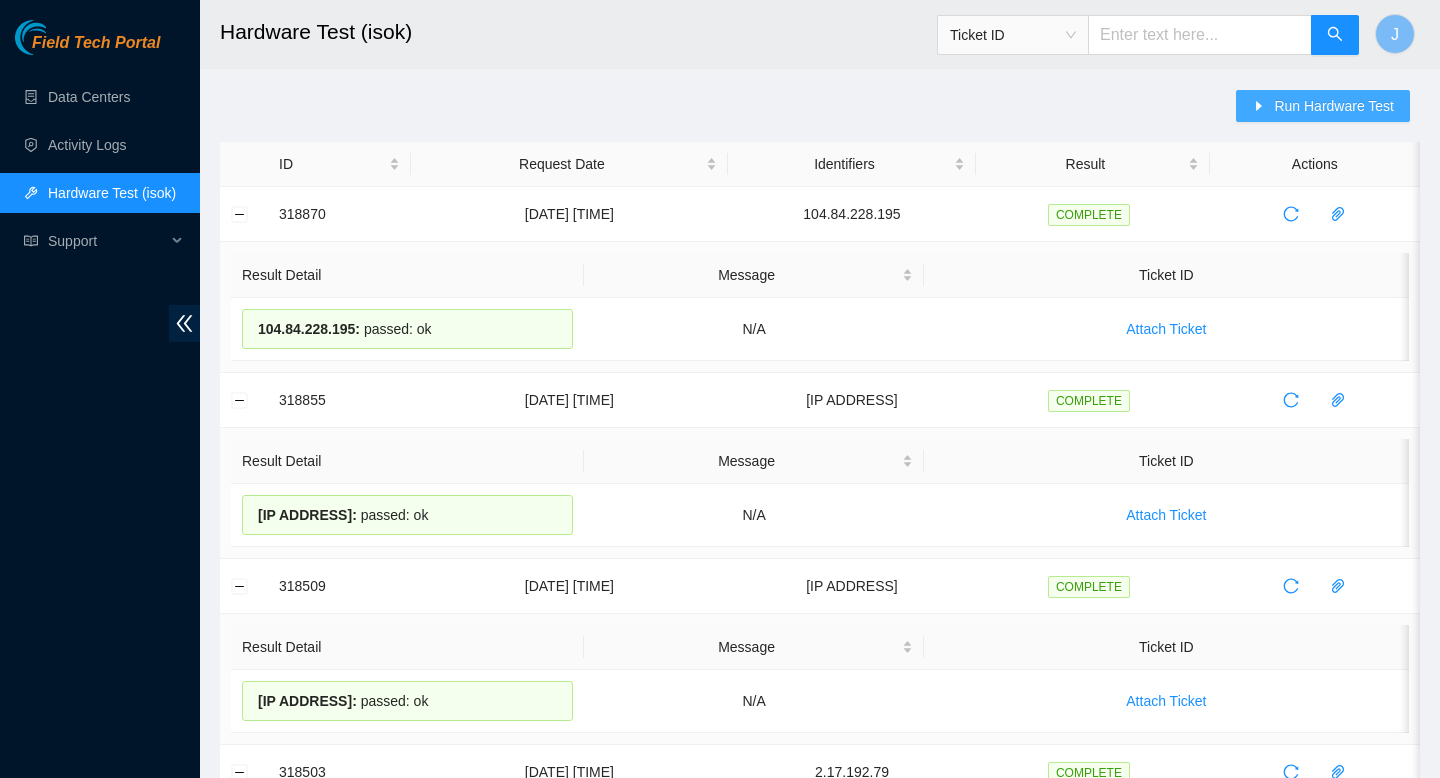 scroll, scrollTop: 0, scrollLeft: 0, axis: both 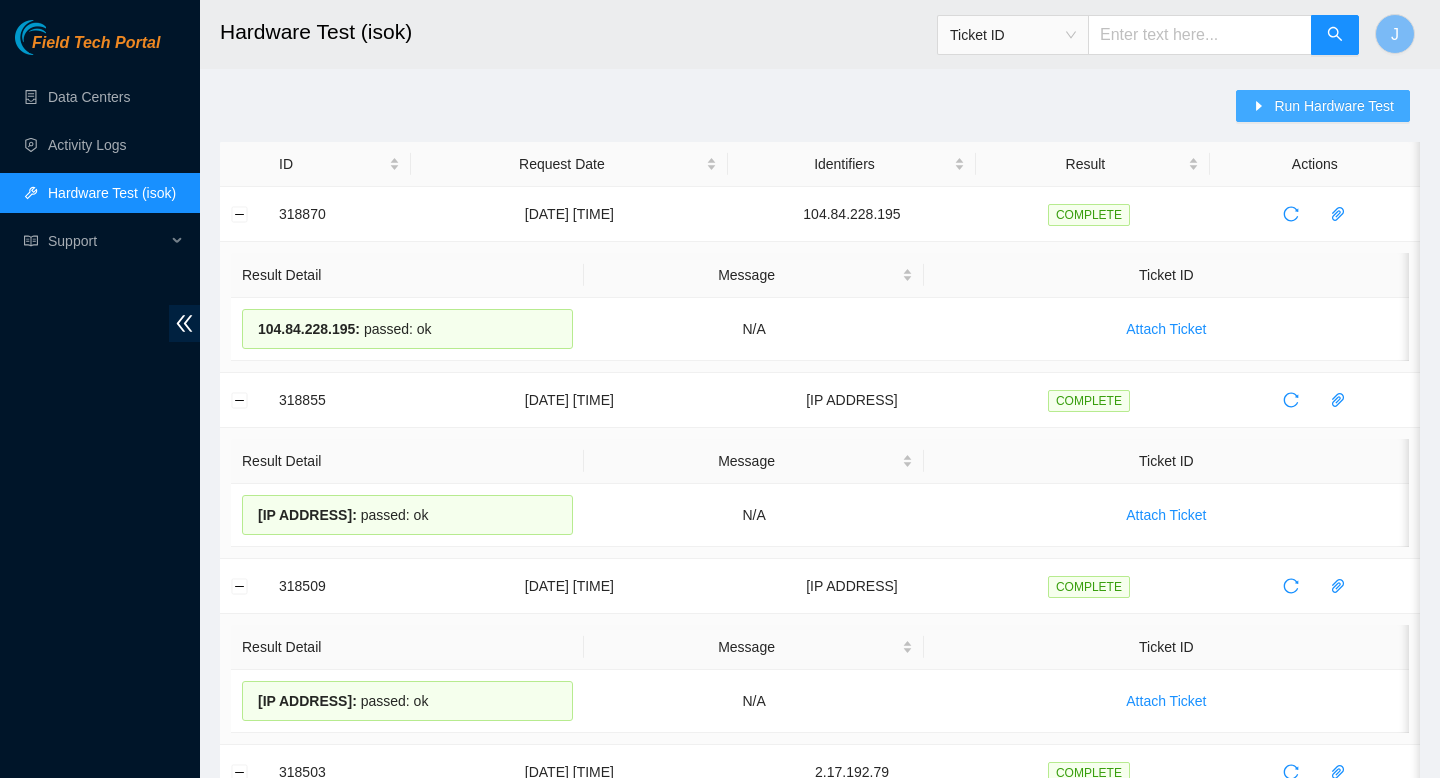click on "Run Hardware Test" at bounding box center (1334, 106) 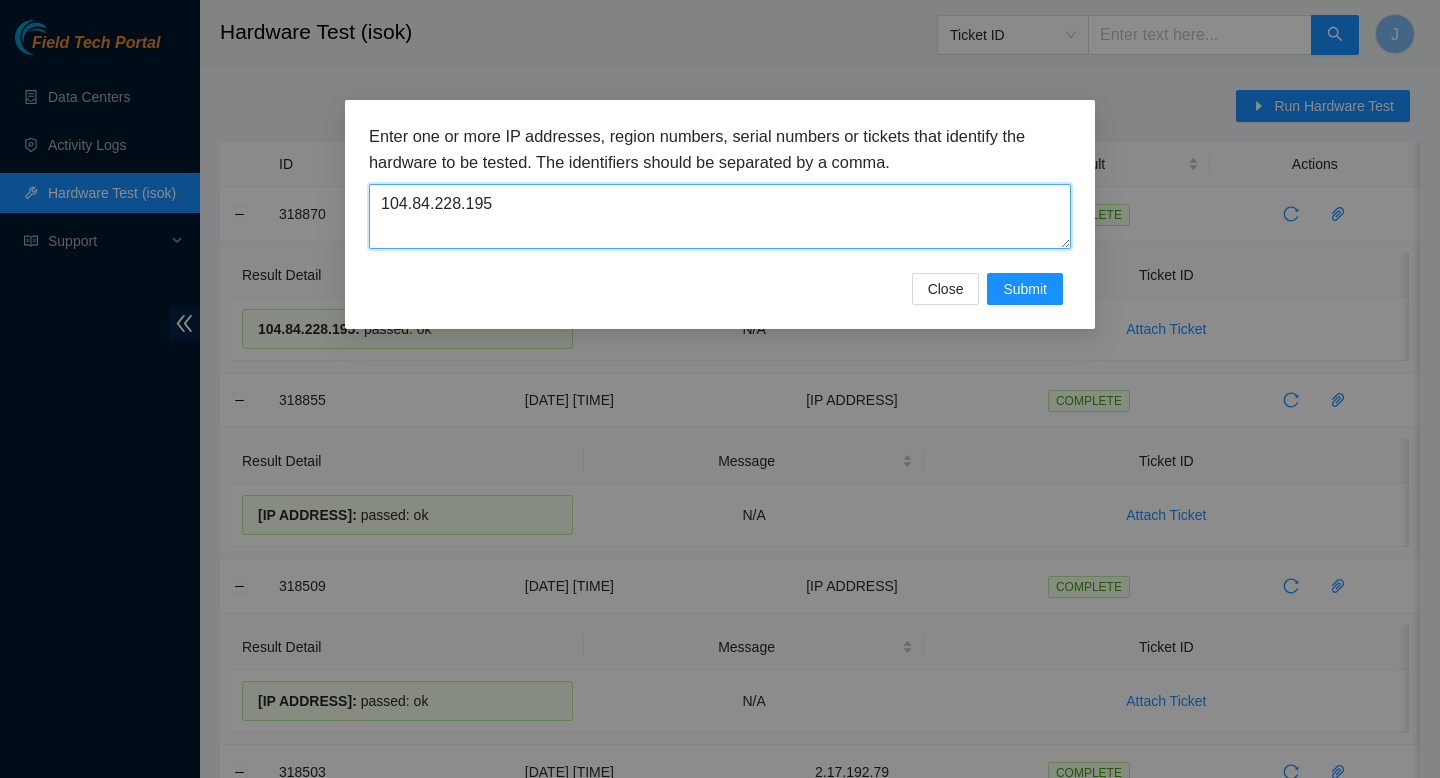click on "104.84.228.195" at bounding box center (720, 216) 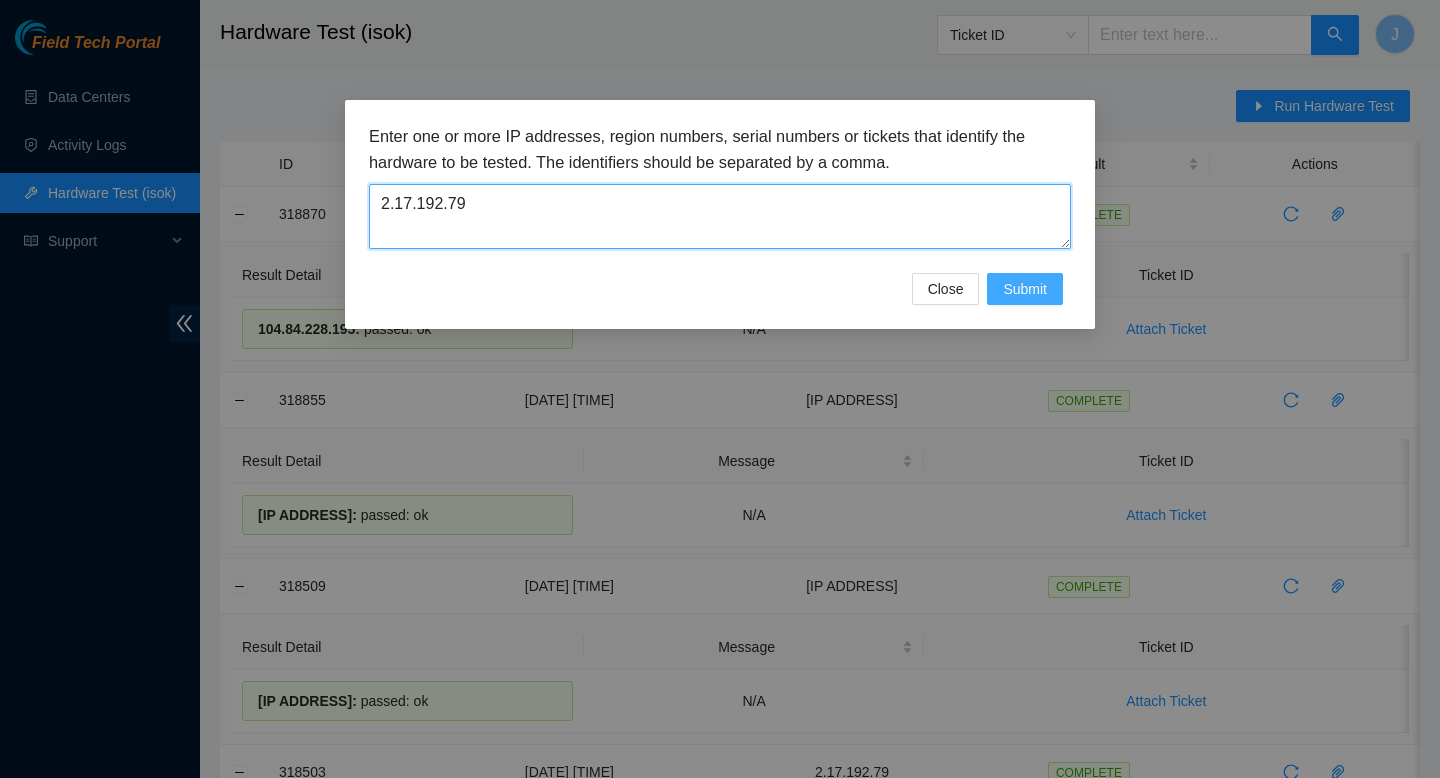 type on "2.17.192.79" 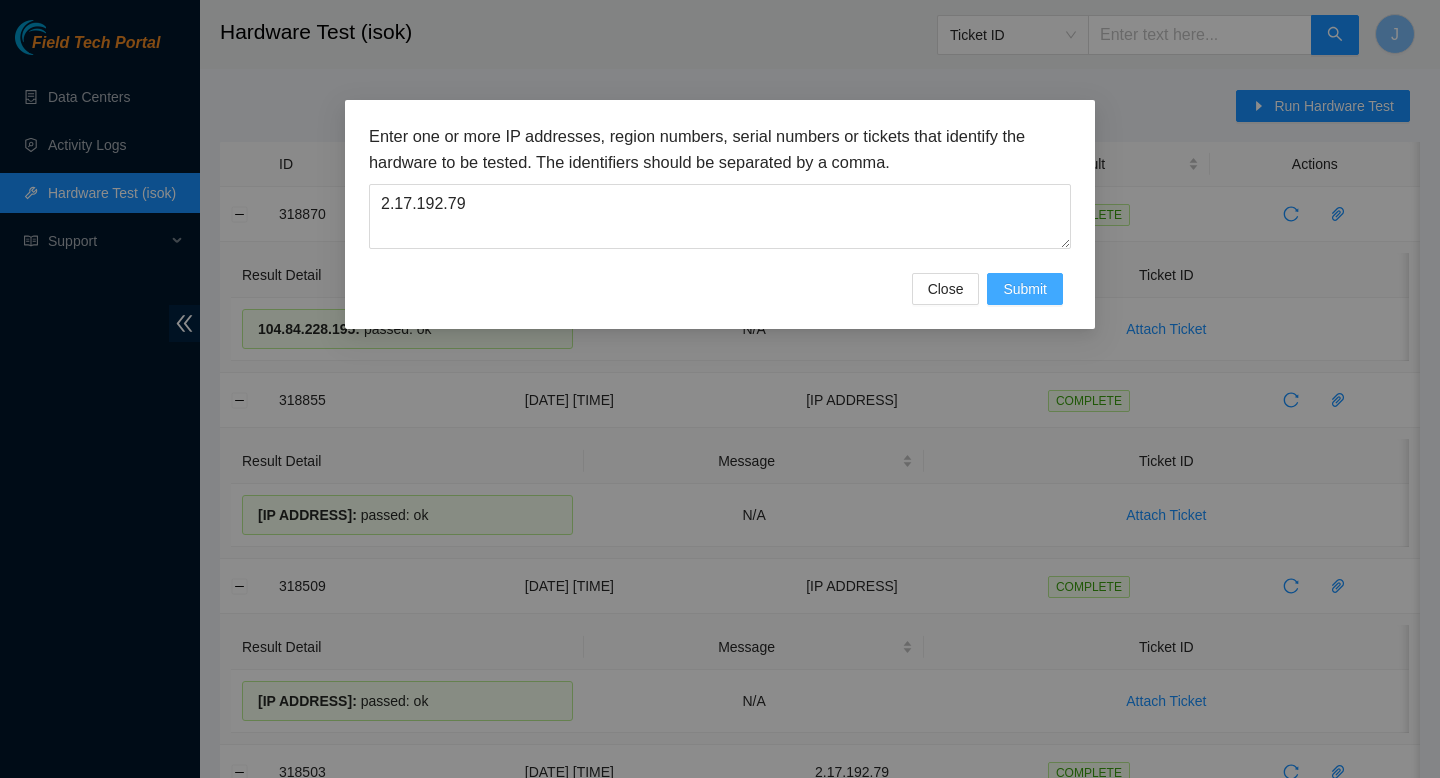 click on "Submit" at bounding box center (1025, 289) 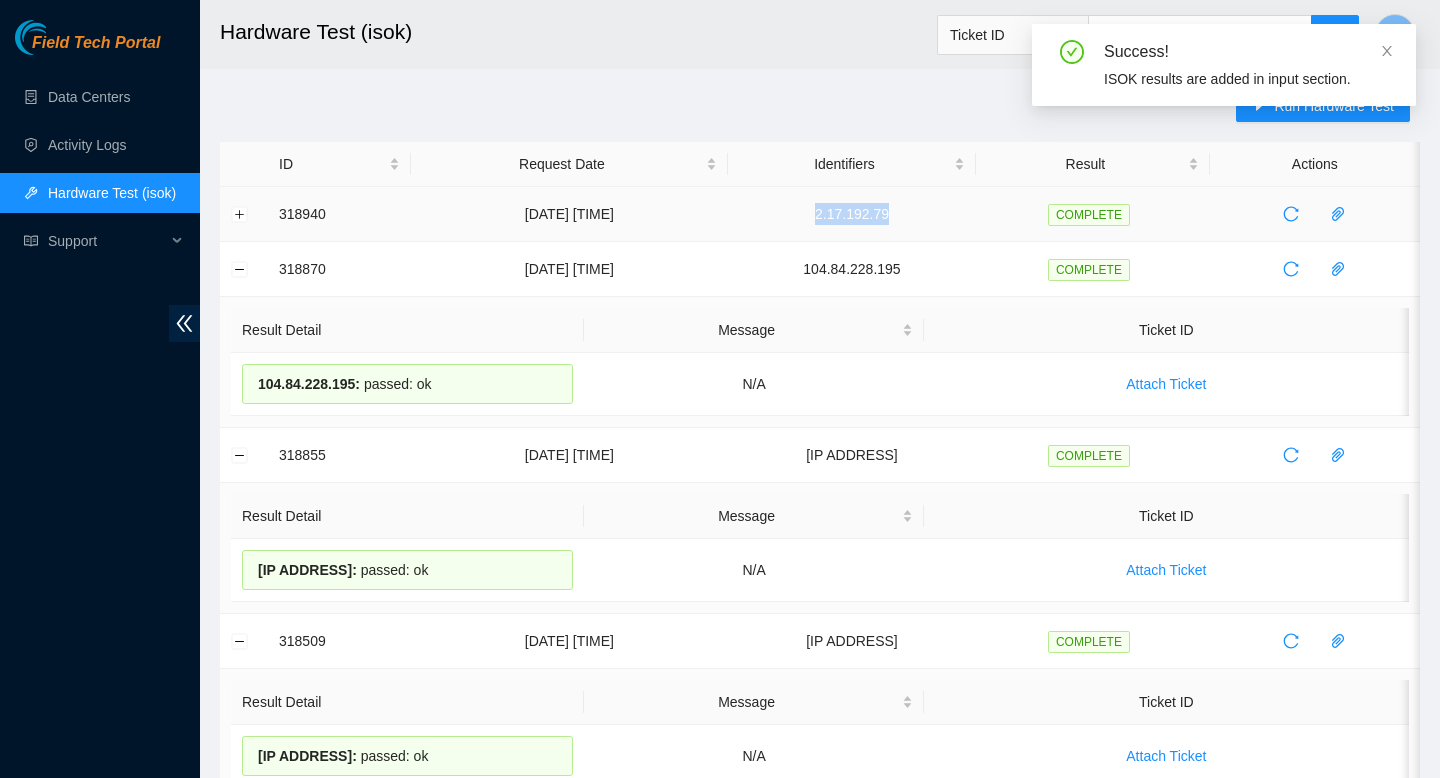 drag, startPoint x: 940, startPoint y: 216, endPoint x: 809, endPoint y: 223, distance: 131.18689 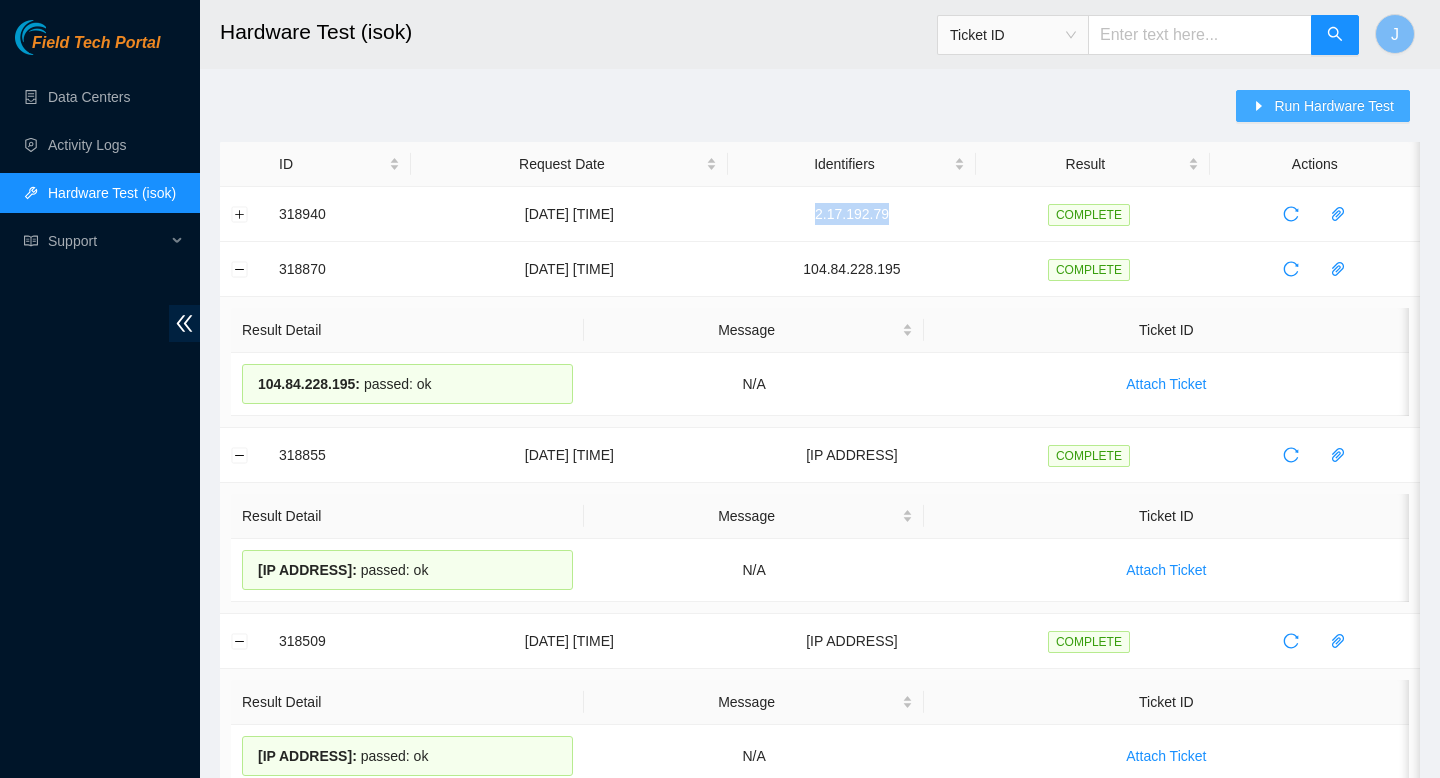 click on "Run Hardware Test" at bounding box center (1334, 106) 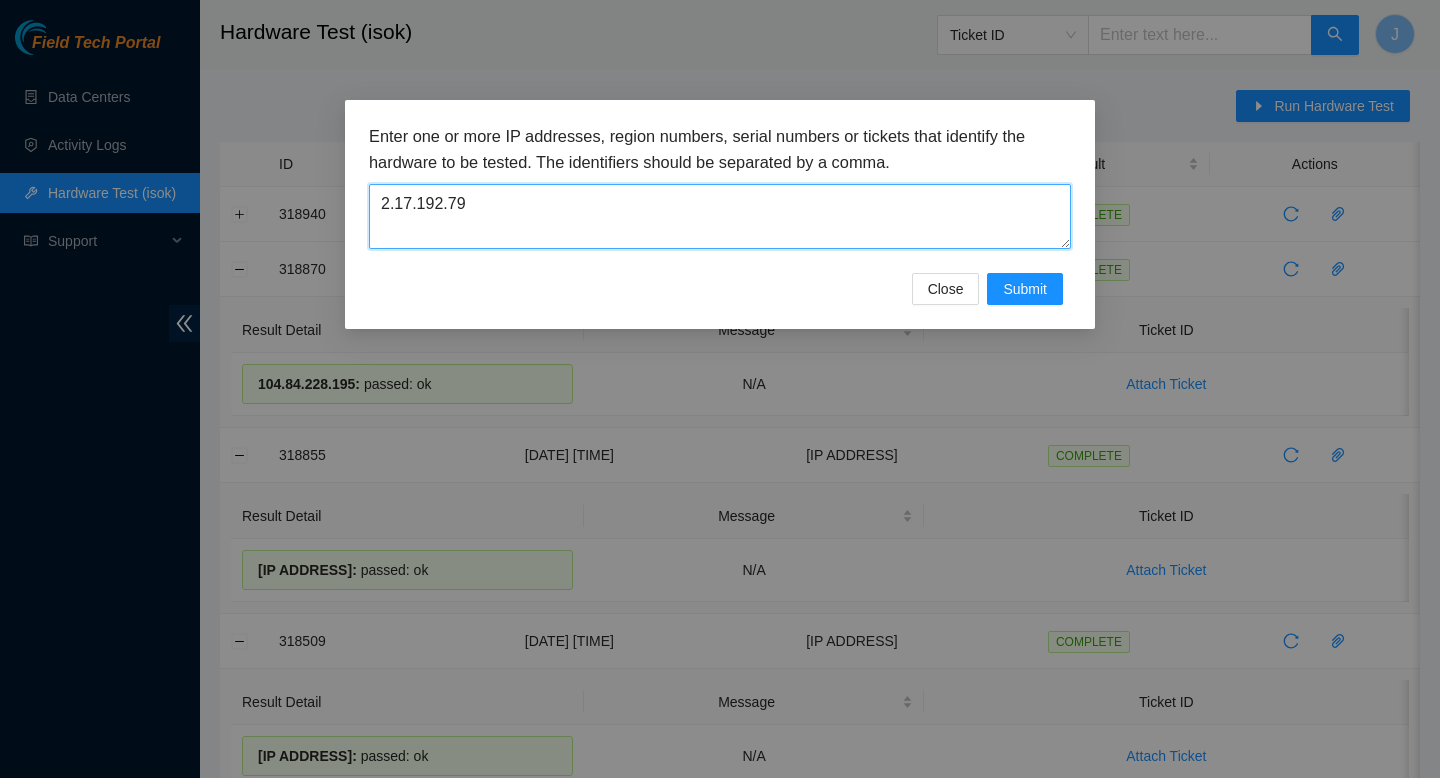 click on "2.17.192.79" at bounding box center [720, 216] 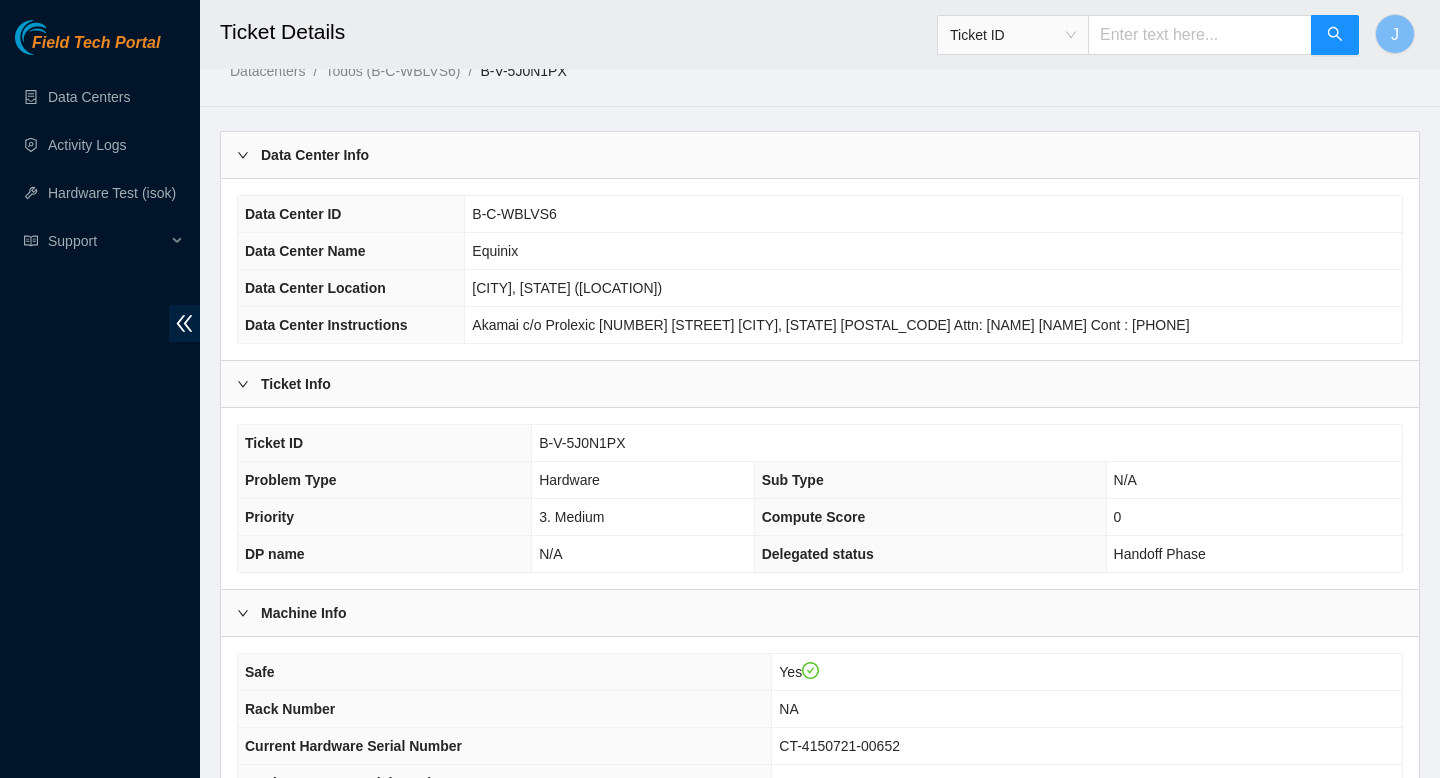 scroll, scrollTop: 0, scrollLeft: 0, axis: both 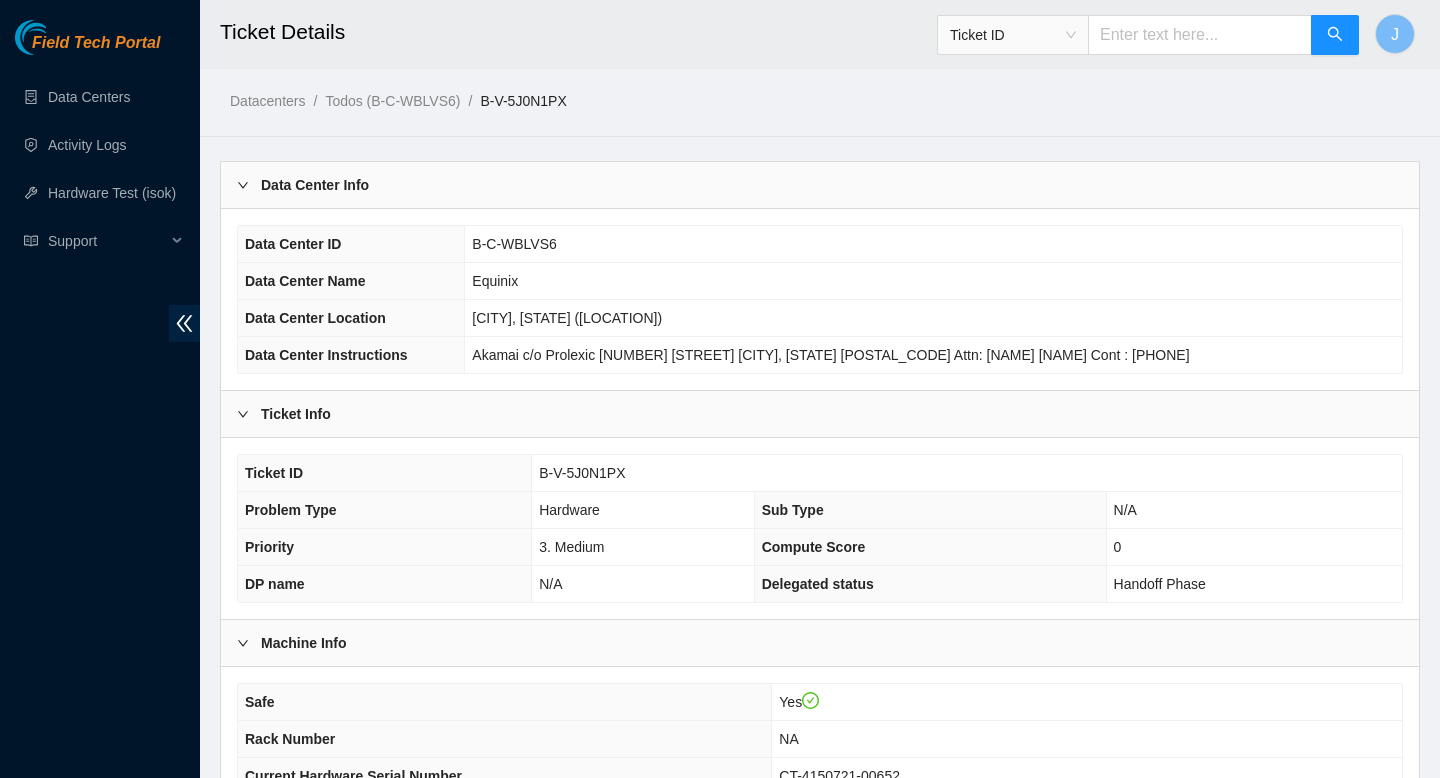 click at bounding box center [1200, 35] 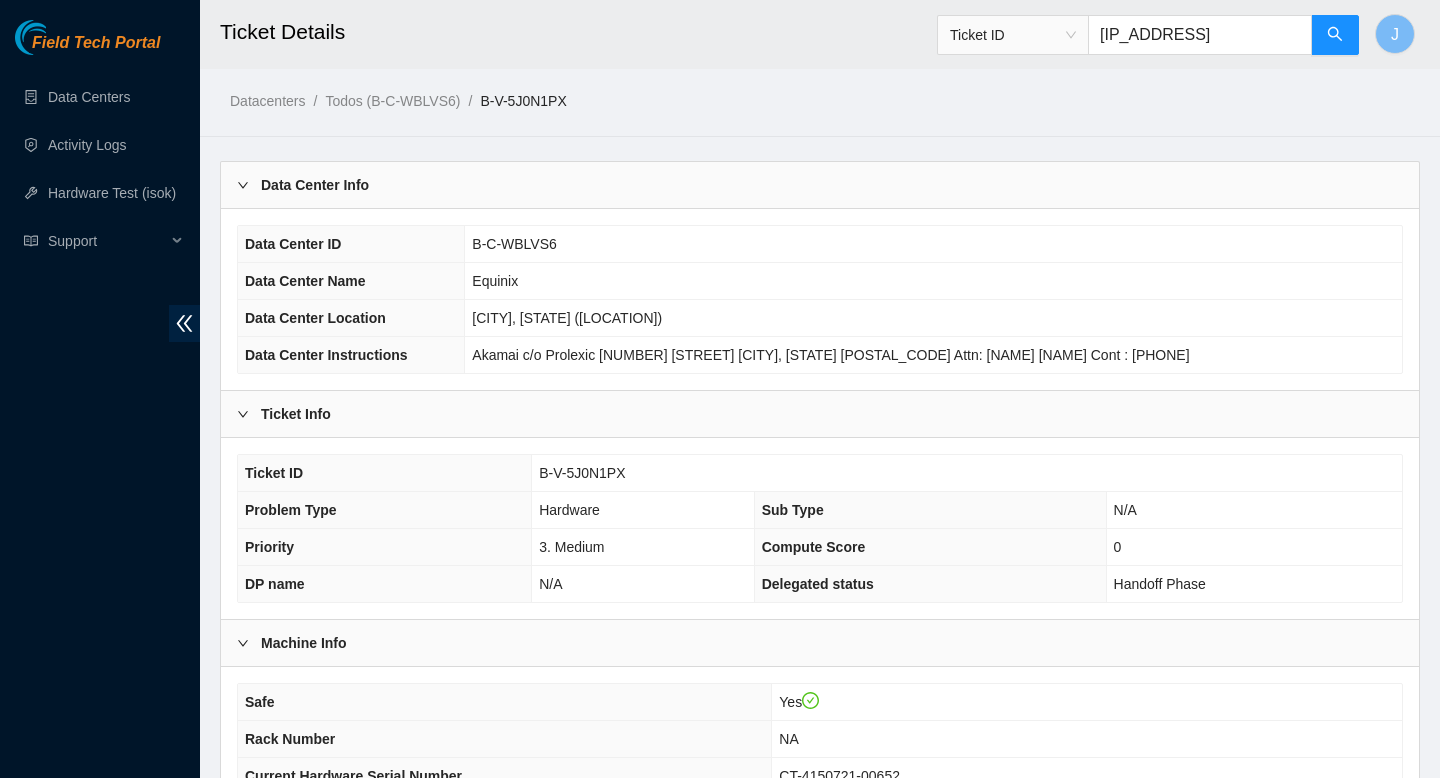 click on "Ticket ID" at bounding box center [1013, 35] 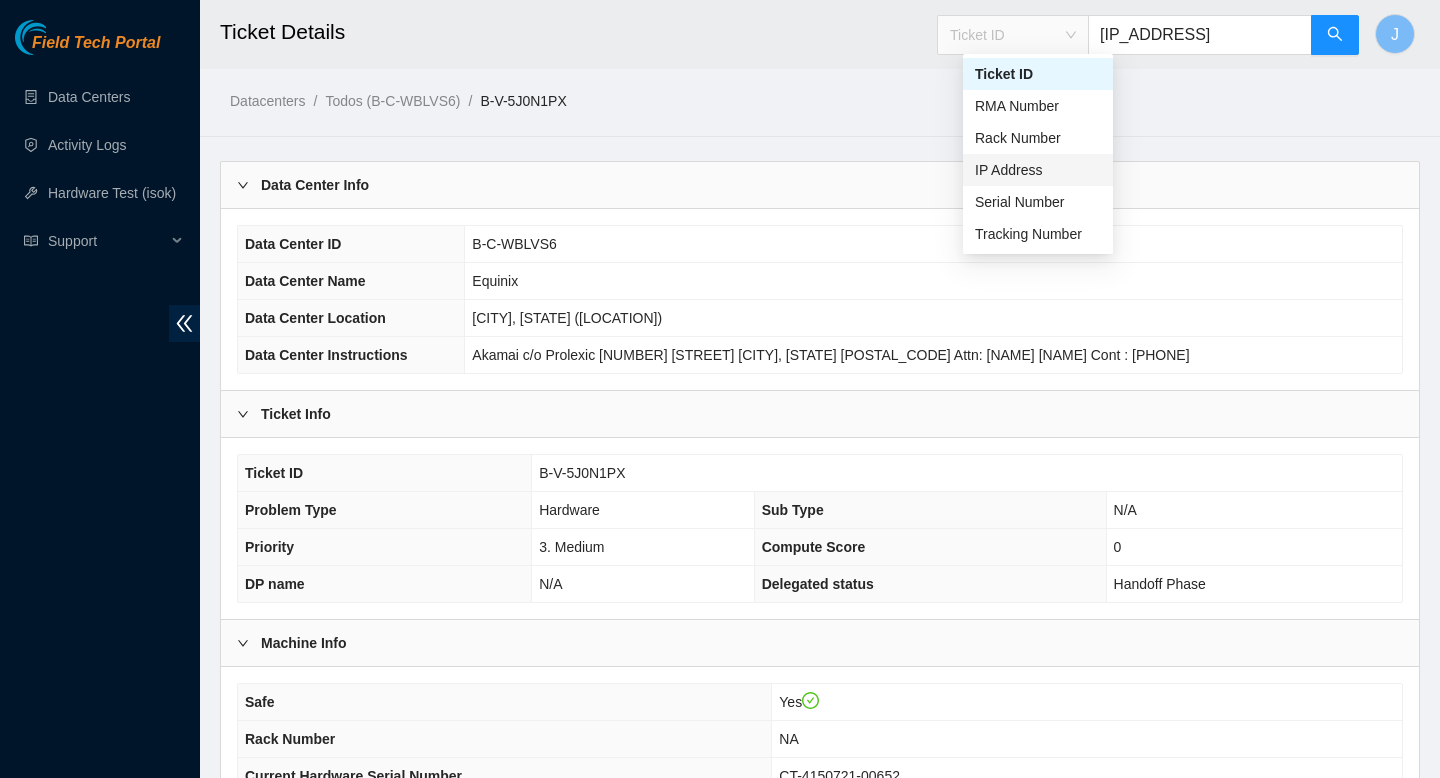 click on "IP Address" at bounding box center [1038, 170] 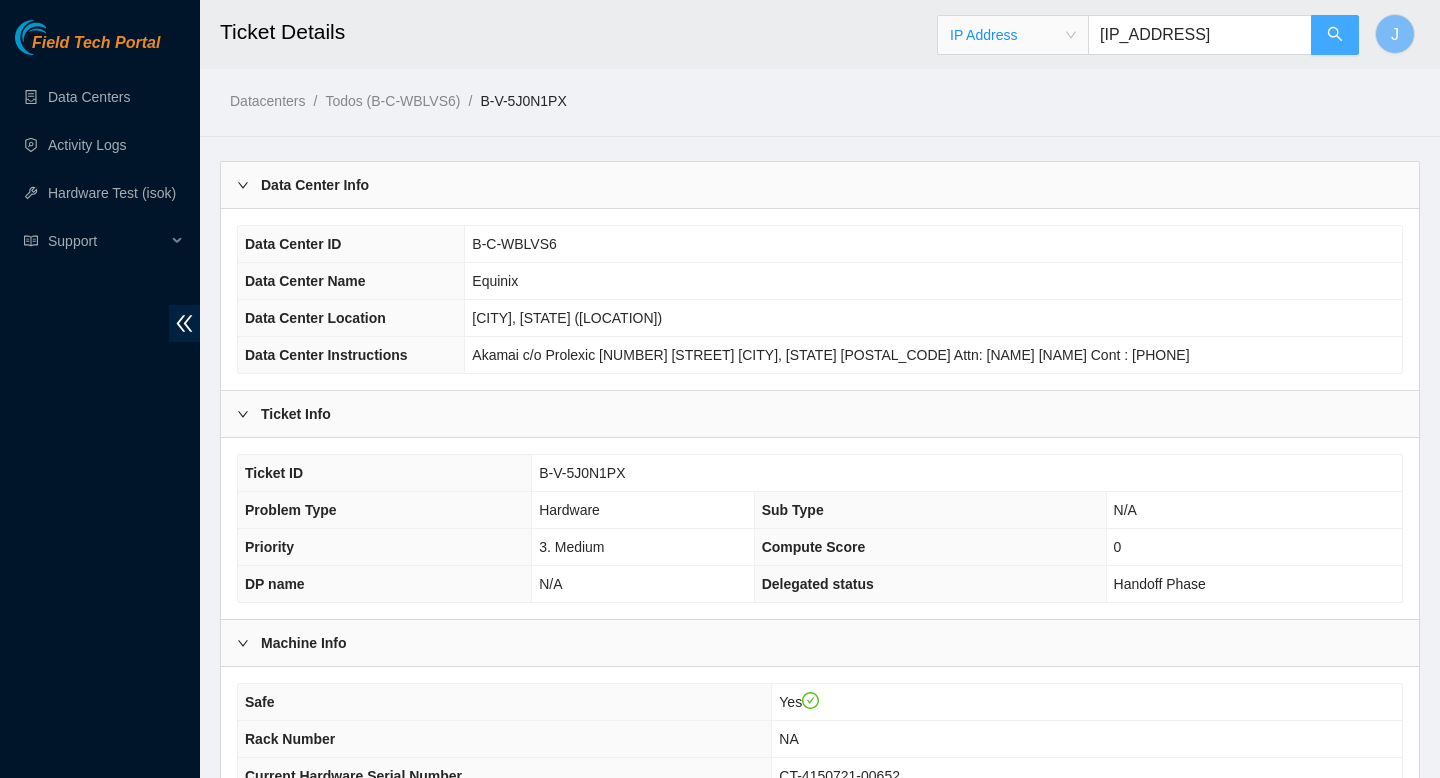 click at bounding box center (1335, 35) 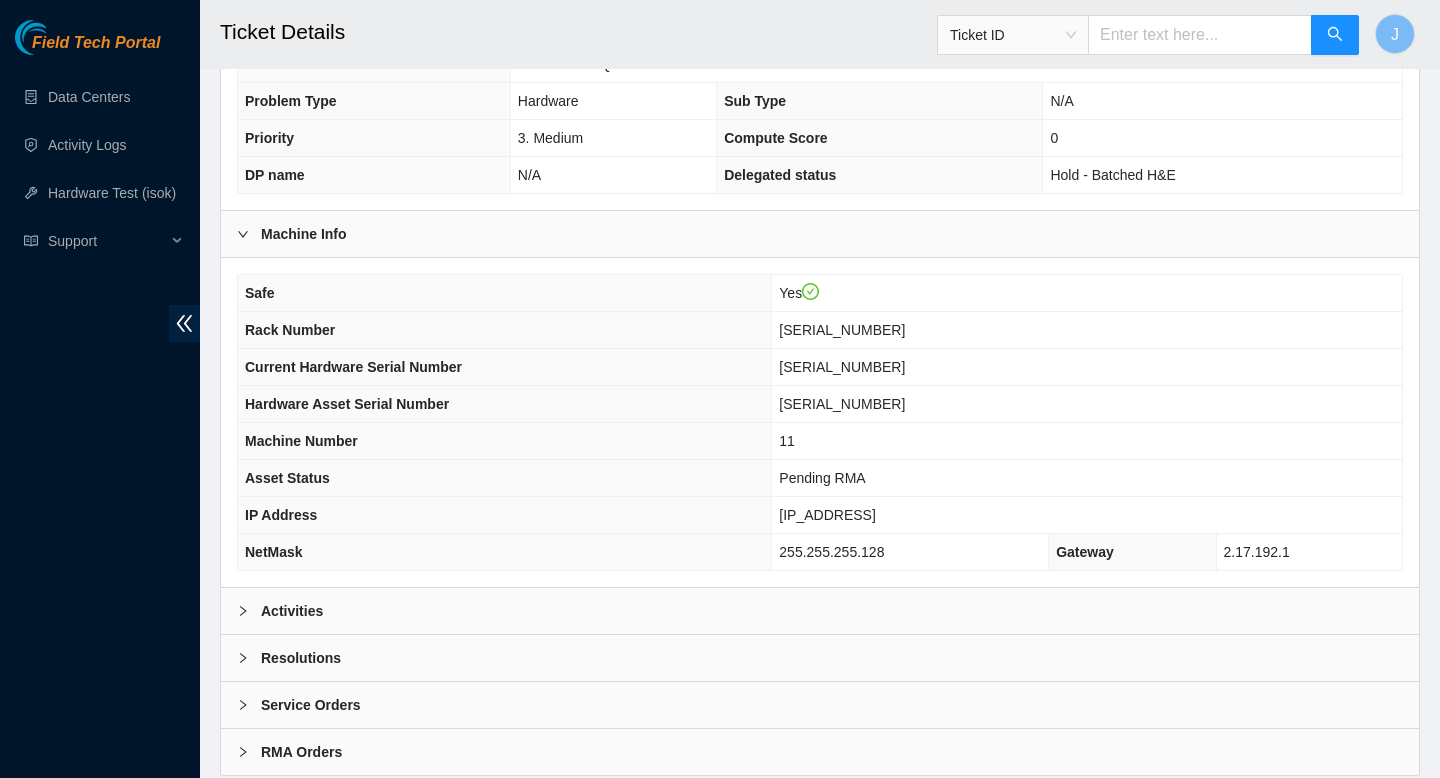 scroll, scrollTop: 469, scrollLeft: 0, axis: vertical 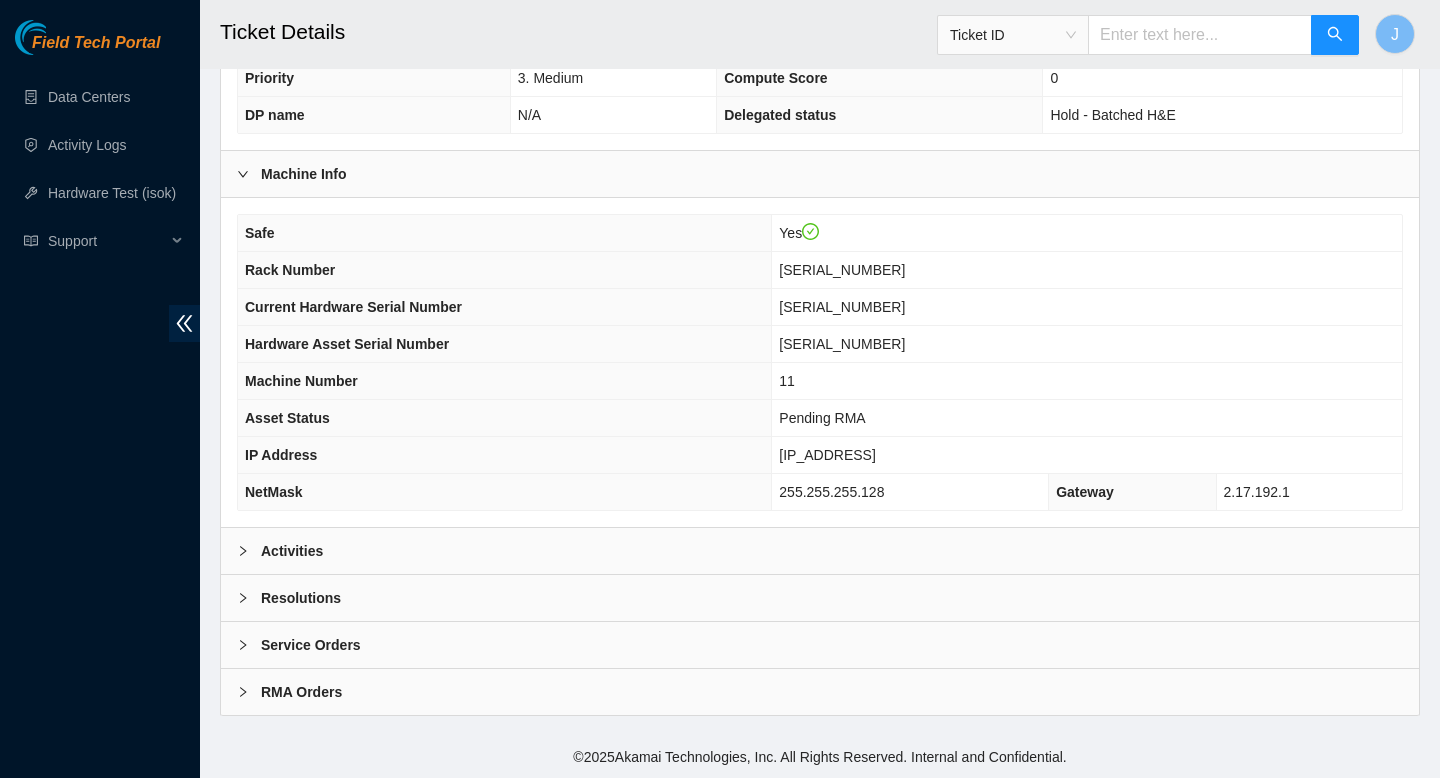 click on "Activities" at bounding box center (820, 551) 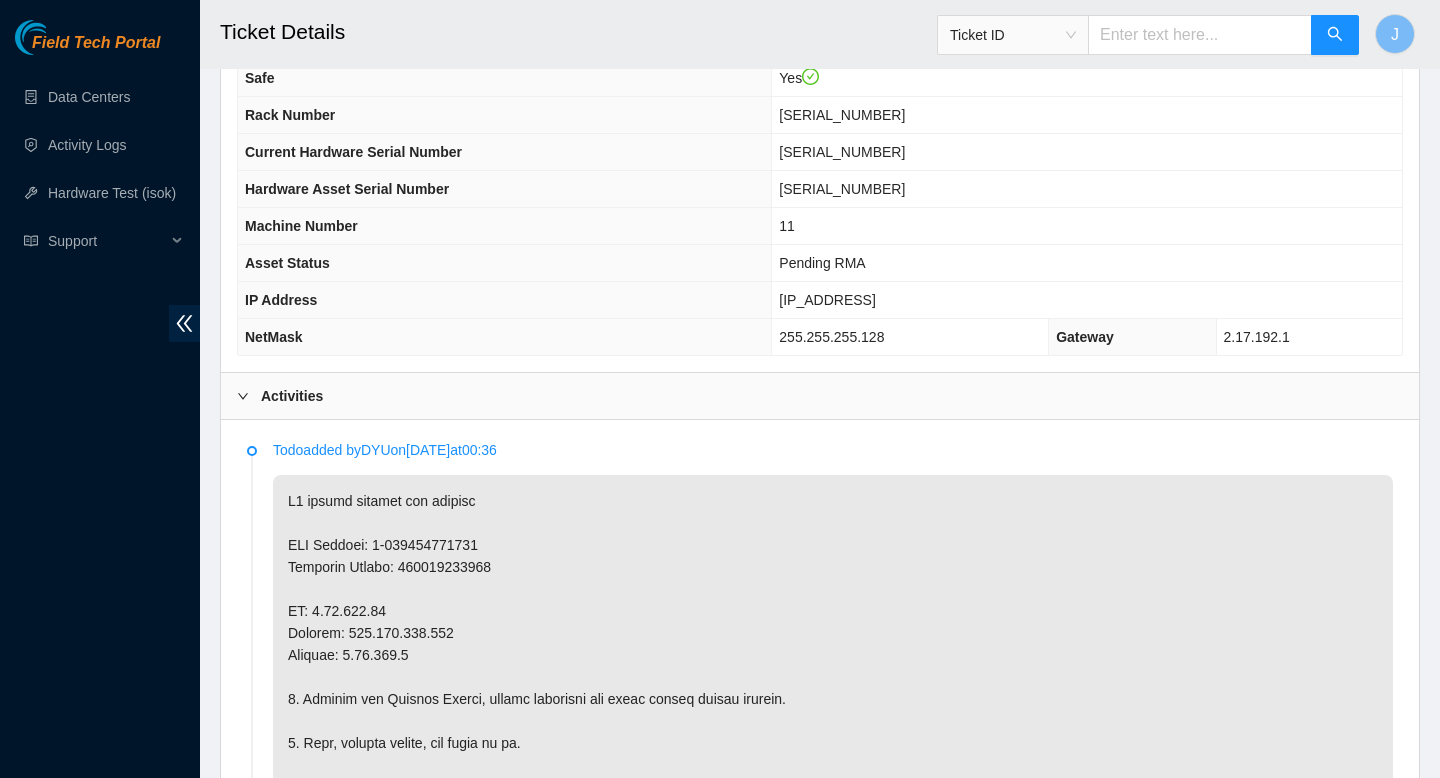 scroll, scrollTop: 630, scrollLeft: 0, axis: vertical 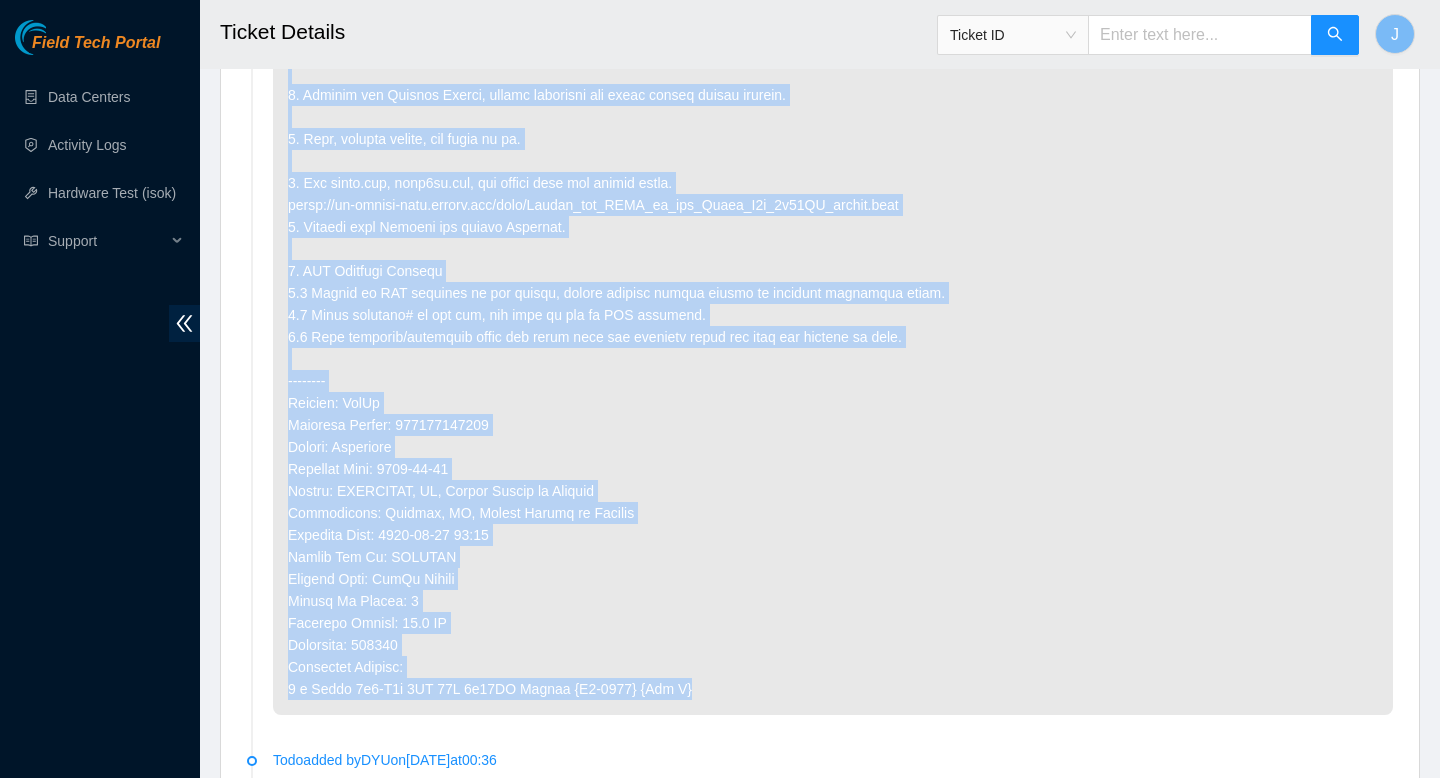 drag, startPoint x: 283, startPoint y: 162, endPoint x: 783, endPoint y: 691, distance: 727.9018 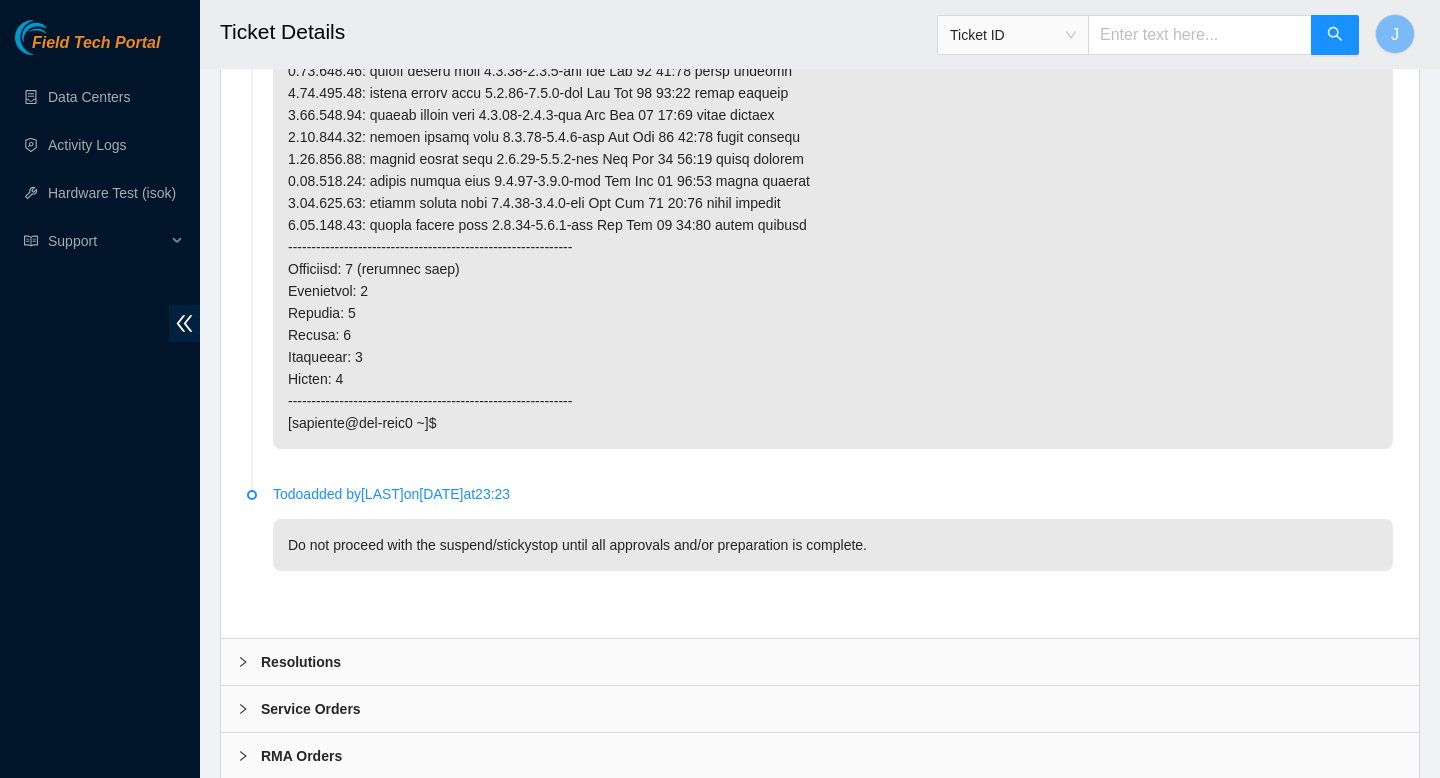 scroll, scrollTop: 4710, scrollLeft: 0, axis: vertical 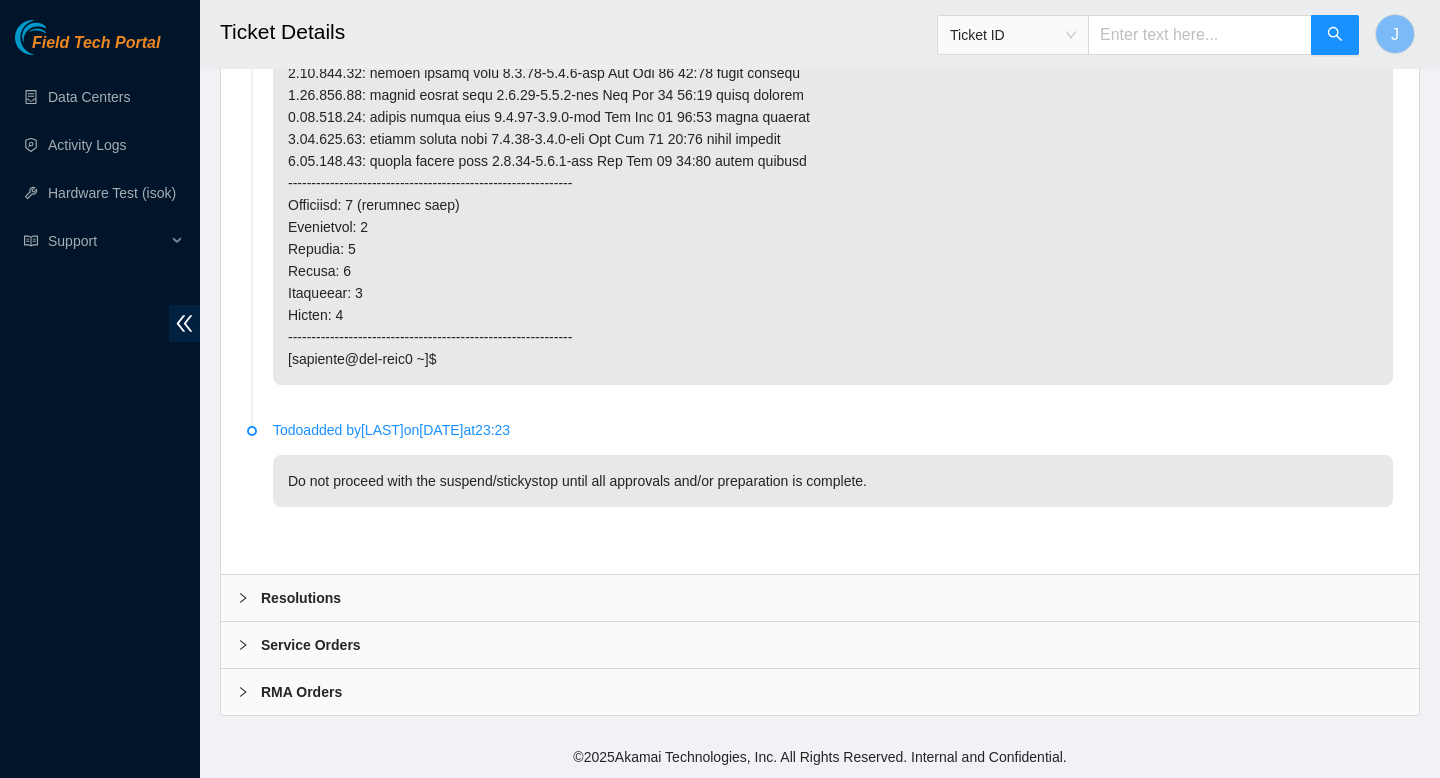 click on "Service Orders" at bounding box center (820, 645) 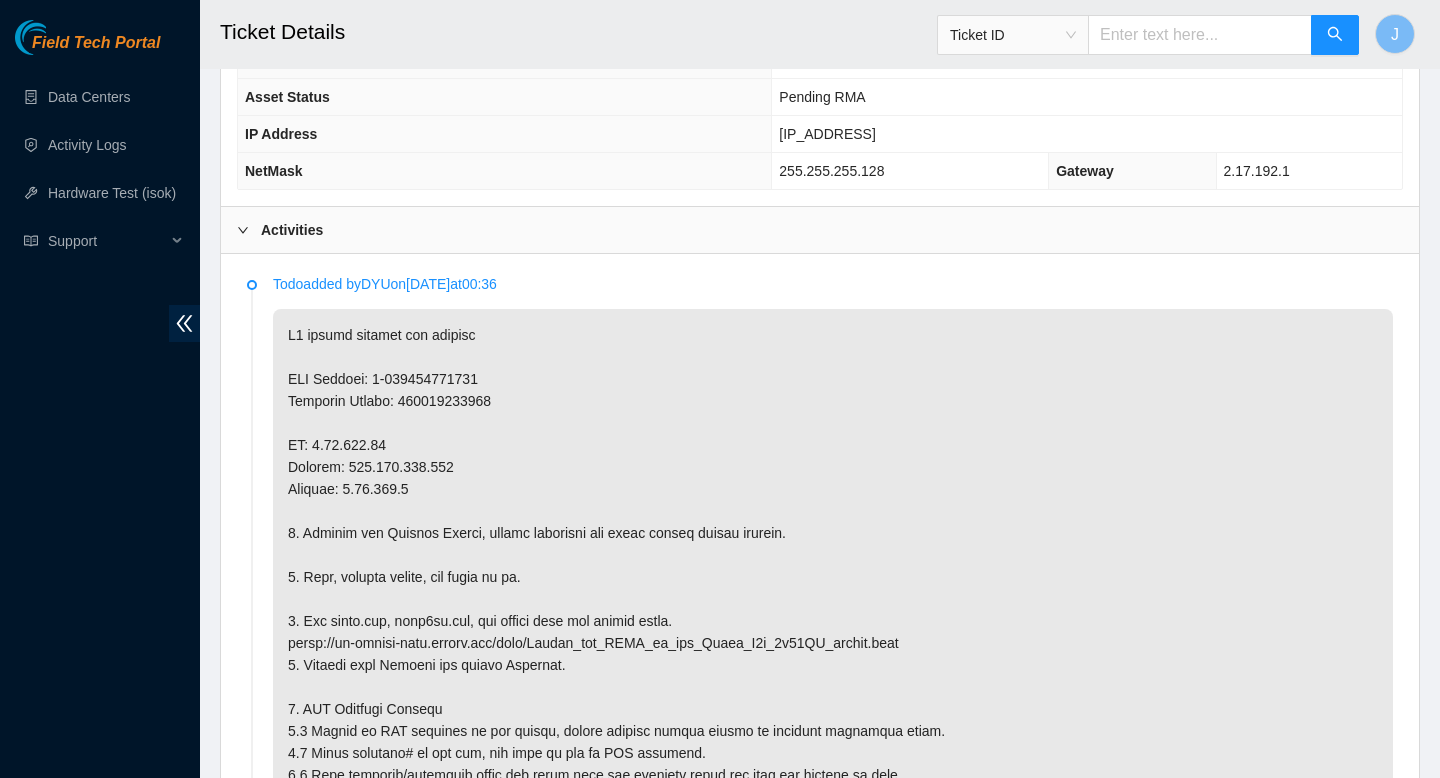 scroll, scrollTop: 796, scrollLeft: 0, axis: vertical 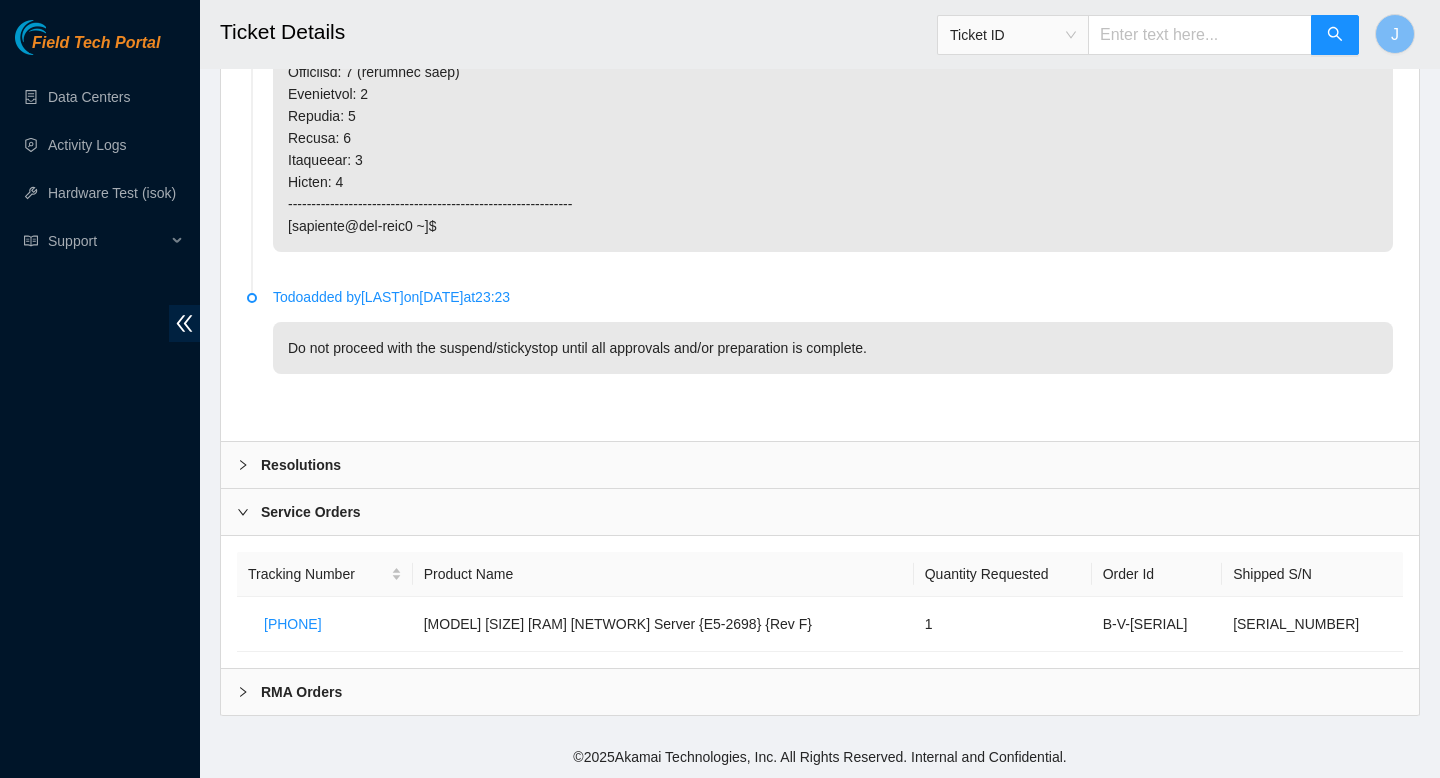 click on "Resolutions" at bounding box center (820, 465) 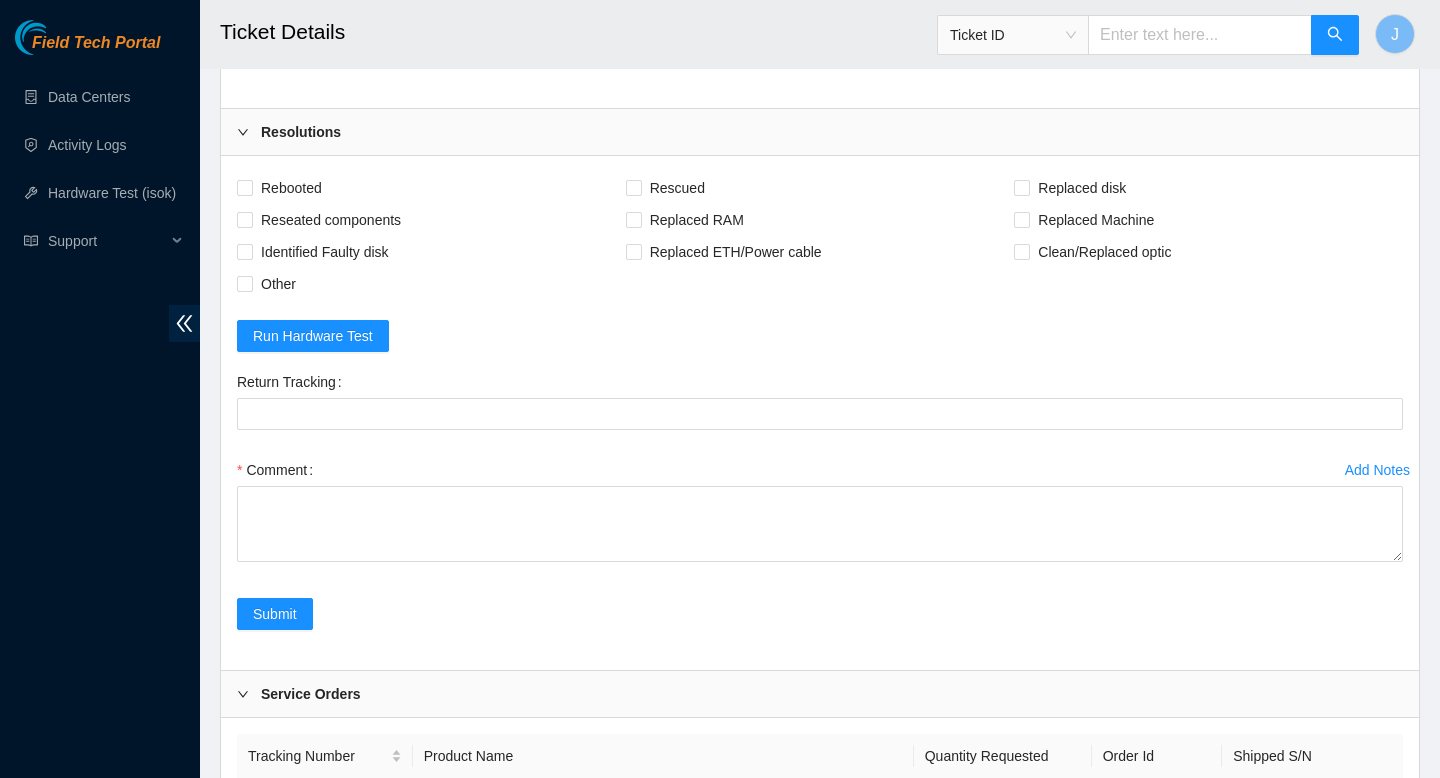 scroll, scrollTop: 5144, scrollLeft: 0, axis: vertical 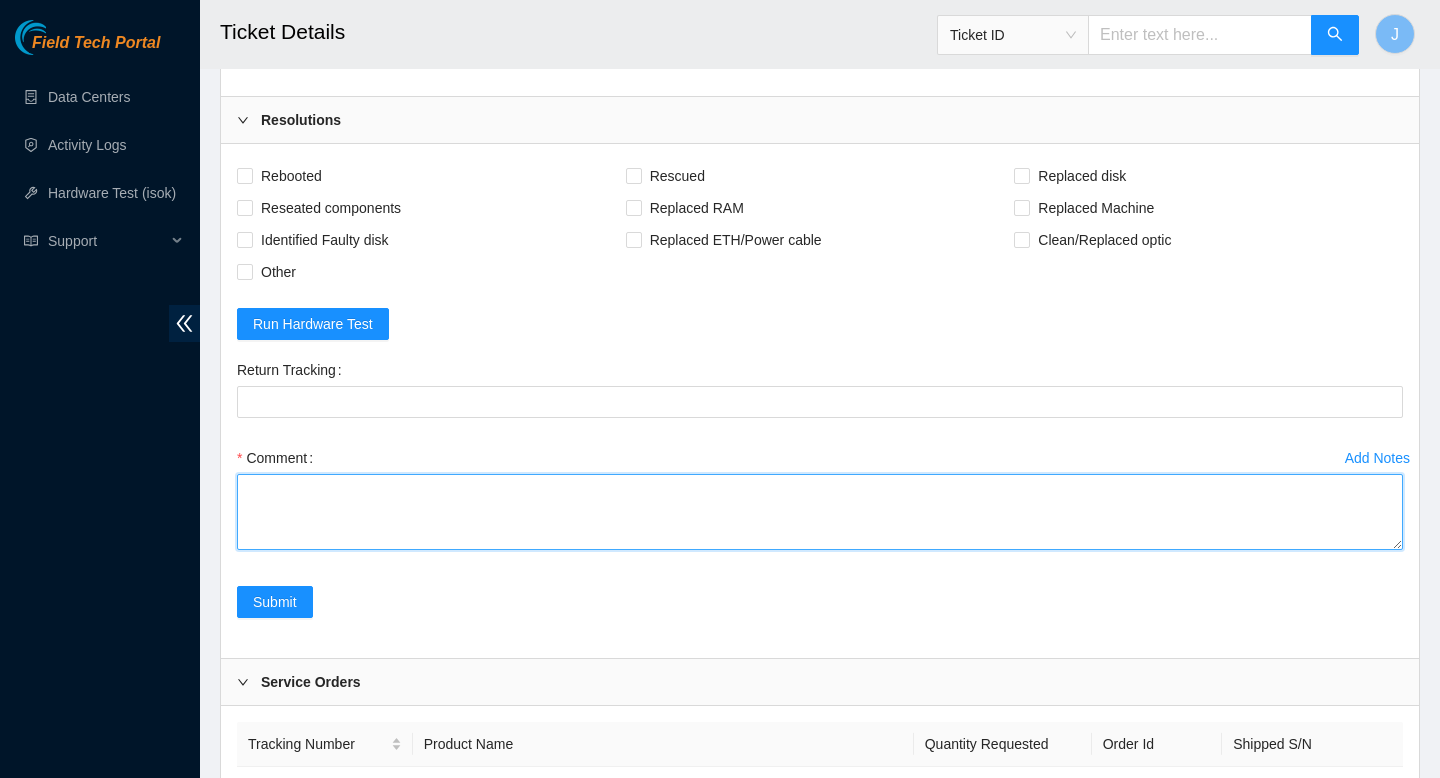click on "Comment" at bounding box center [820, 512] 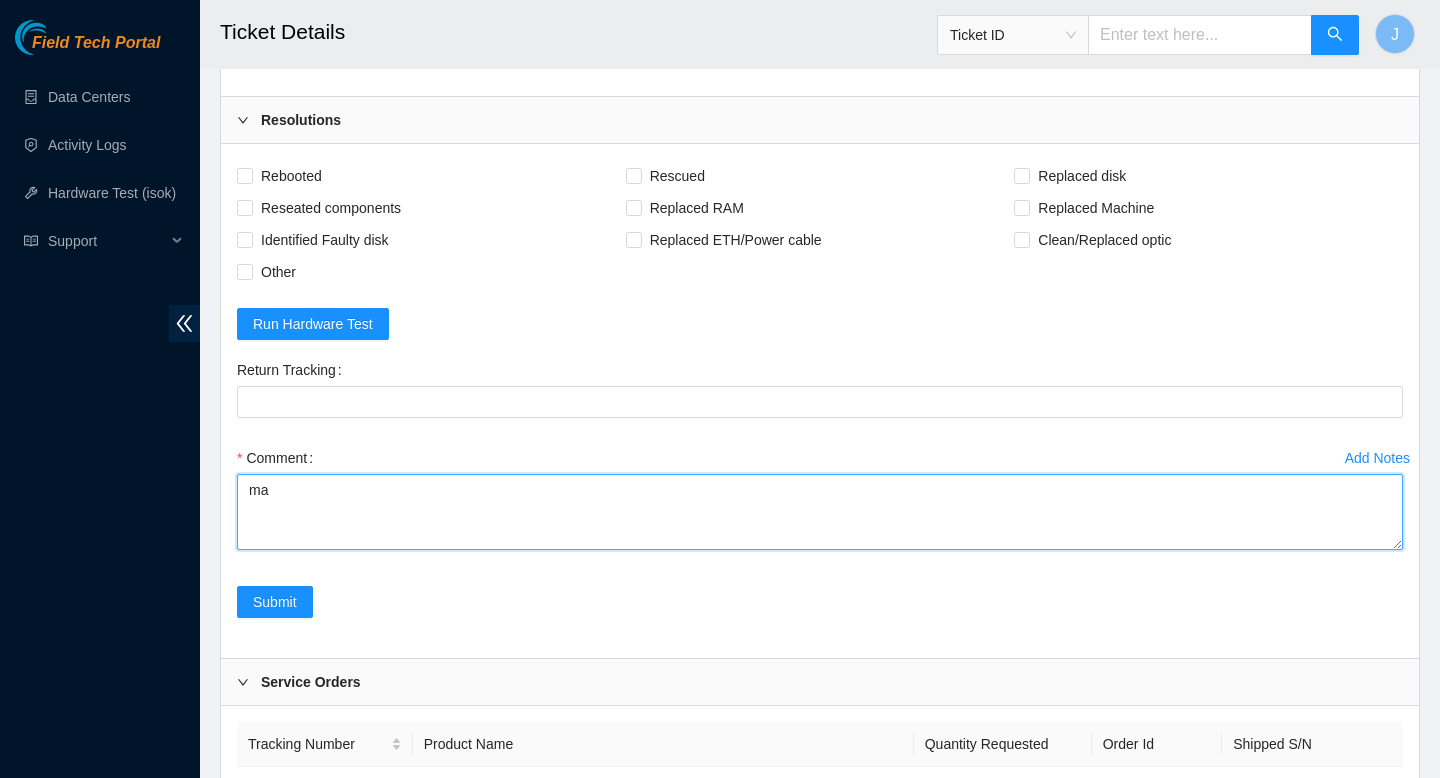 type on "m" 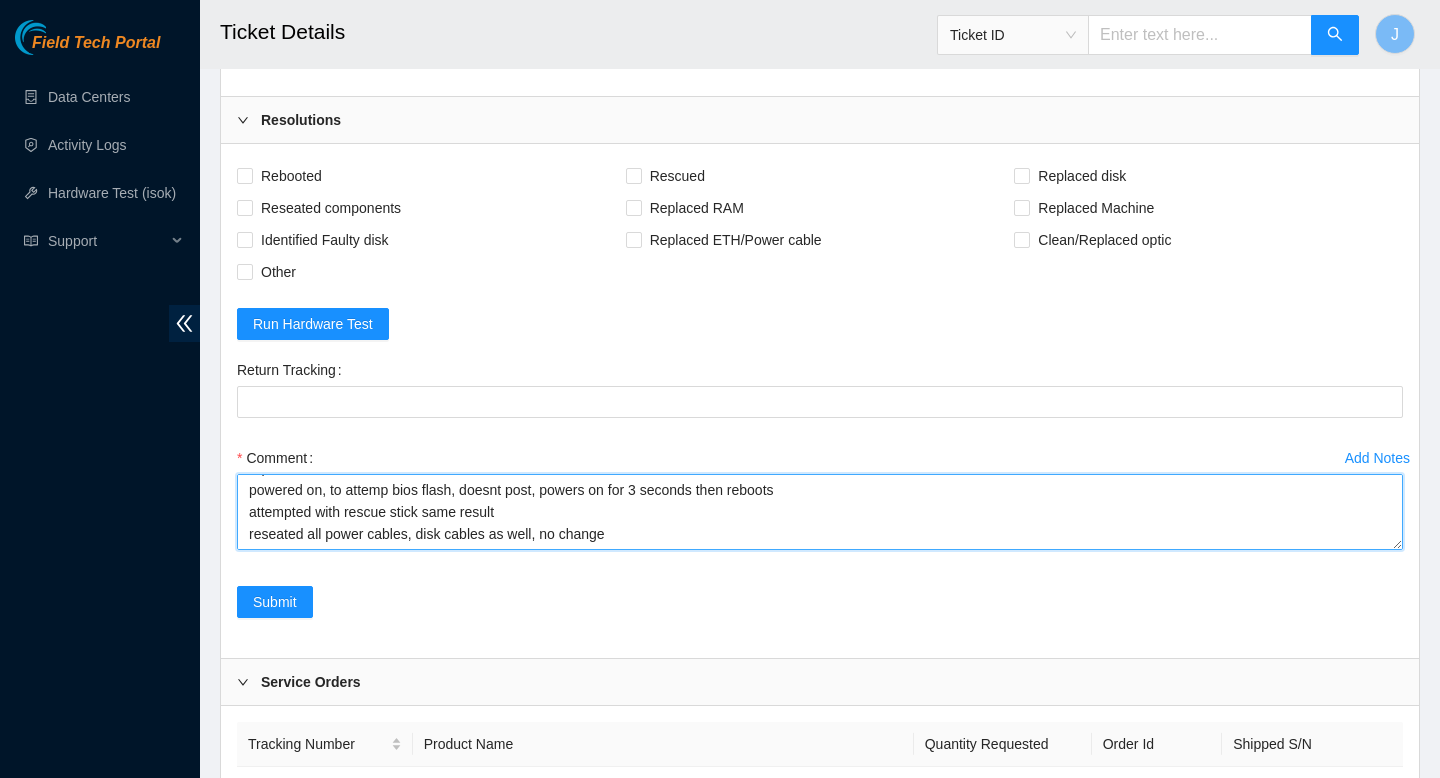scroll, scrollTop: 81, scrollLeft: 0, axis: vertical 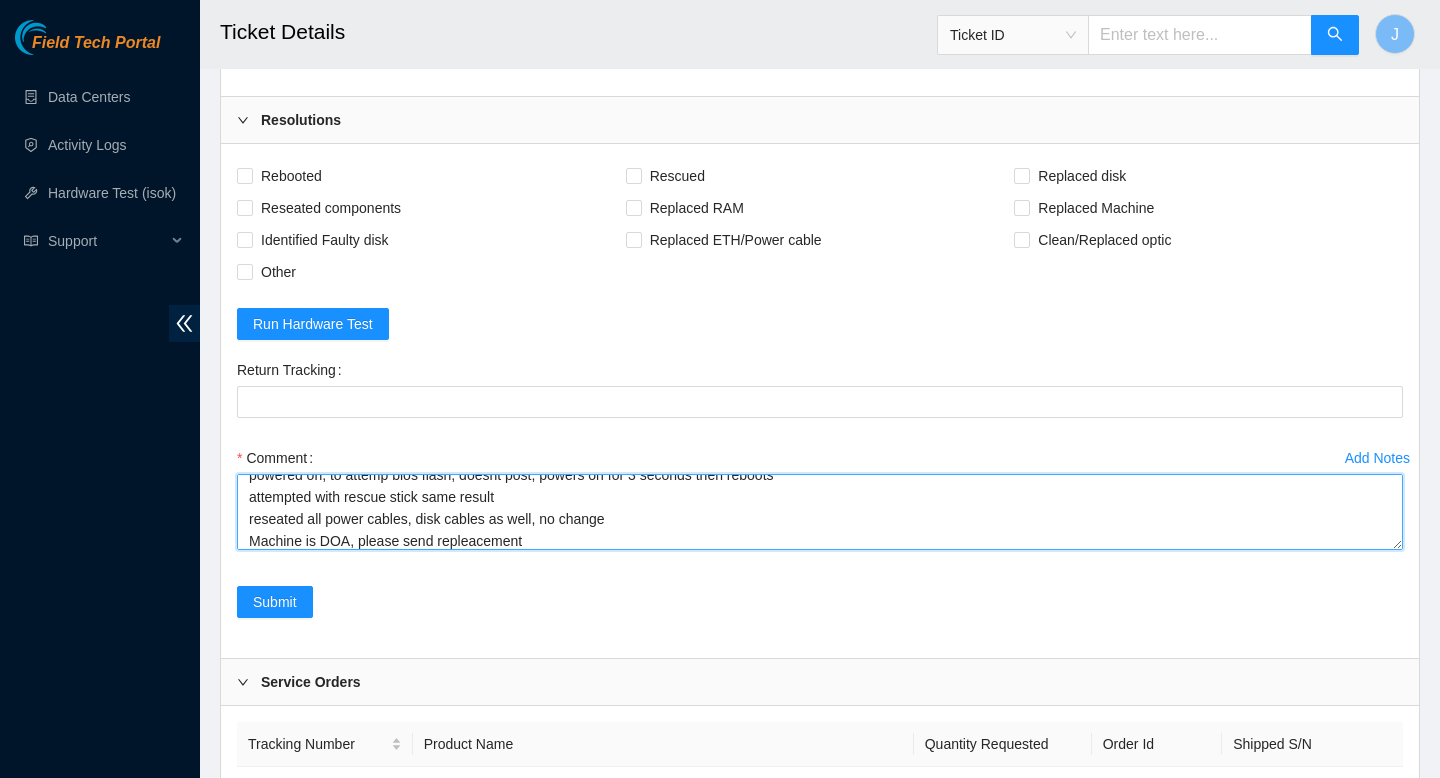 click on "unracked and removed faulty server w/ sn
inspected new server, CMOS battery holder is broken, found battery being held by blue panters tape
replaced w/ SN
powered on, to attemp bios flash, doesnt post, powers on for 3 seconds then reboots
attempted with rescue stick same result
reseated all power cables, disk cables as well, no change
Machine is DOA, please send repleacement" at bounding box center [820, 512] 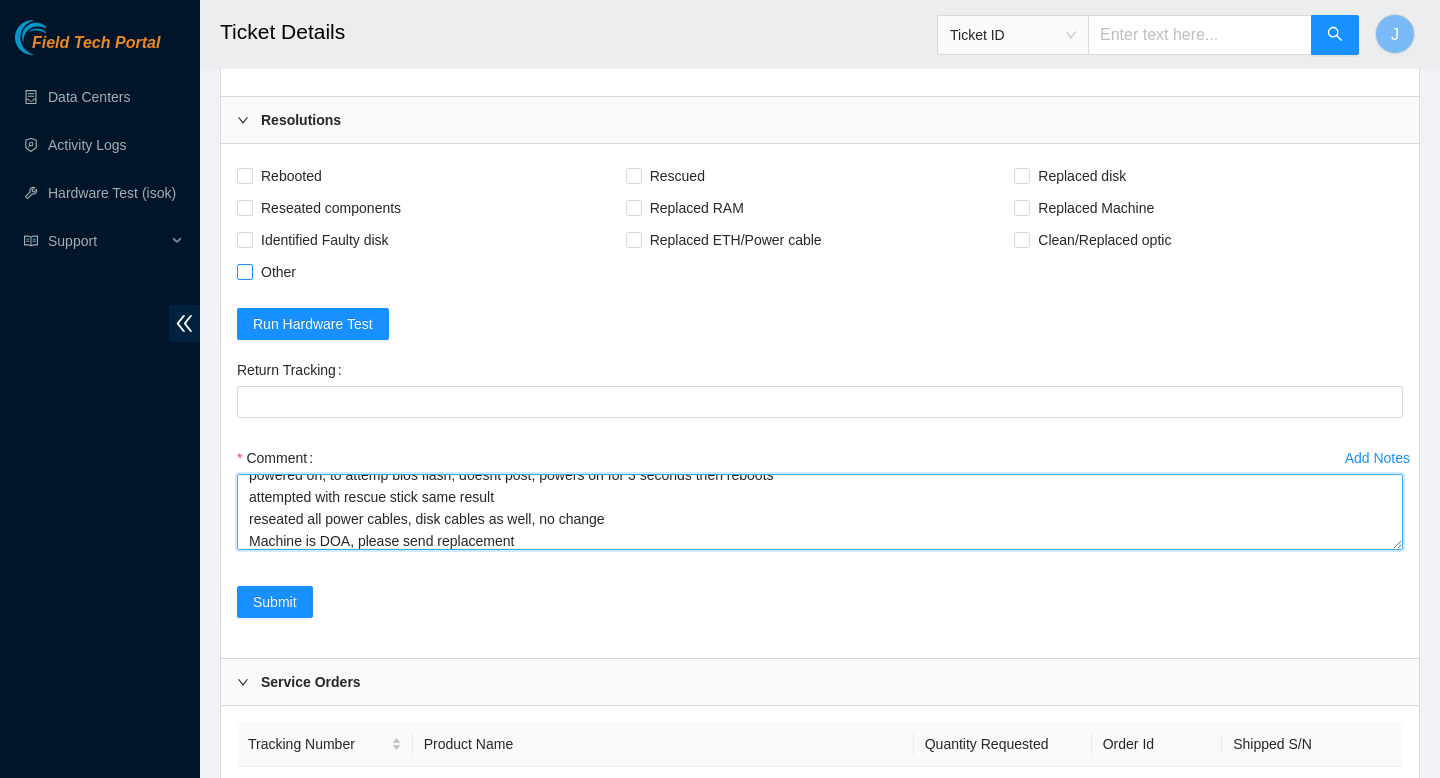 type on "unracked and removed faulty server w/ sn
inspected new server, CMOS battery holder is broken, found battery being held by blue panters tape
replaced w/ SN
powered on, to attemp bios flash, doesnt post, powers on for 3 seconds then reboots
attempted with rescue stick same result
reseated all power cables, disk cables as well, no change
Machine is DOA, please send replacement" 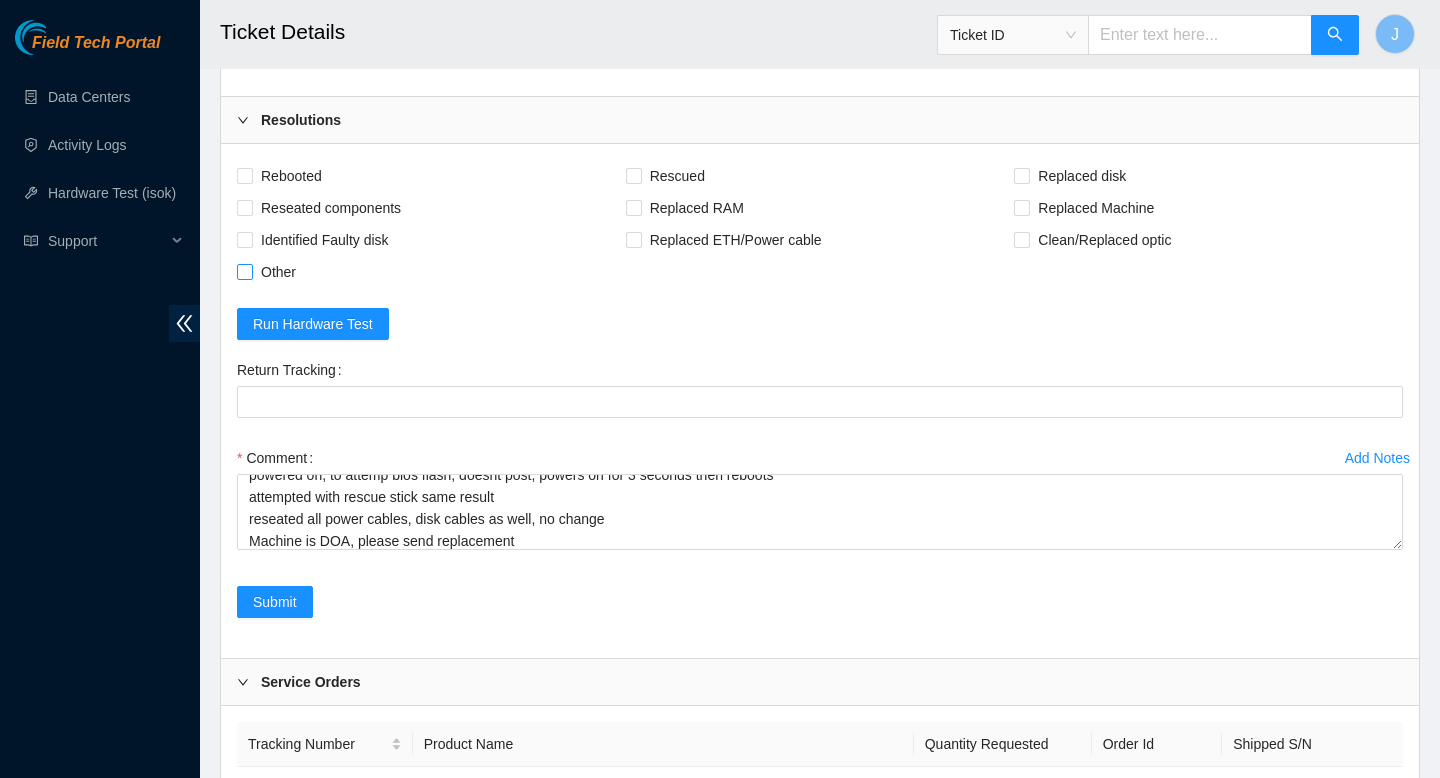 click at bounding box center [245, 272] 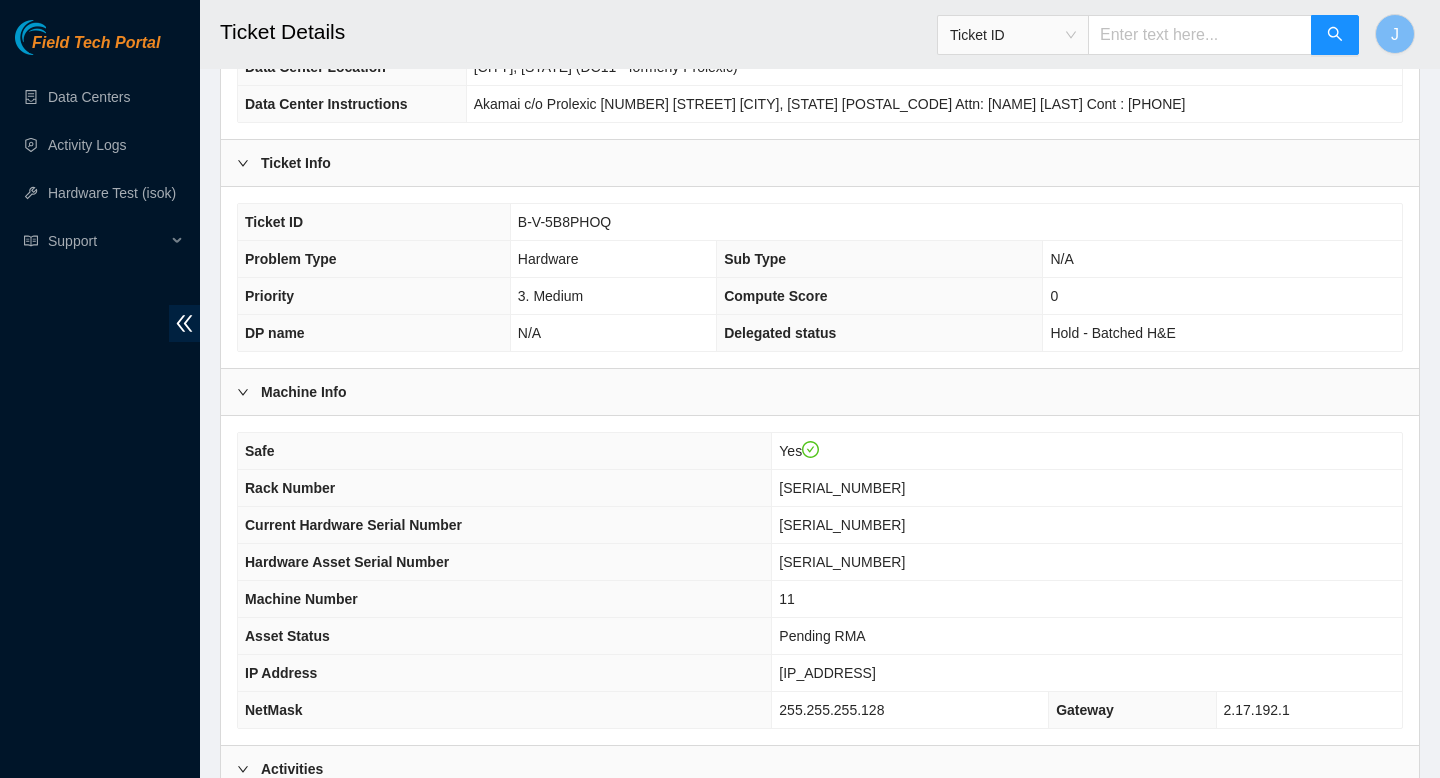 scroll, scrollTop: 263, scrollLeft: 0, axis: vertical 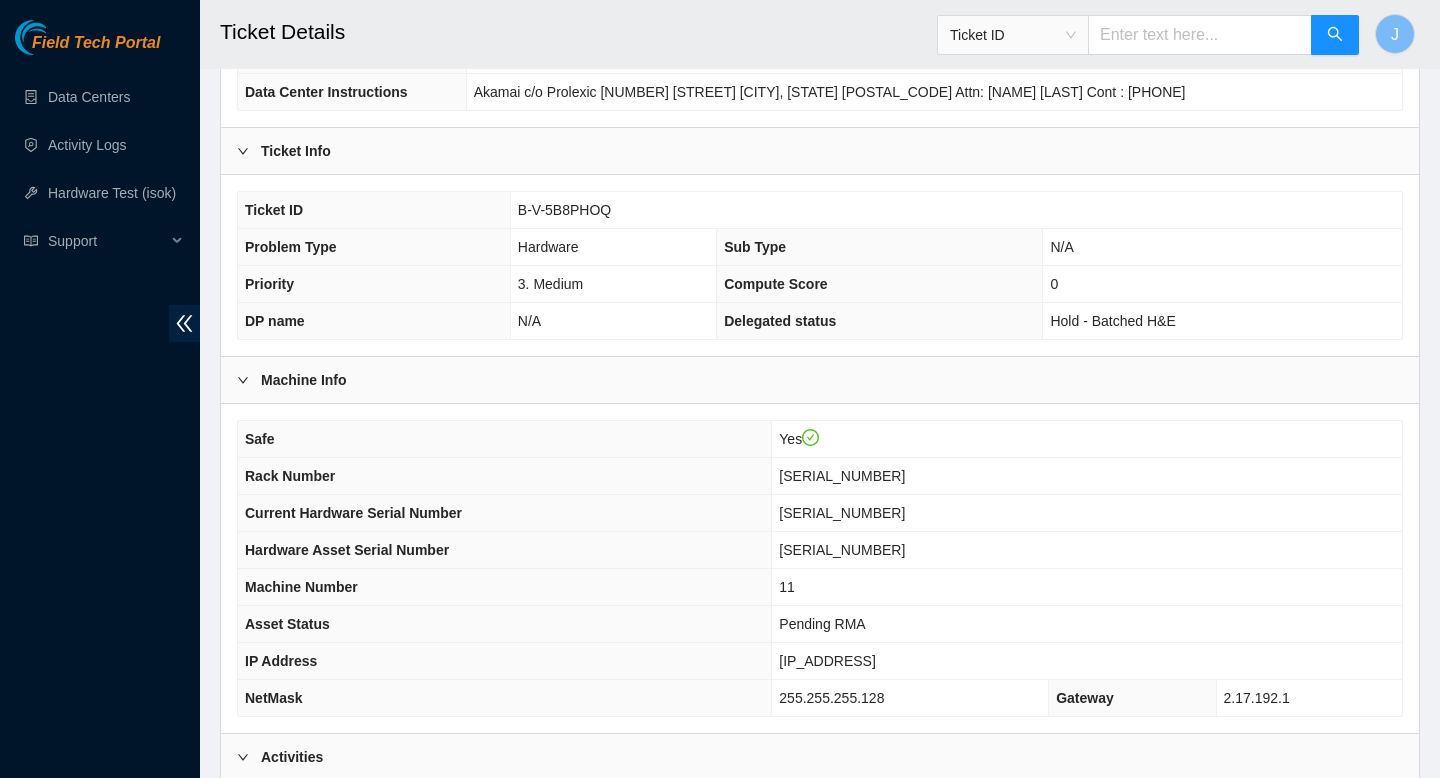 drag, startPoint x: 917, startPoint y: 516, endPoint x: 731, endPoint y: 504, distance: 186.38669 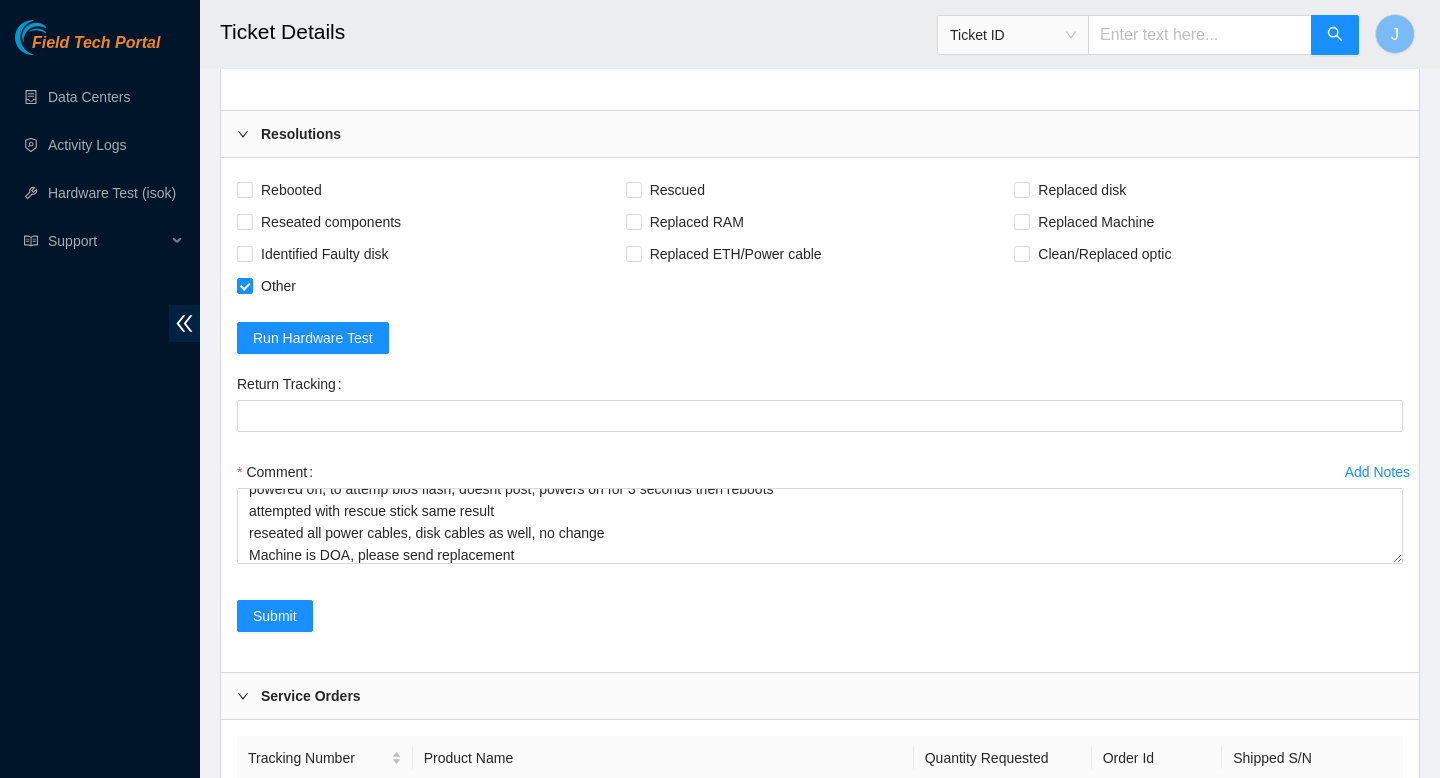 scroll, scrollTop: 5358, scrollLeft: 0, axis: vertical 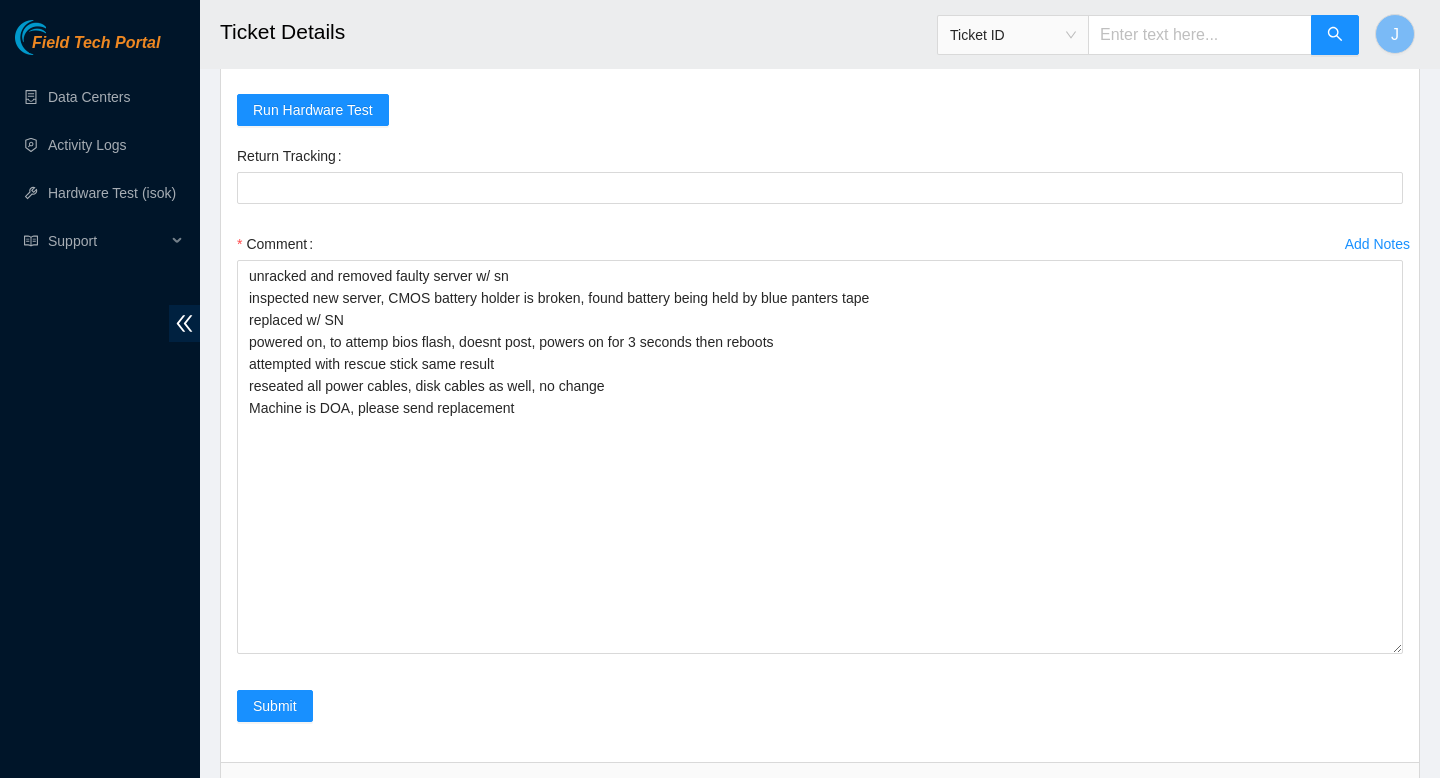 drag, startPoint x: 1391, startPoint y: 373, endPoint x: 1417, endPoint y: 689, distance: 317.0678 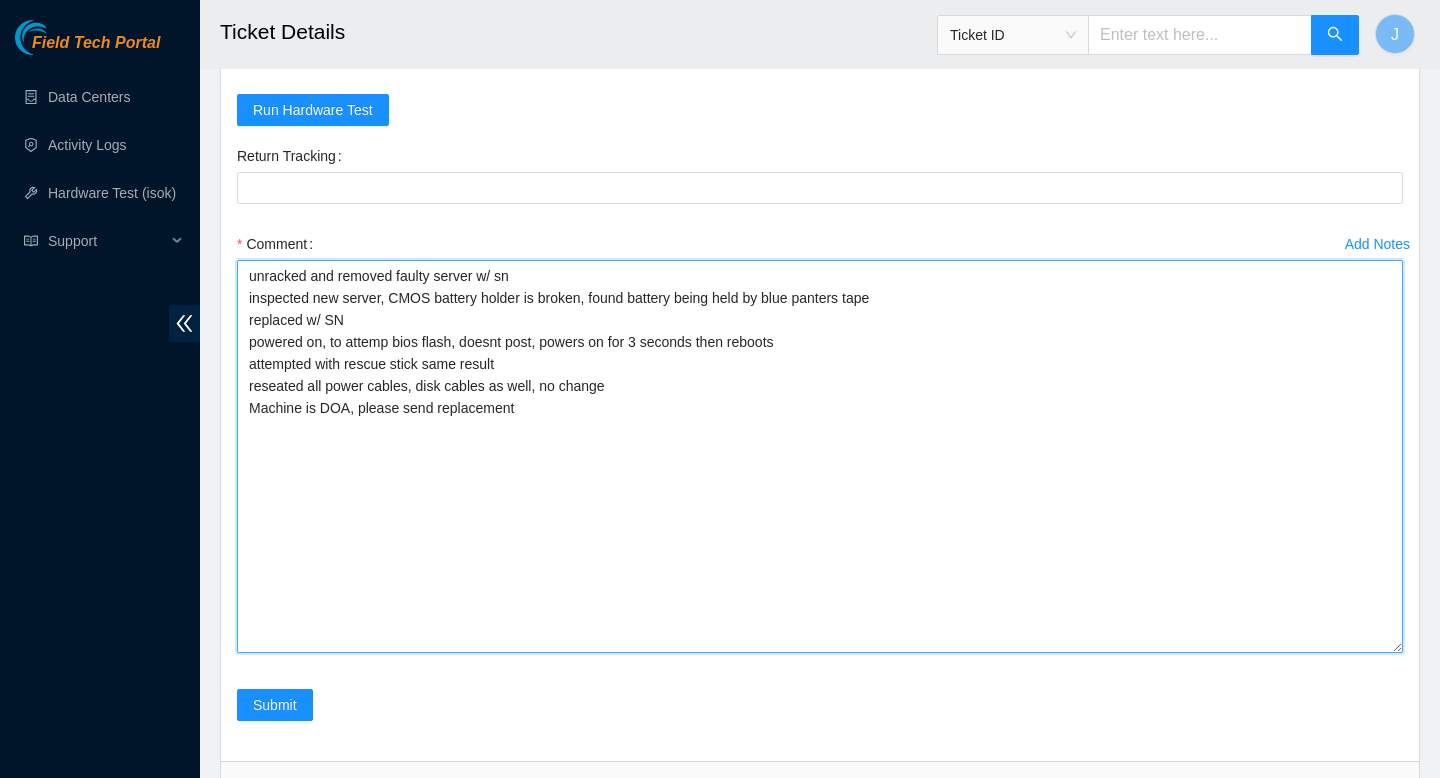 click on "unracked and removed faulty server w/ sn
inspected new server, CMOS battery holder is broken, found battery being held by blue panters tape
replaced w/ SN
powered on, to attemp bios flash, doesnt post, powers on for 3 seconds then reboots
attempted with rescue stick same result
reseated all power cables, disk cables as well, no change
Machine is DOA, please send replacement" at bounding box center [820, 456] 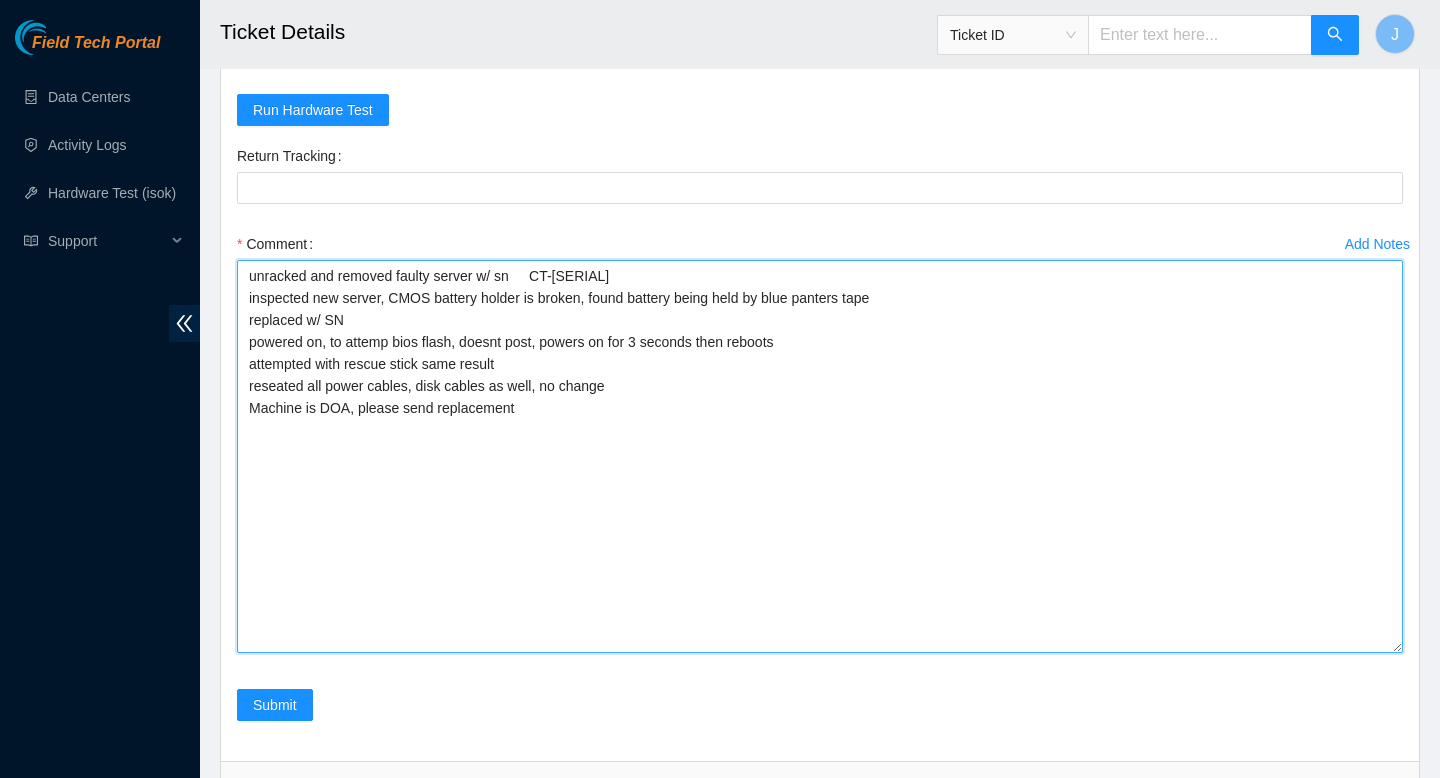 scroll, scrollTop: 5675, scrollLeft: 0, axis: vertical 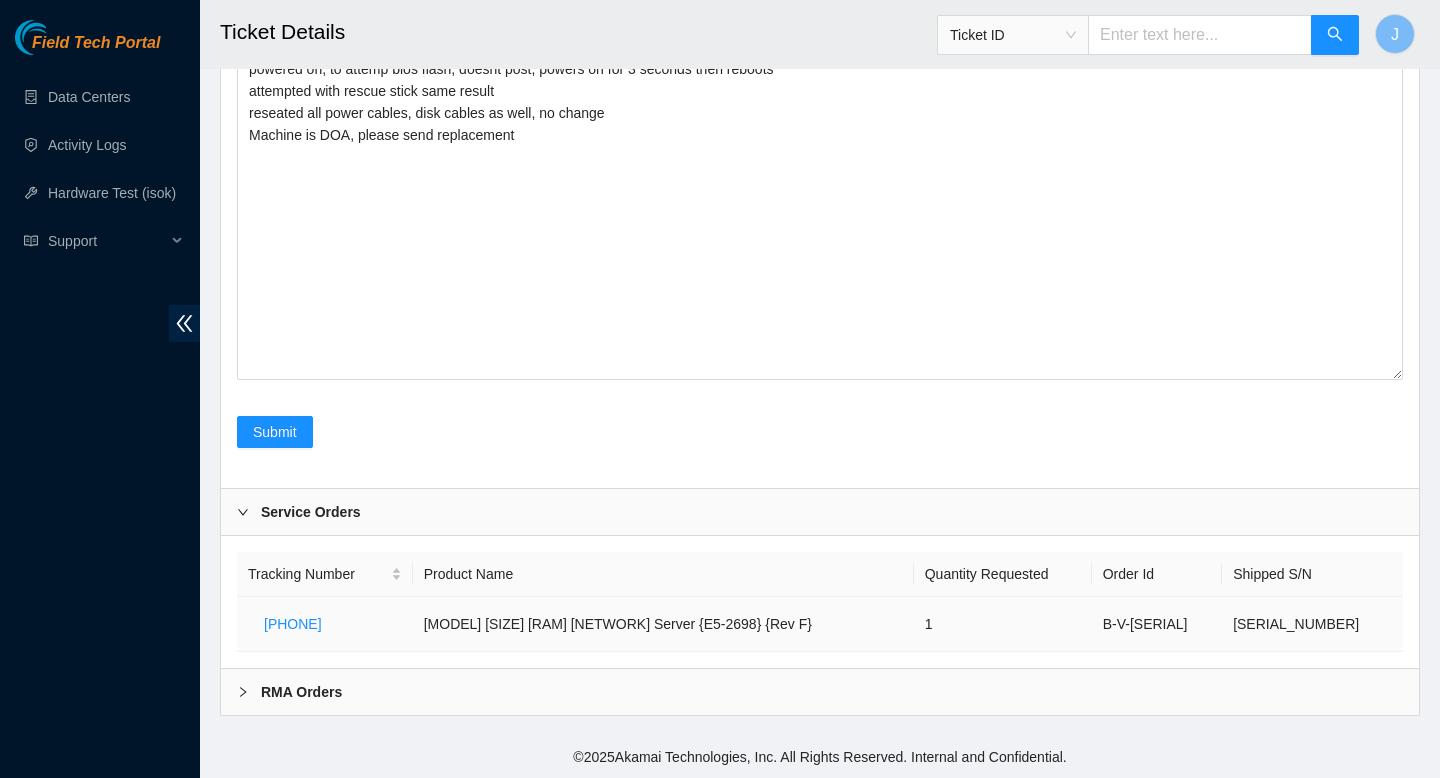 drag, startPoint x: 1368, startPoint y: 626, endPoint x: 1227, endPoint y: 623, distance: 141.0319 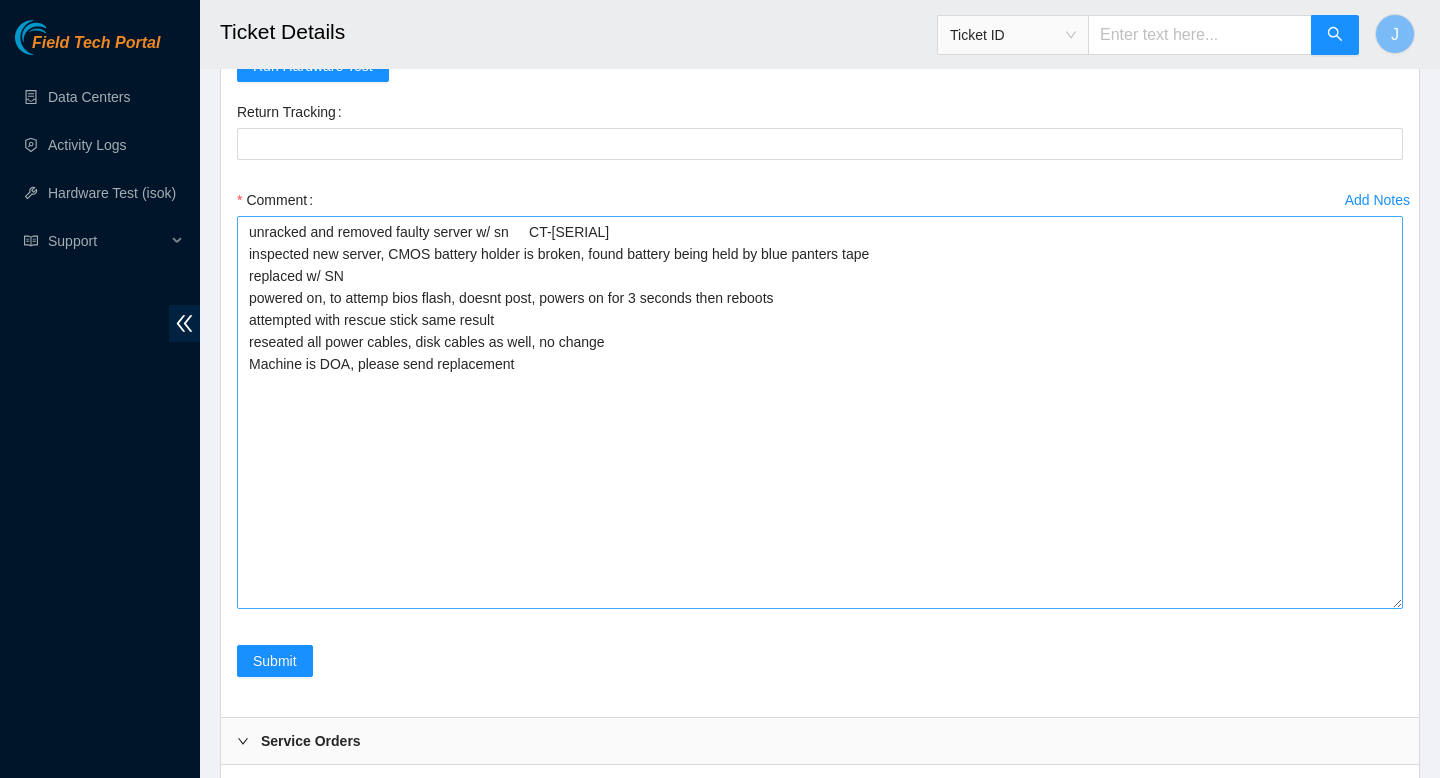 scroll, scrollTop: 5392, scrollLeft: 0, axis: vertical 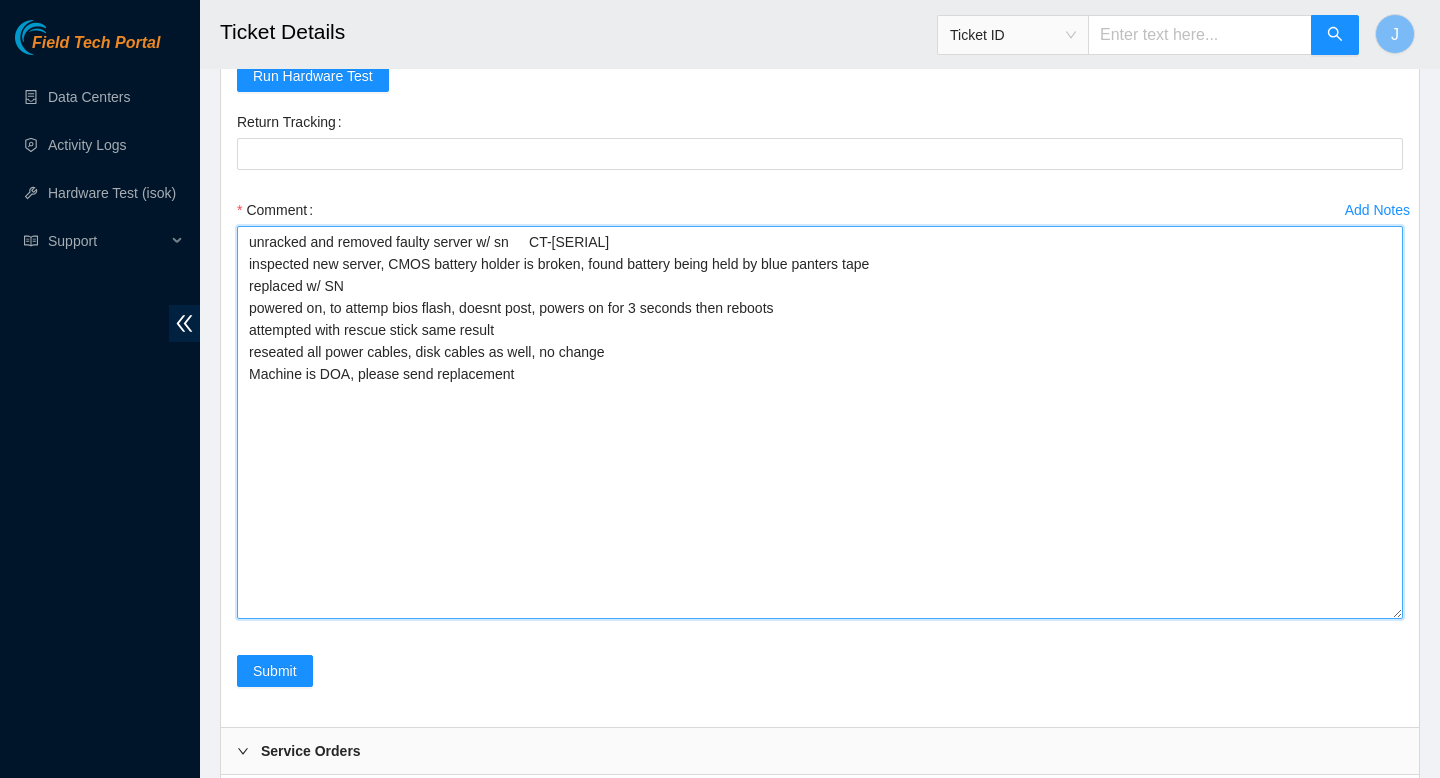 click on "unracked and removed faulty server w/ sn 	CT-4150721-00644
inspected new server, CMOS battery holder is broken, found battery being held by blue panters tape
replaced w/ SN
powered on, to attemp bios flash, doesnt post, powers on for 3 seconds then reboots
attempted with rescue stick same result
reseated all power cables, disk cables as well, no change
Machine is DOA, please send replacement" at bounding box center (820, 422) 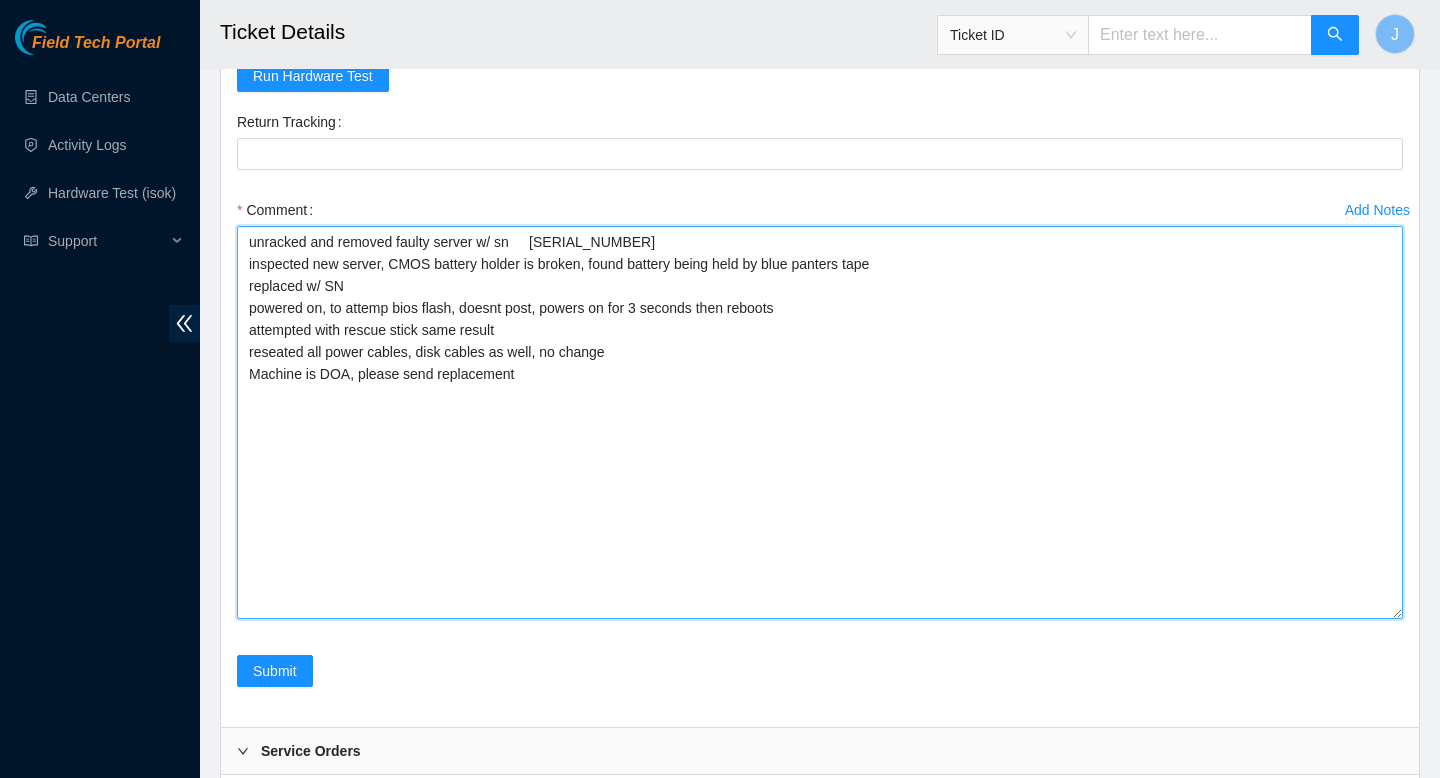 paste on "CT-4170808-00054" 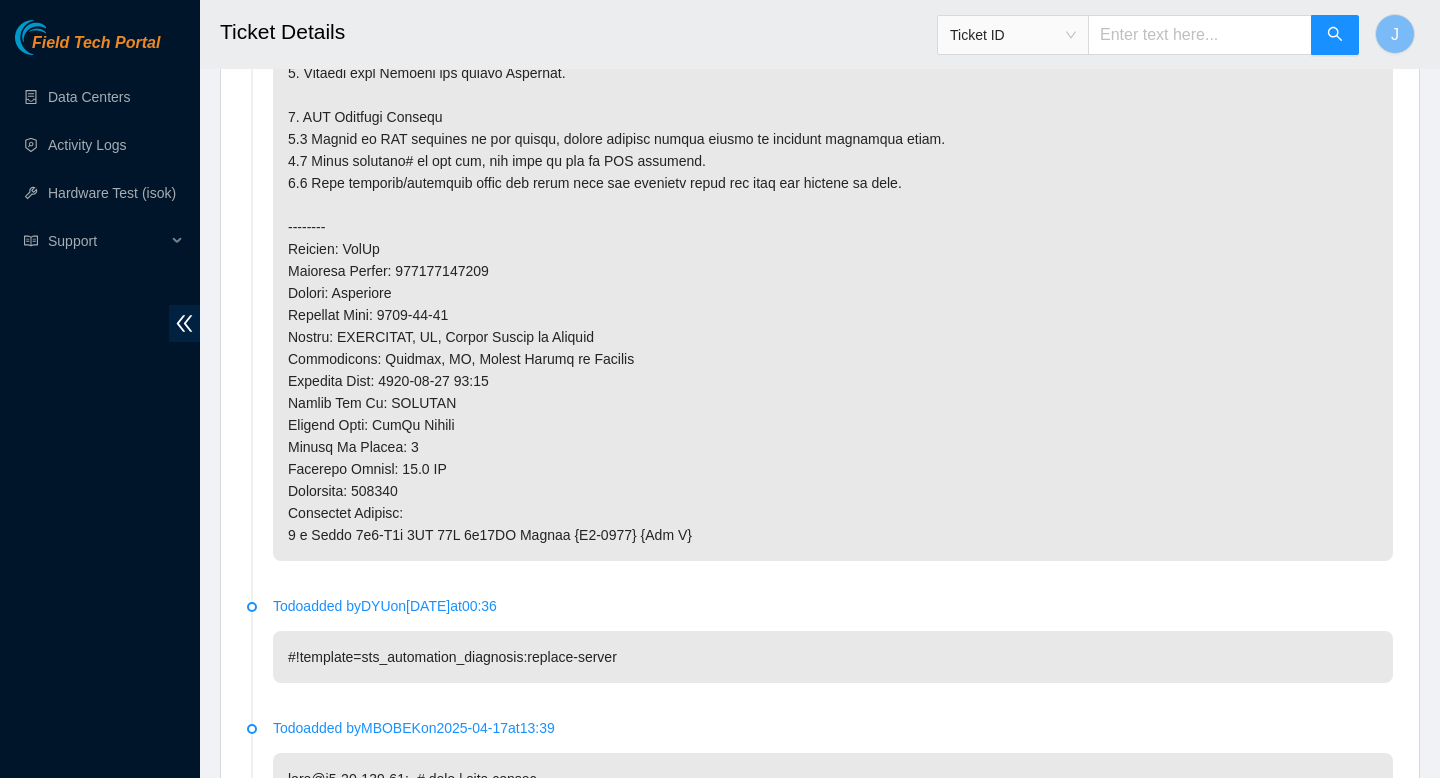 scroll, scrollTop: 1380, scrollLeft: 0, axis: vertical 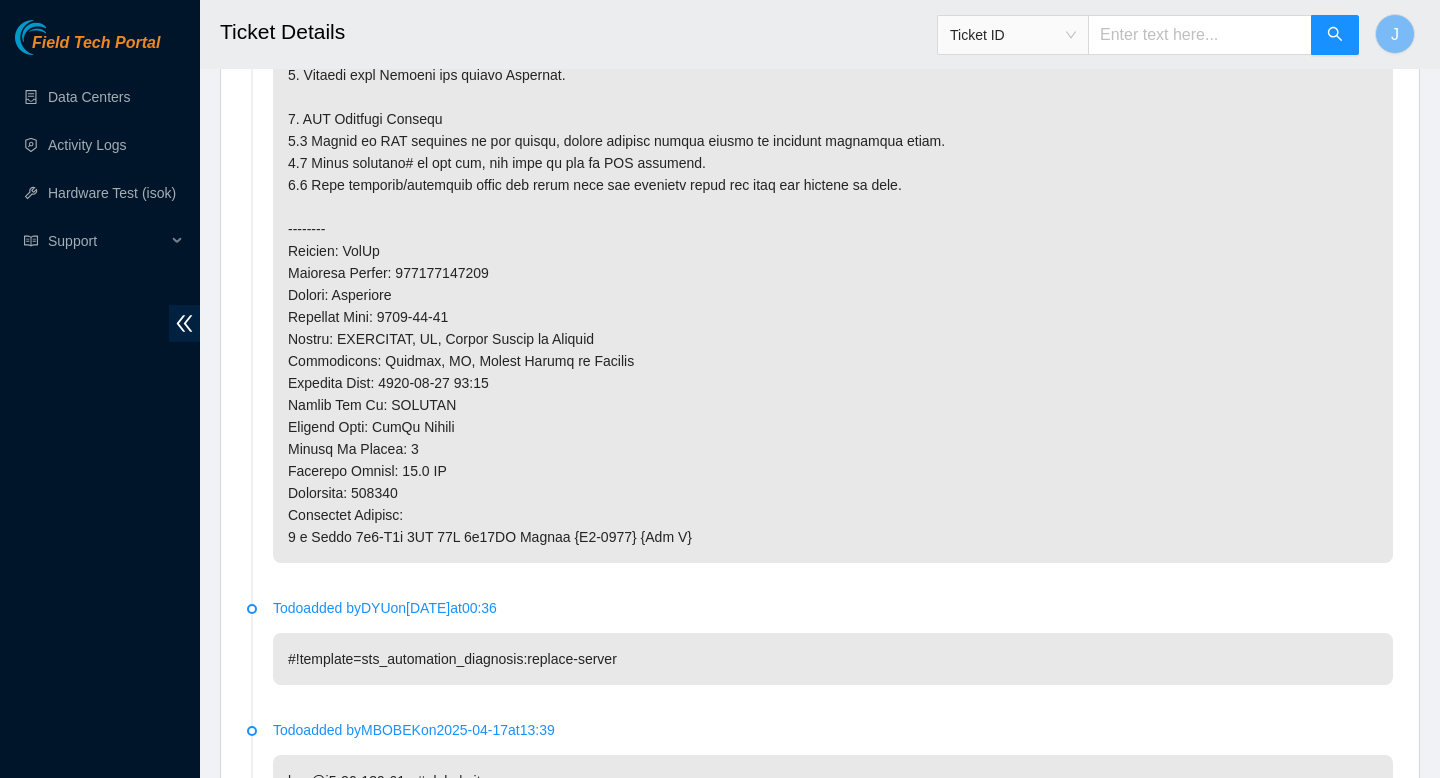 type on "unracked and removed faulty server w/ sn 	CT-4150721-00644
inspected new server, CMOS battery holder is broken, found battery being held by blue panters tape
replaced w/ SN CT-4170808-00054
powered on, to attemp bios flash, doesnt post, powers on for 3 seconds then reboots
attempted with rescue stick same result
reseated all power cables, disk cables as well, no change
Machine is DOA, please send replacement" 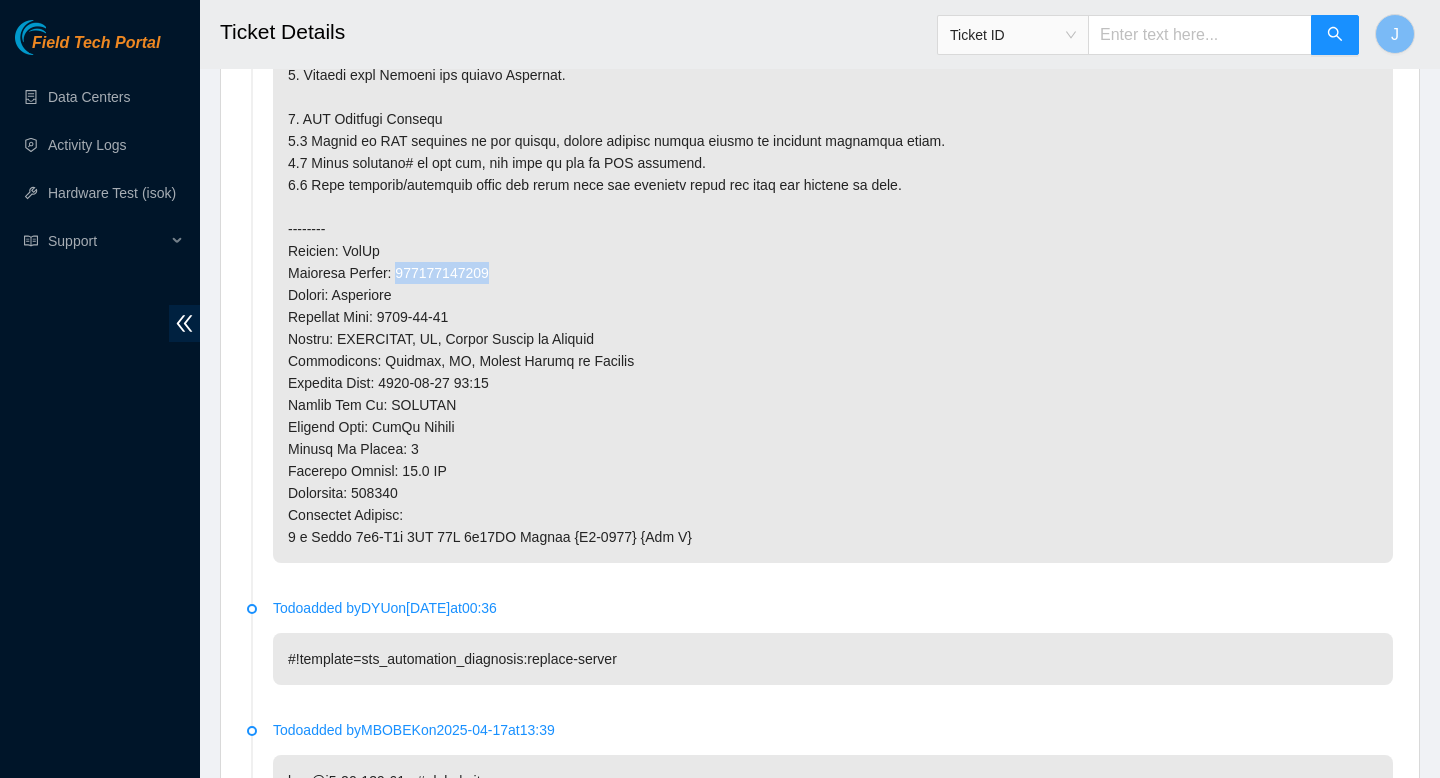 drag, startPoint x: 509, startPoint y: 274, endPoint x: 411, endPoint y: 280, distance: 98.1835 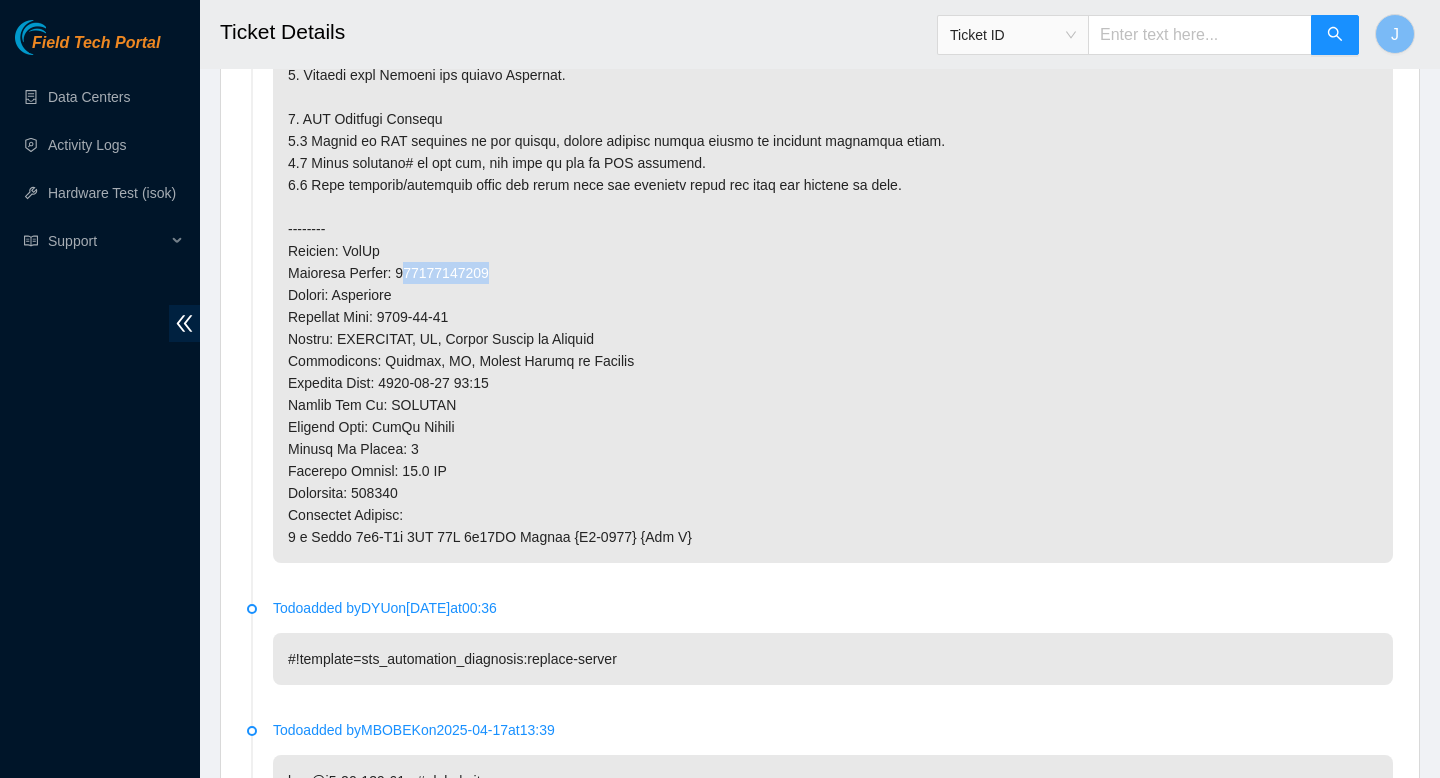 copy on "17328408190" 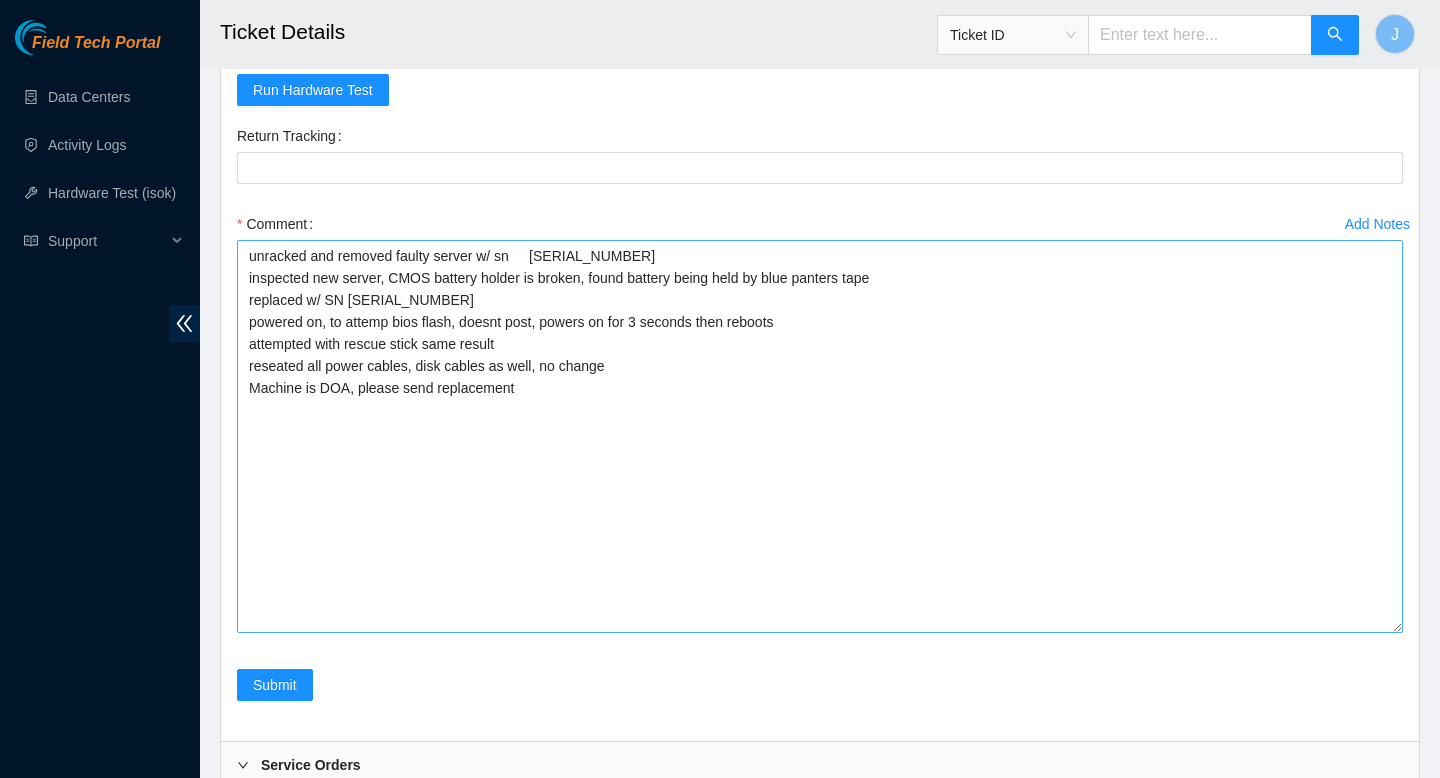 scroll, scrollTop: 5351, scrollLeft: 0, axis: vertical 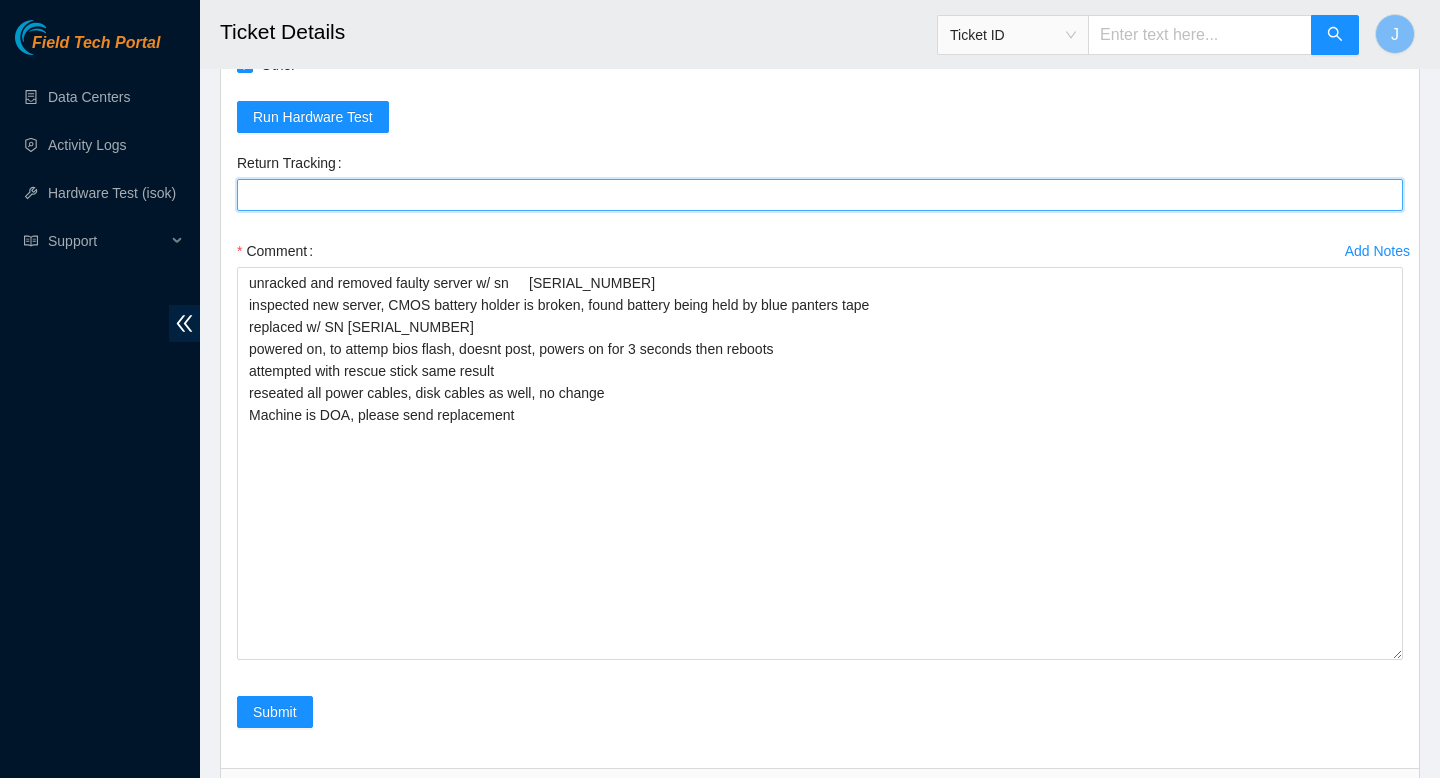 click on "Return Tracking" at bounding box center (820, 195) 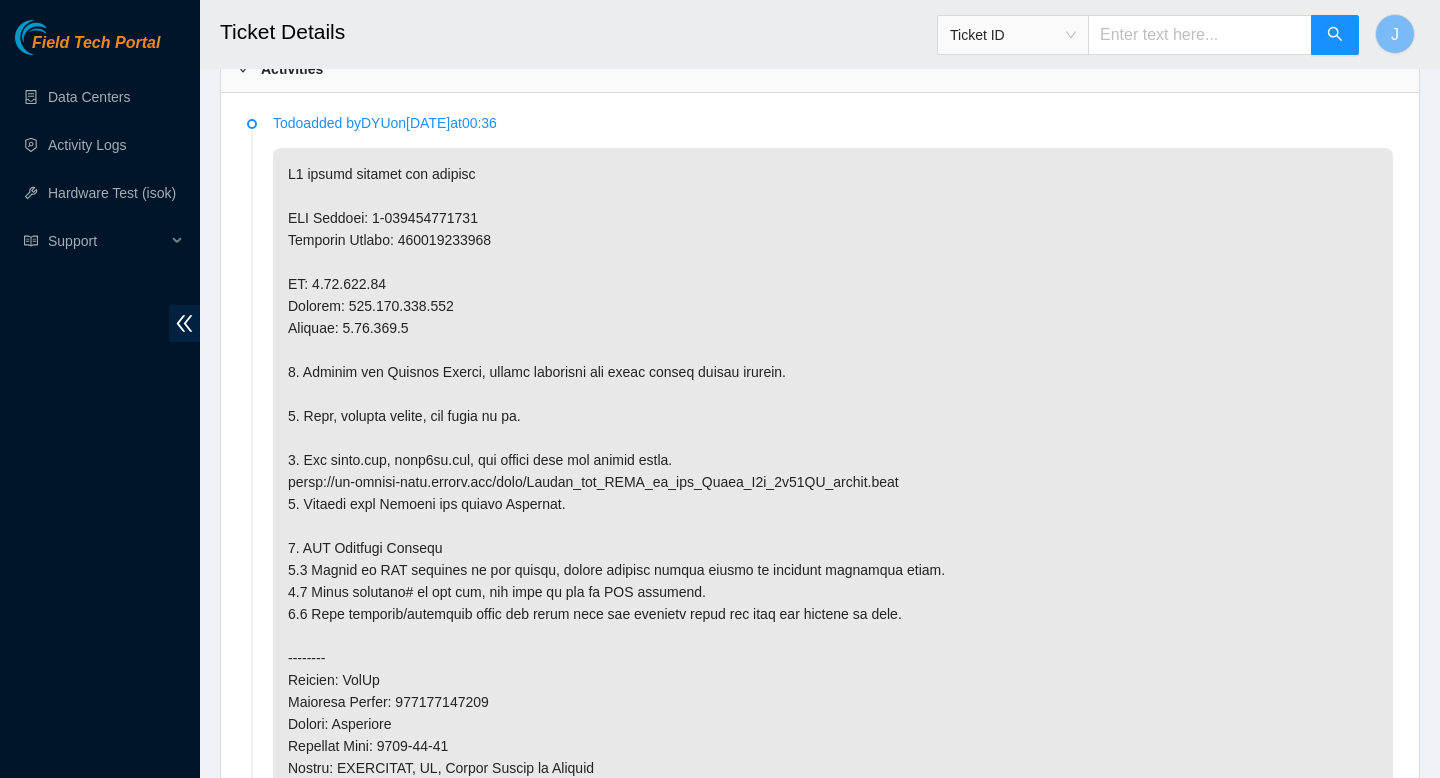 click at bounding box center (833, 570) 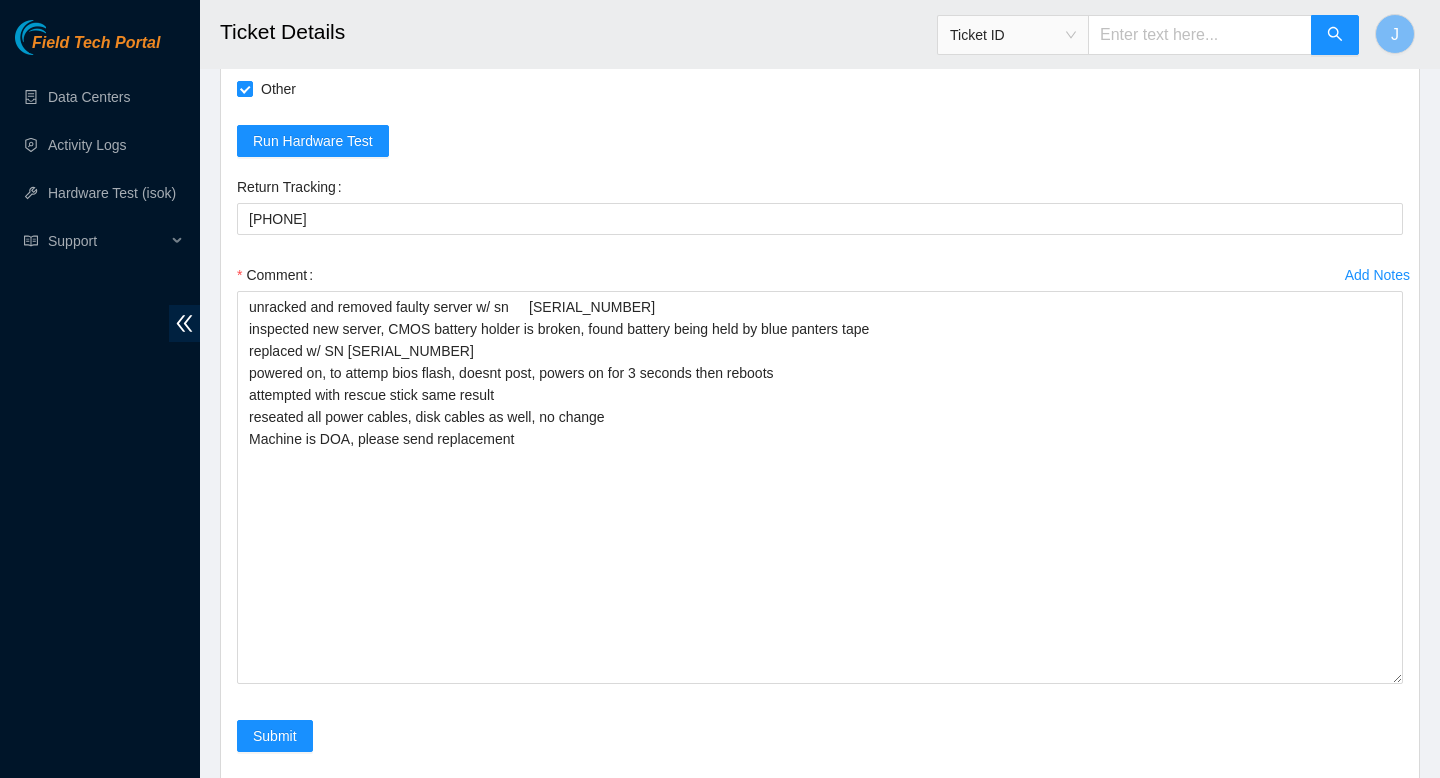 scroll, scrollTop: 5320, scrollLeft: 0, axis: vertical 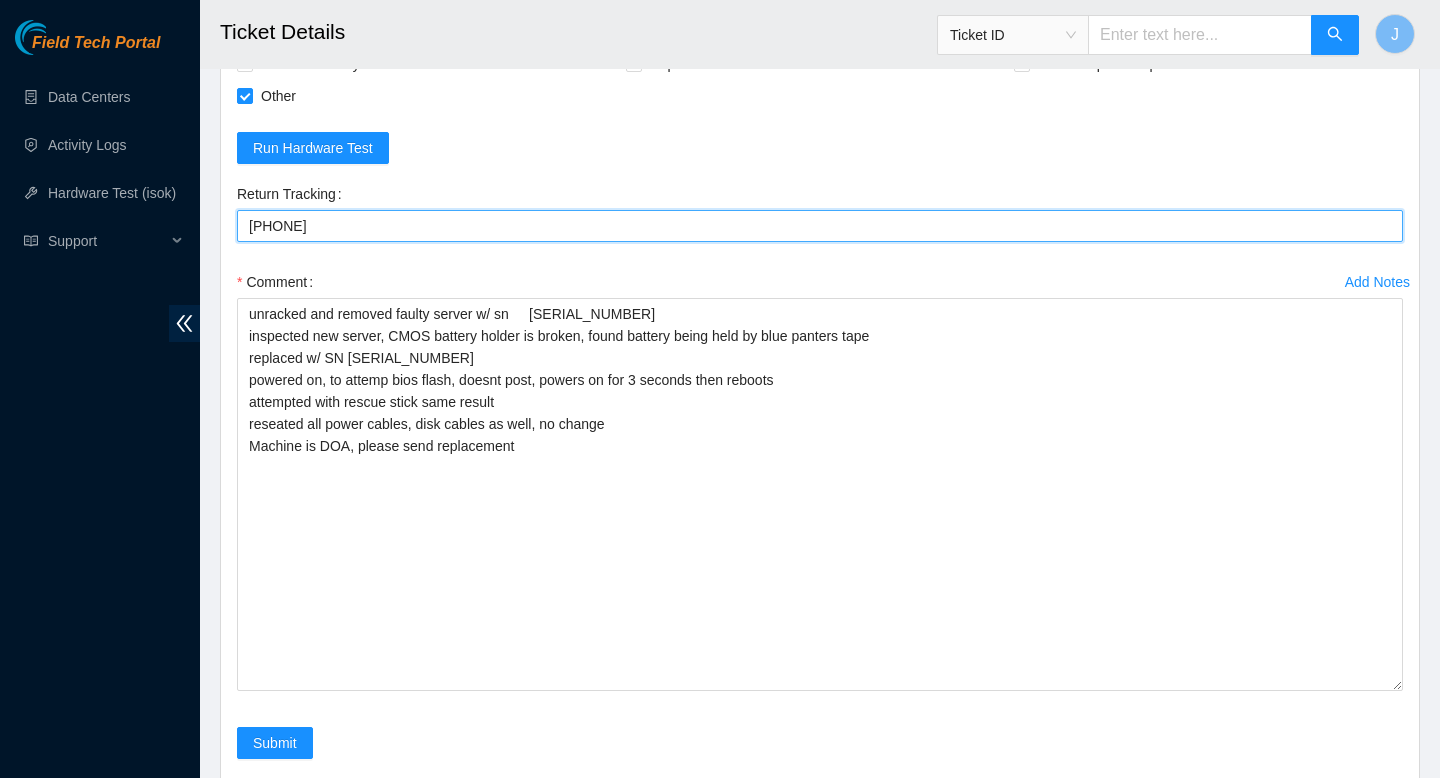 click on "17328408190" at bounding box center (820, 226) 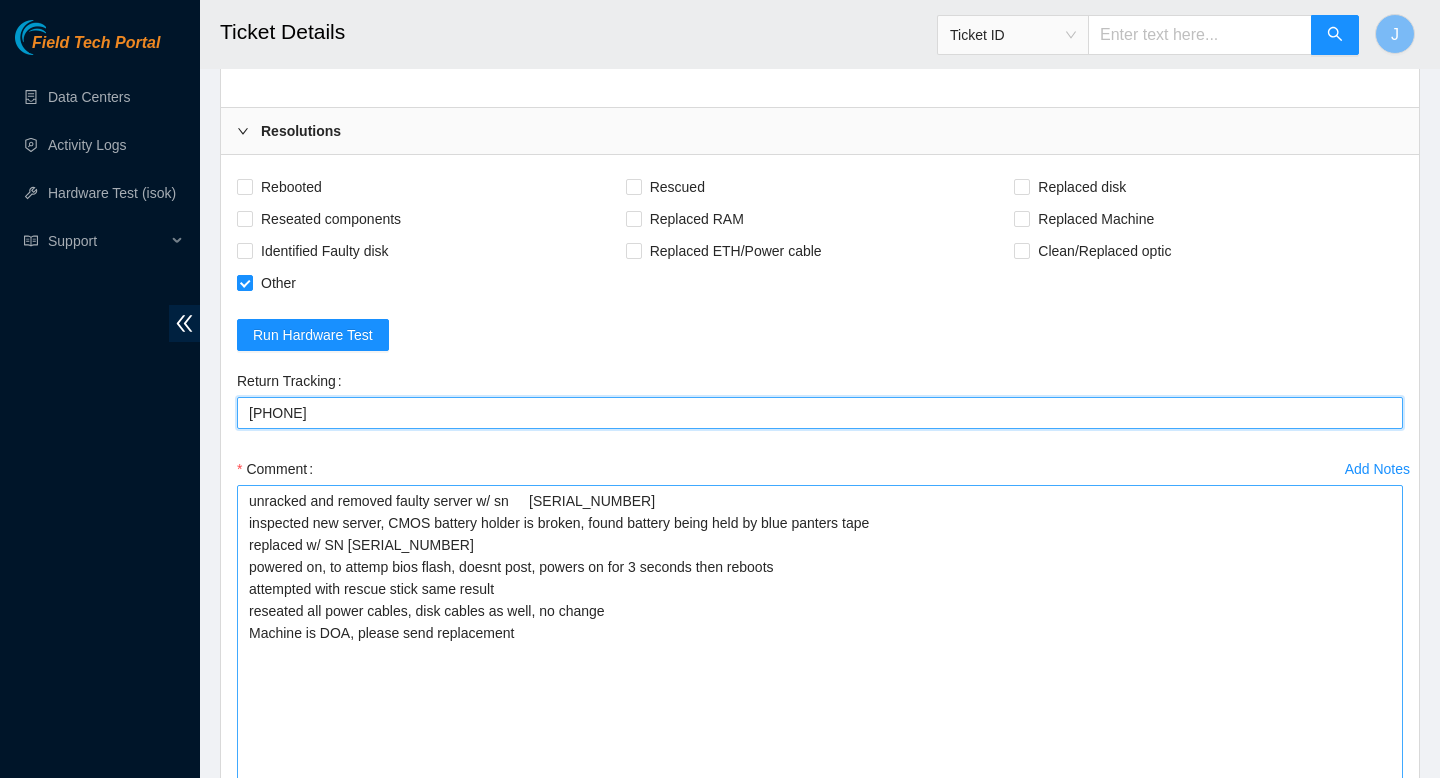 scroll, scrollTop: 5139, scrollLeft: 0, axis: vertical 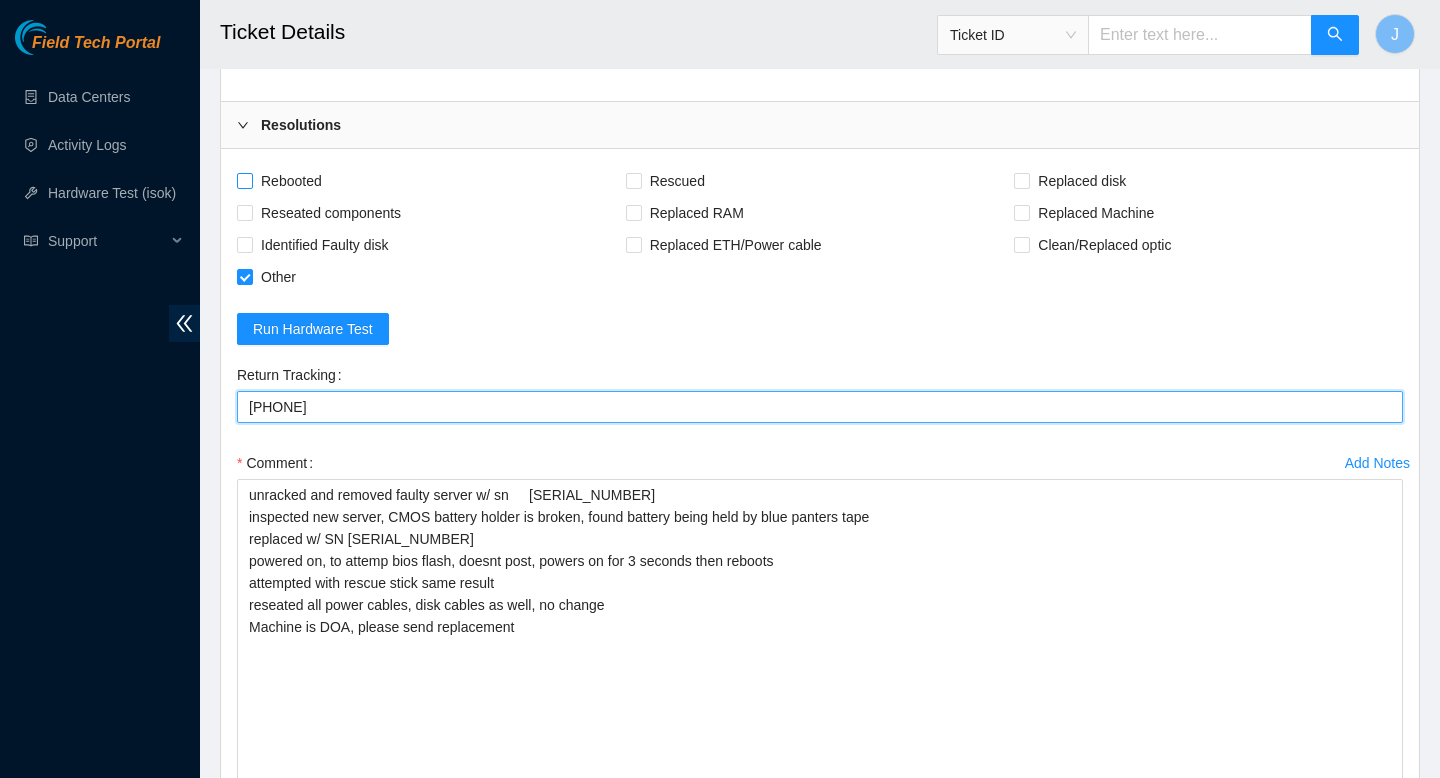 type on "417328408205" 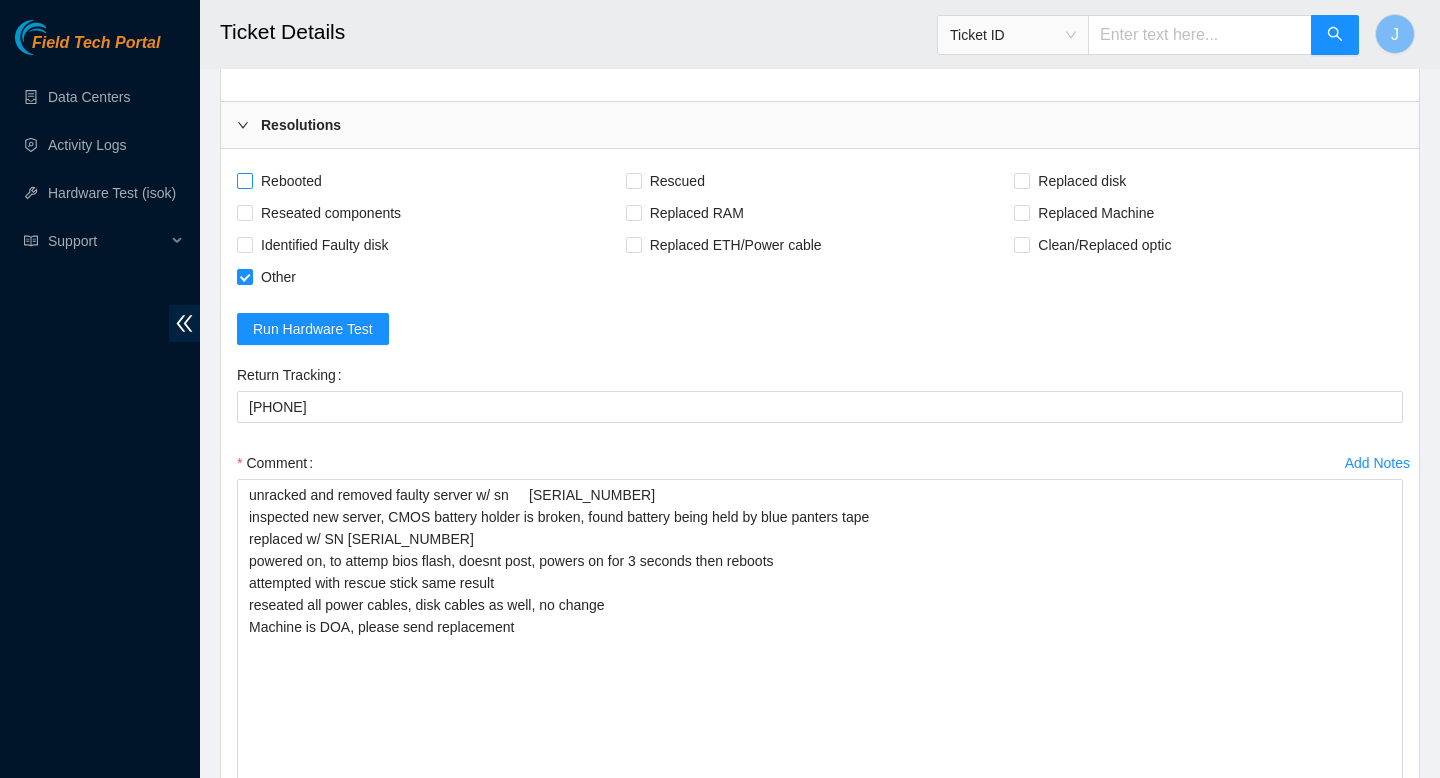 click on "Rebooted" at bounding box center (244, 180) 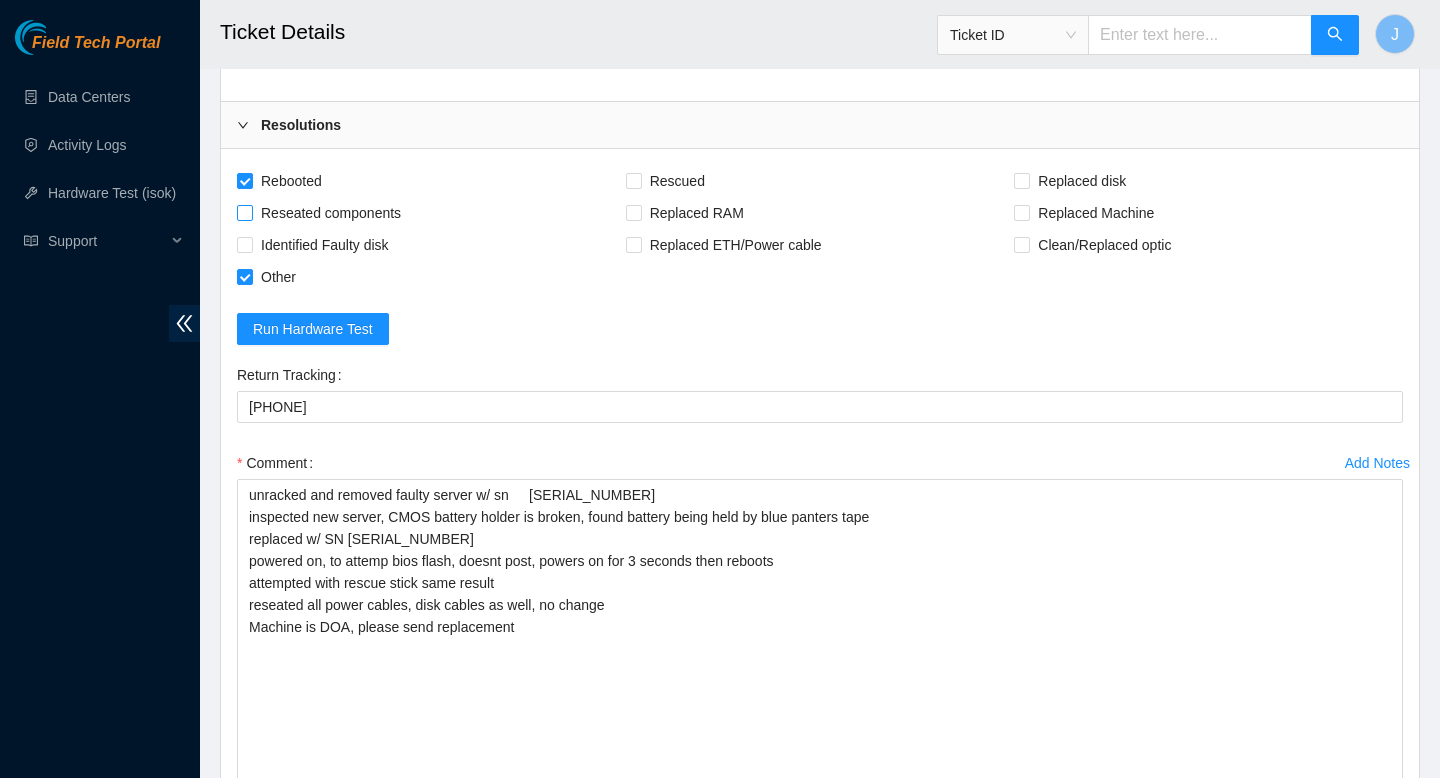 click on "Reseated components" at bounding box center (244, 212) 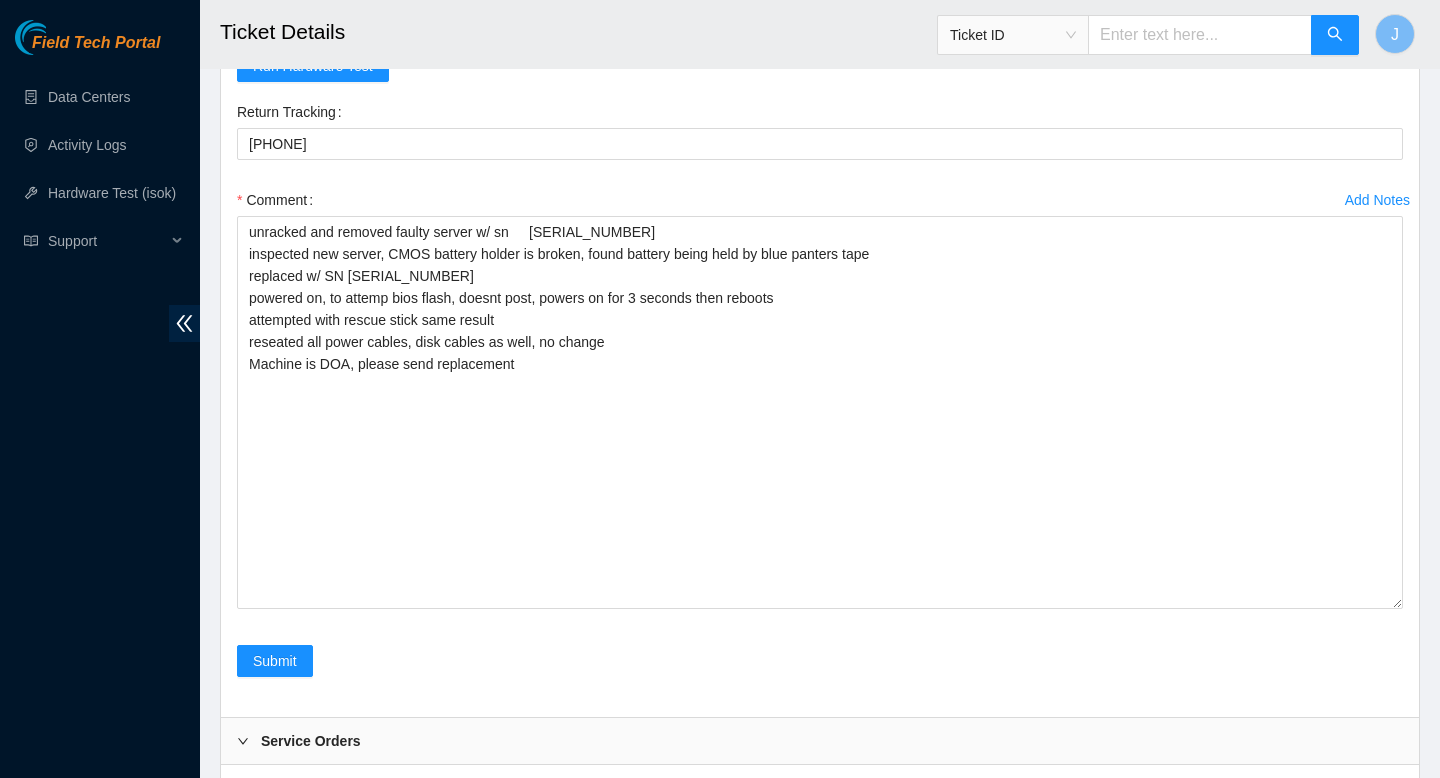 scroll, scrollTop: 5409, scrollLeft: 0, axis: vertical 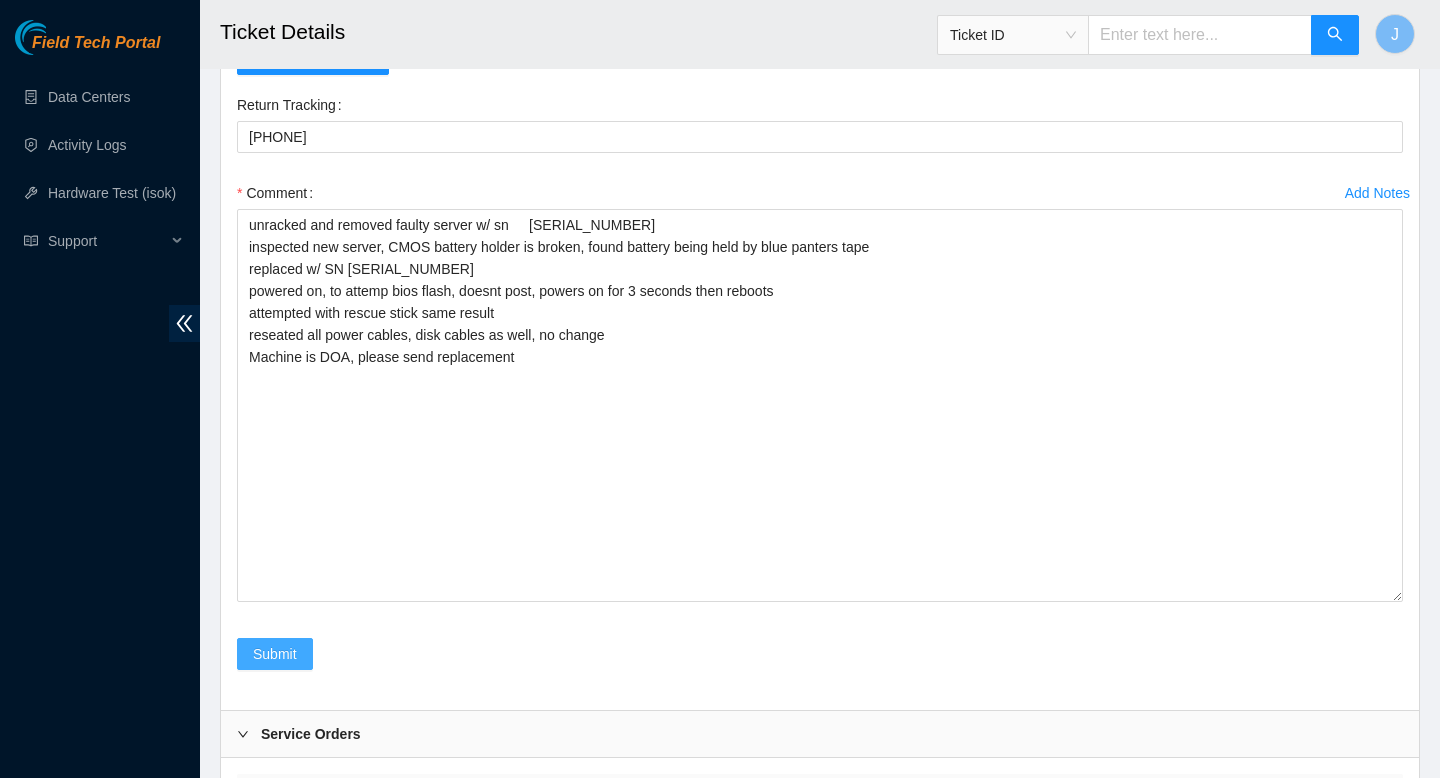 click on "Submit" at bounding box center (275, 654) 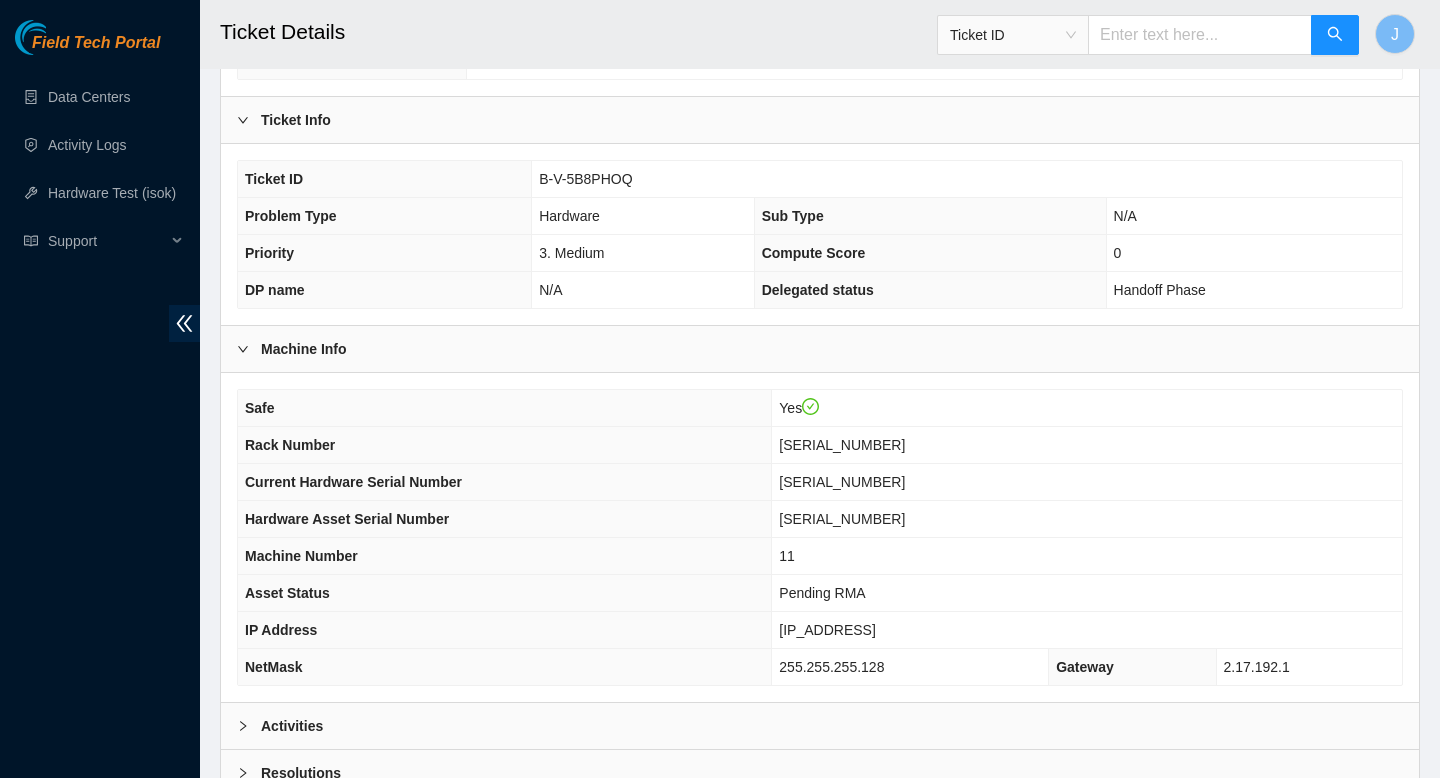 scroll, scrollTop: 0, scrollLeft: 0, axis: both 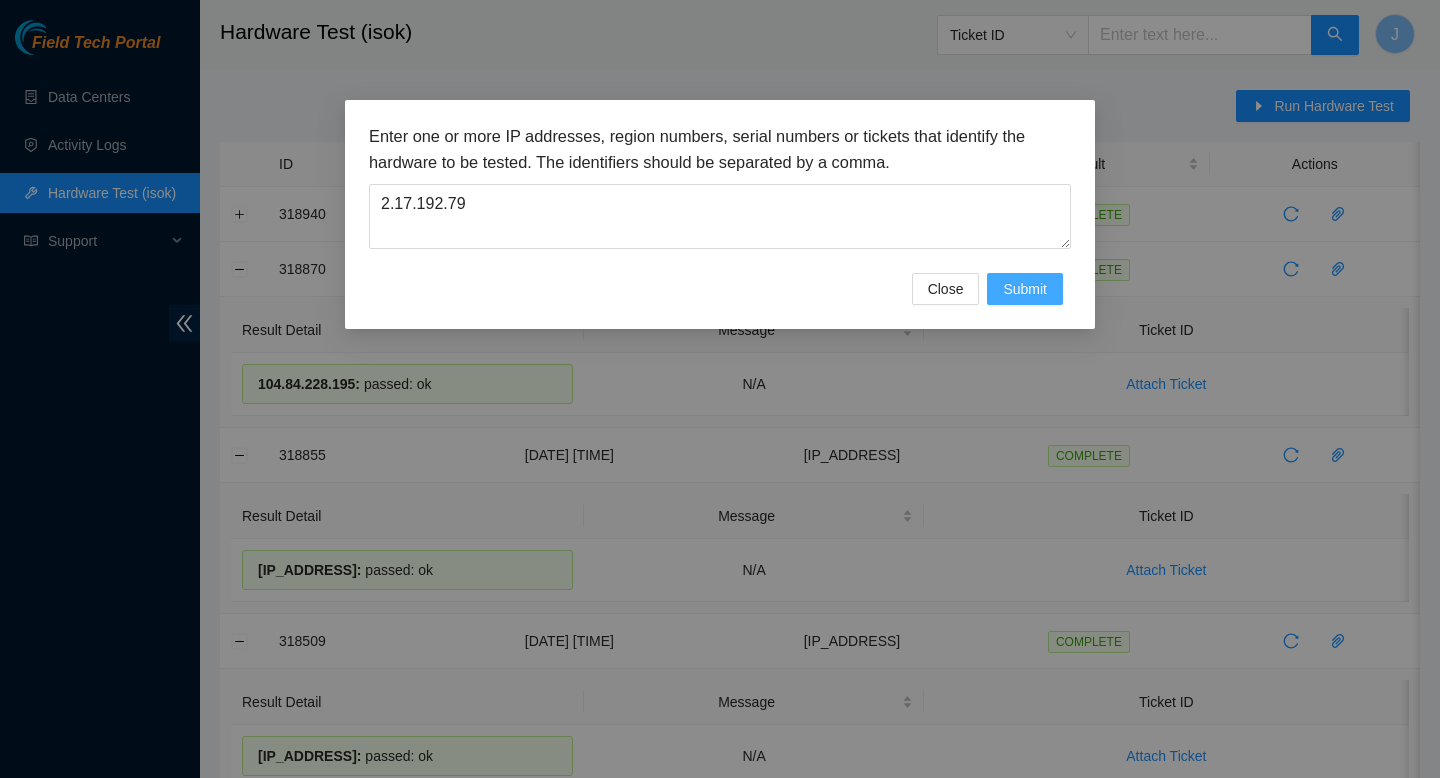 click on "Submit" at bounding box center [1025, 289] 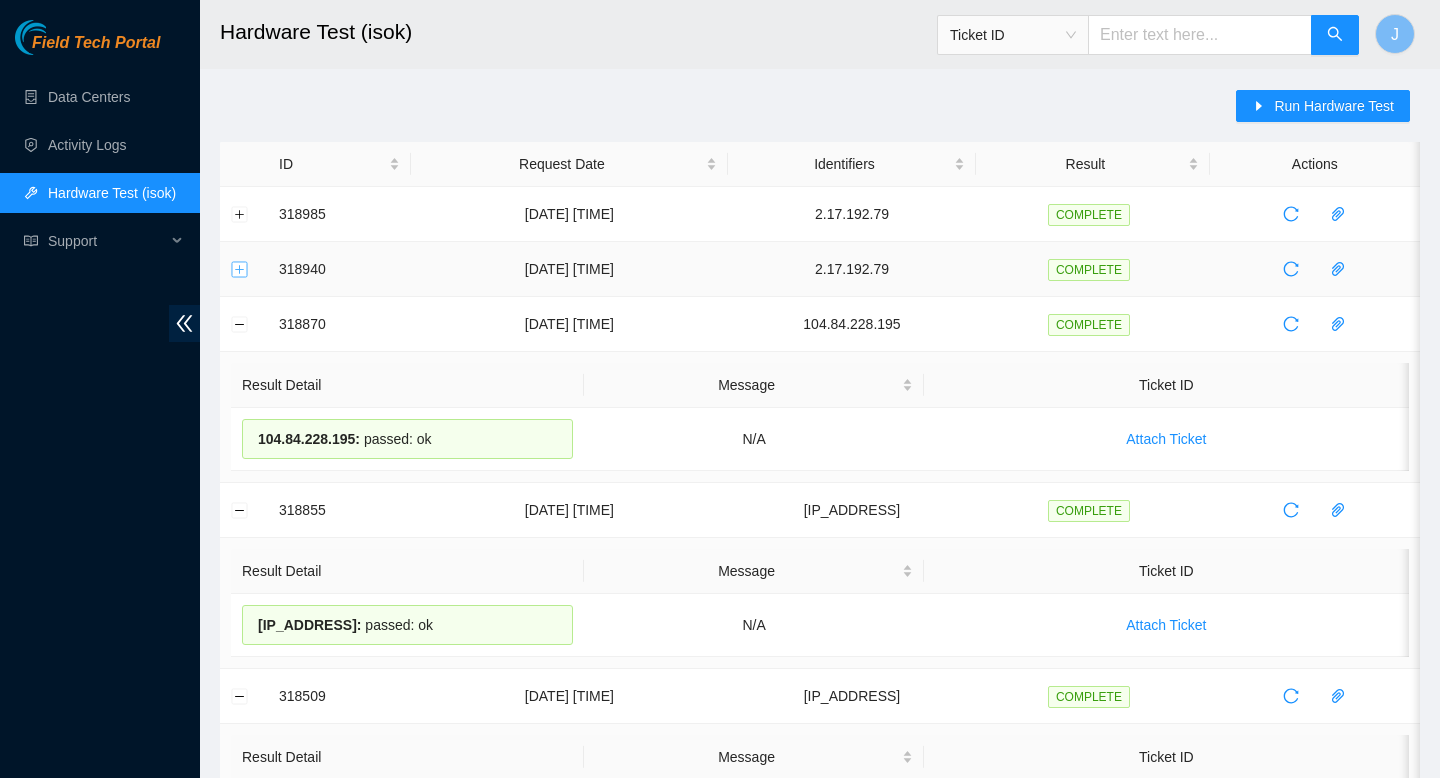 click at bounding box center [240, 269] 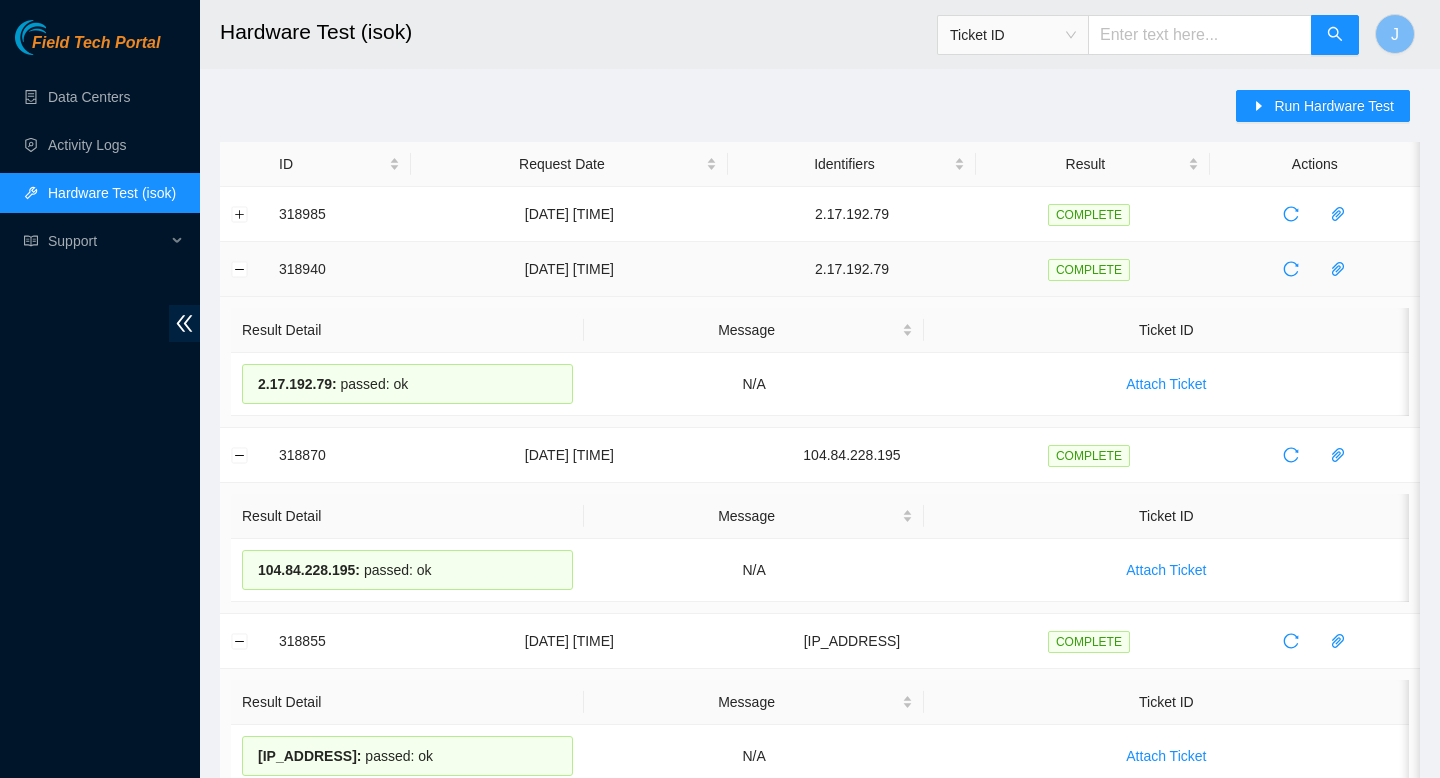 drag, startPoint x: 474, startPoint y: 388, endPoint x: 273, endPoint y: 261, distance: 237.76038 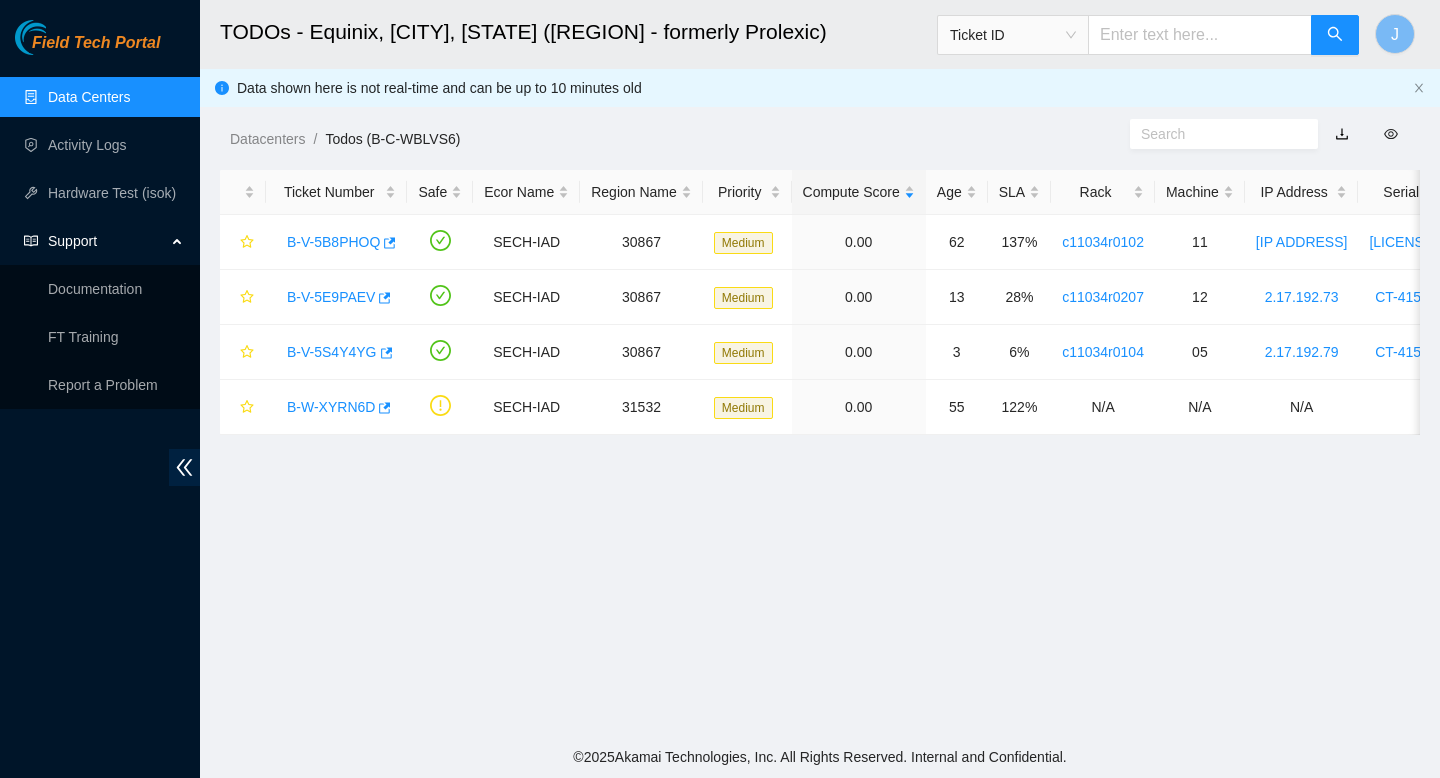 scroll, scrollTop: 0, scrollLeft: 0, axis: both 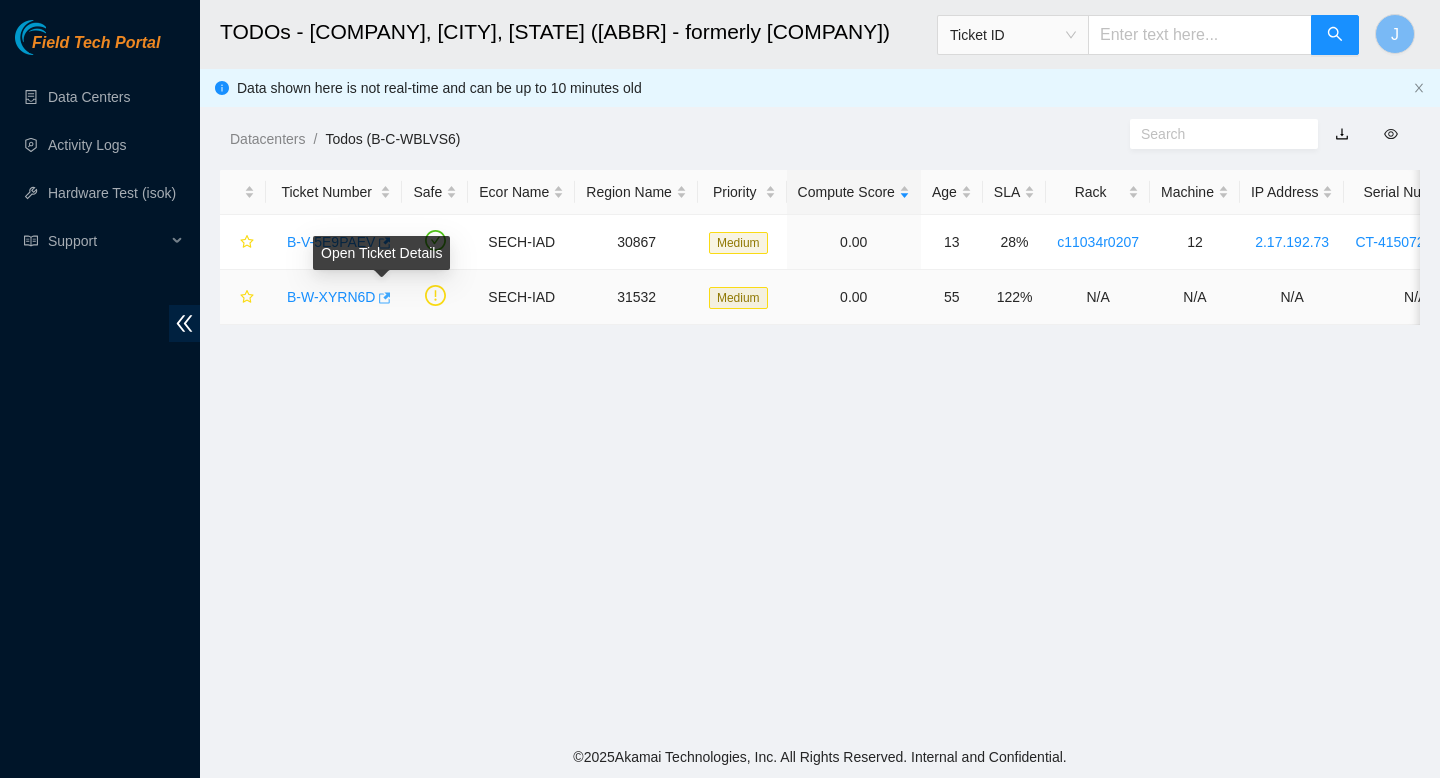 click 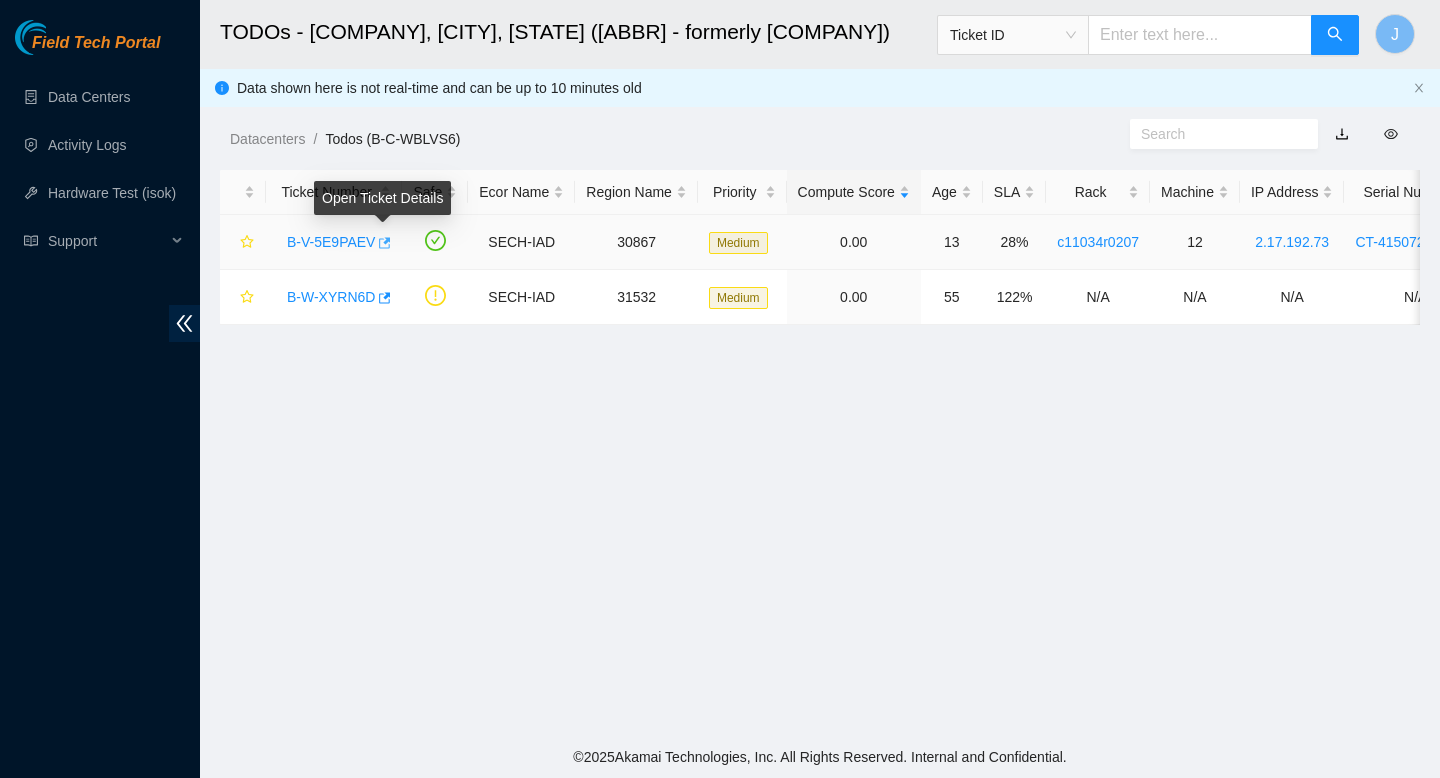 click 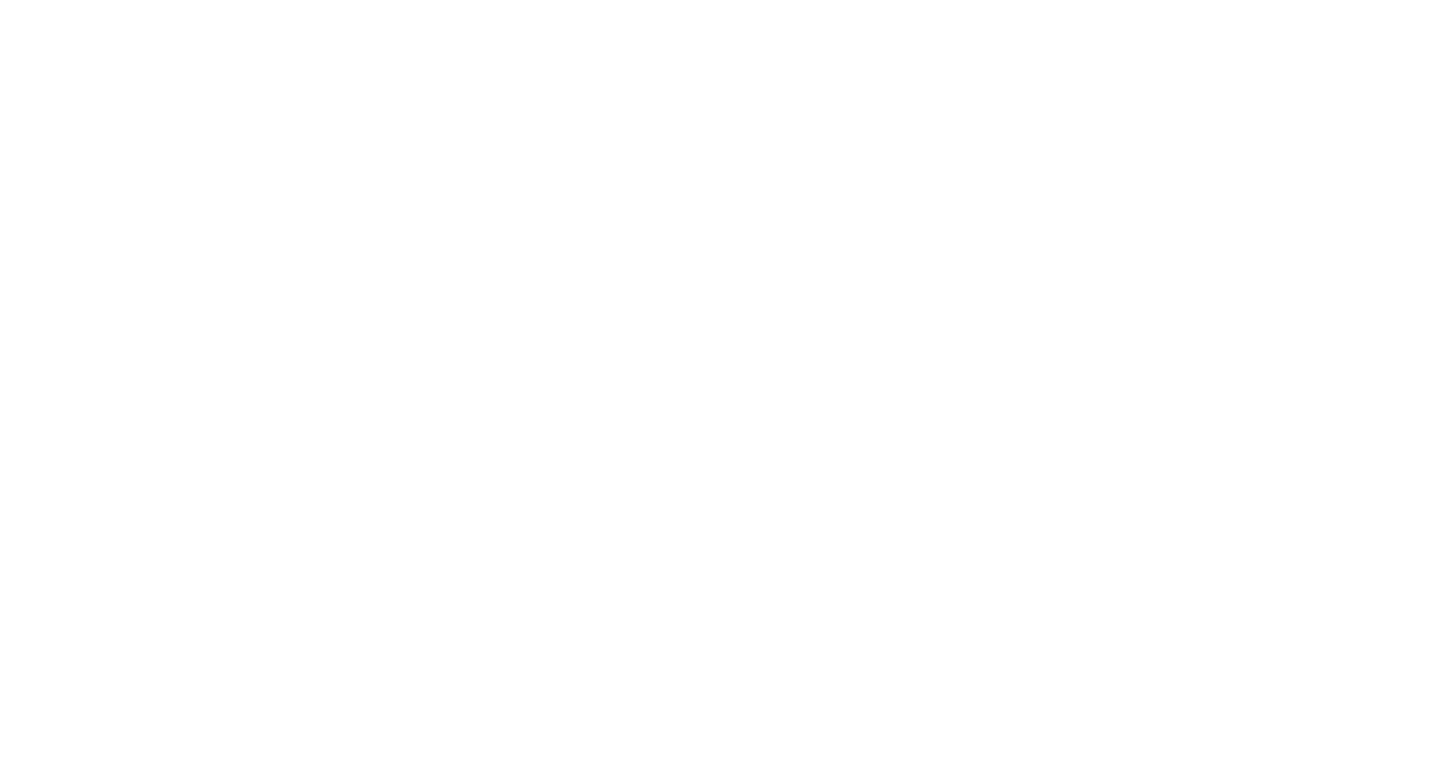 scroll, scrollTop: 0, scrollLeft: 0, axis: both 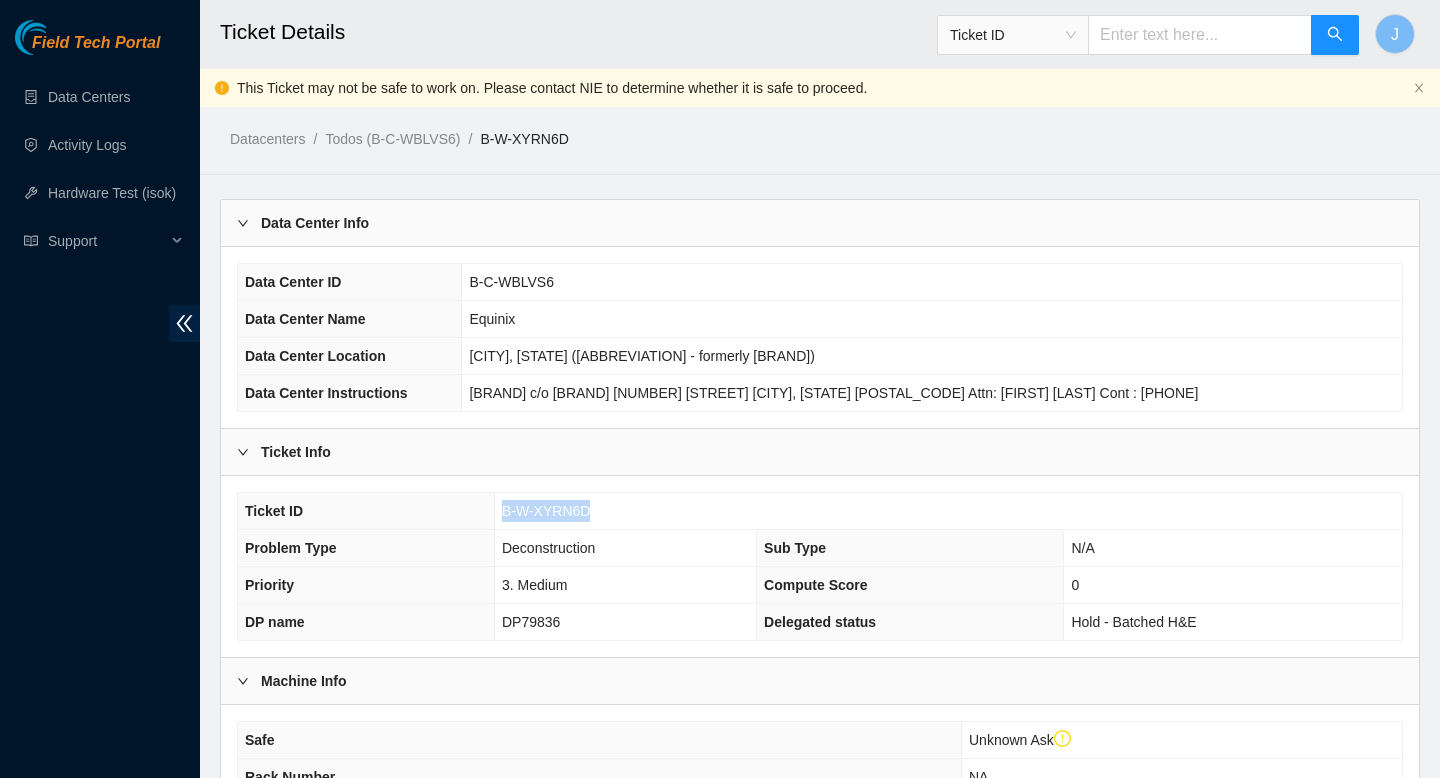 drag, startPoint x: 598, startPoint y: 513, endPoint x: 465, endPoint y: 514, distance: 133.00375 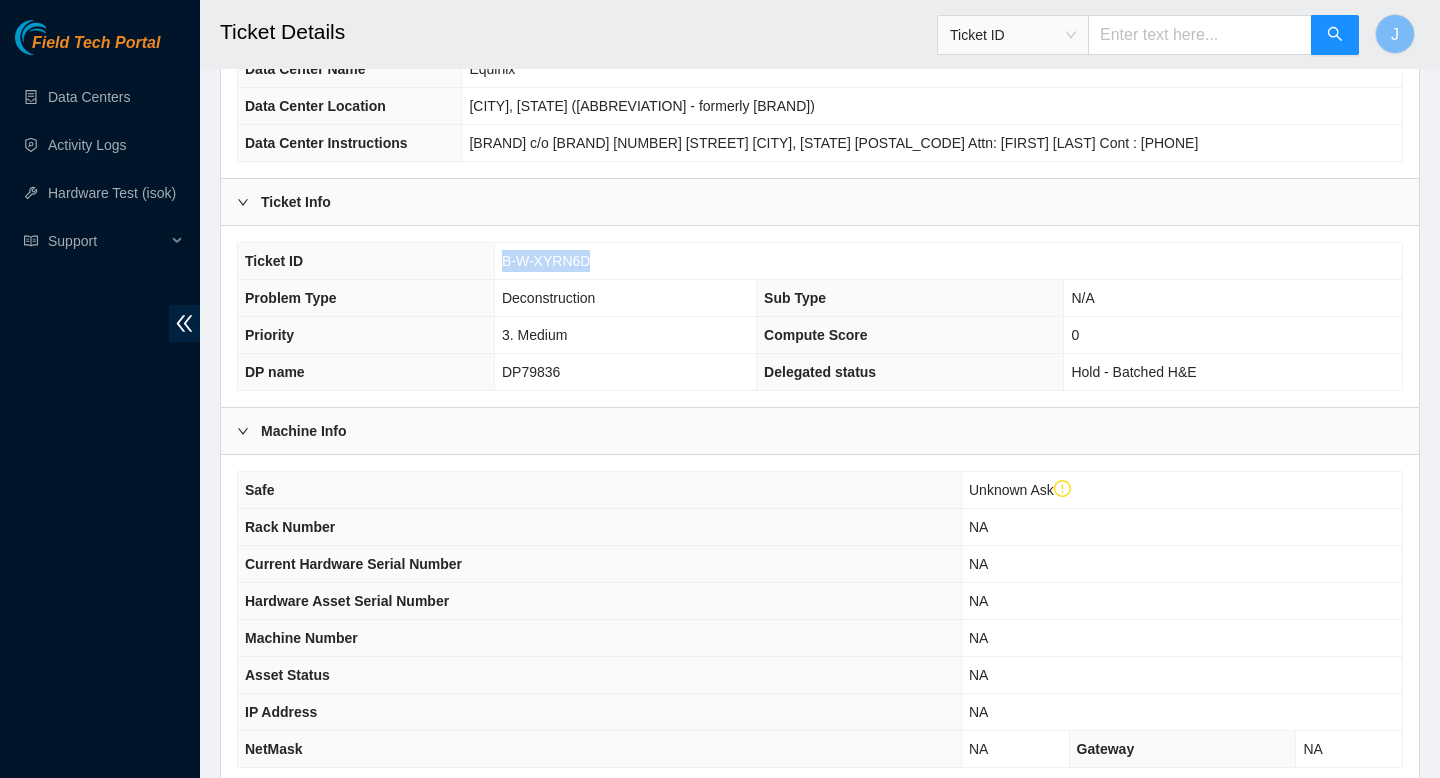 scroll, scrollTop: 507, scrollLeft: 0, axis: vertical 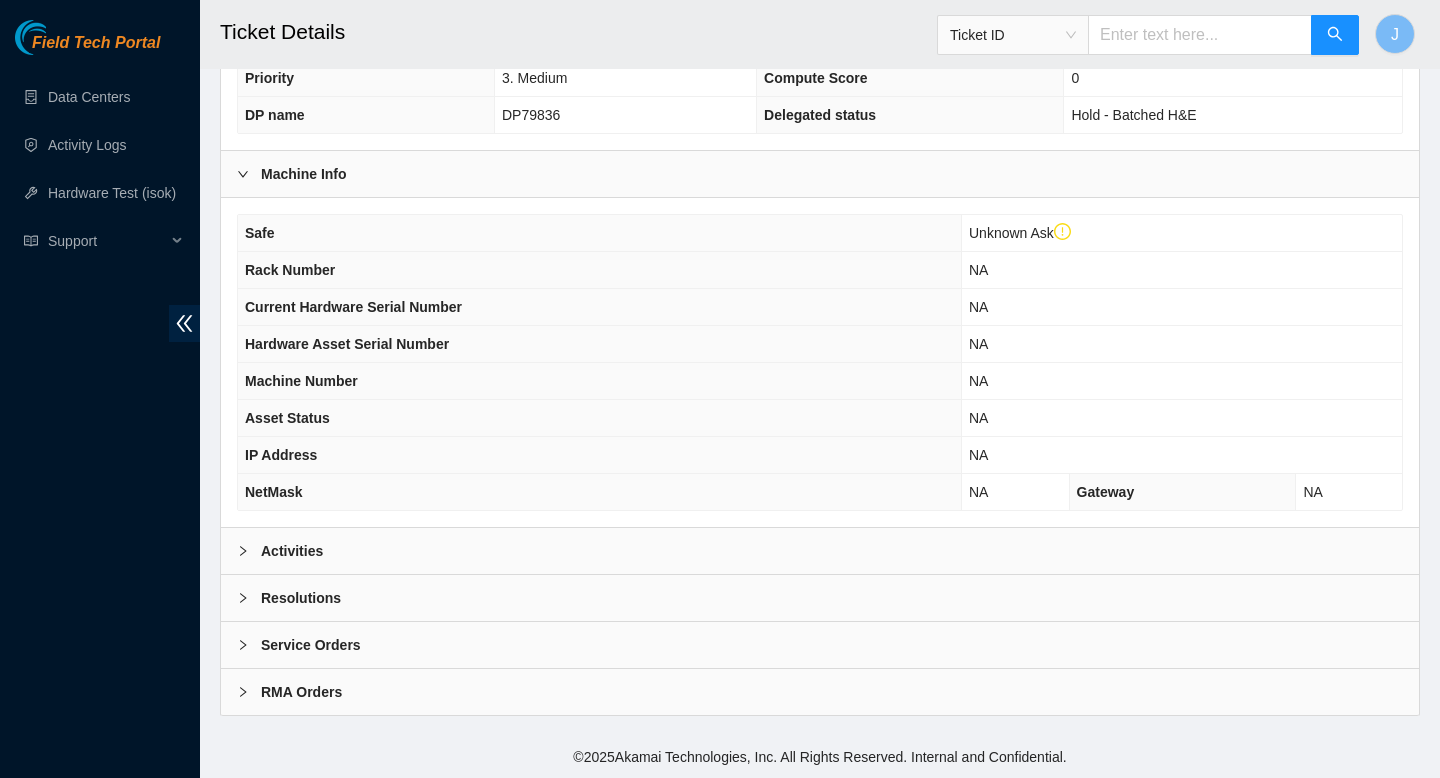 click on "Service Orders" at bounding box center (820, 645) 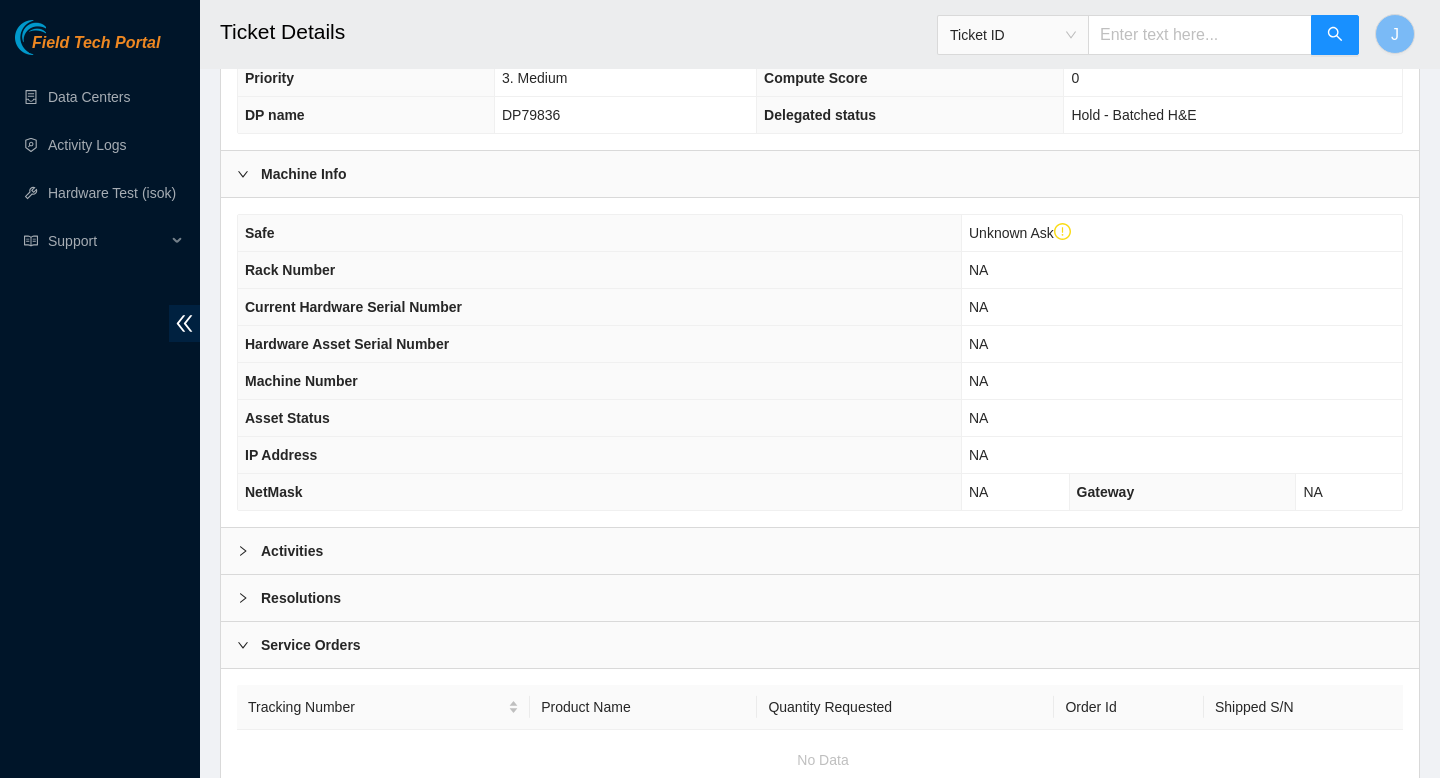 scroll, scrollTop: 646, scrollLeft: 0, axis: vertical 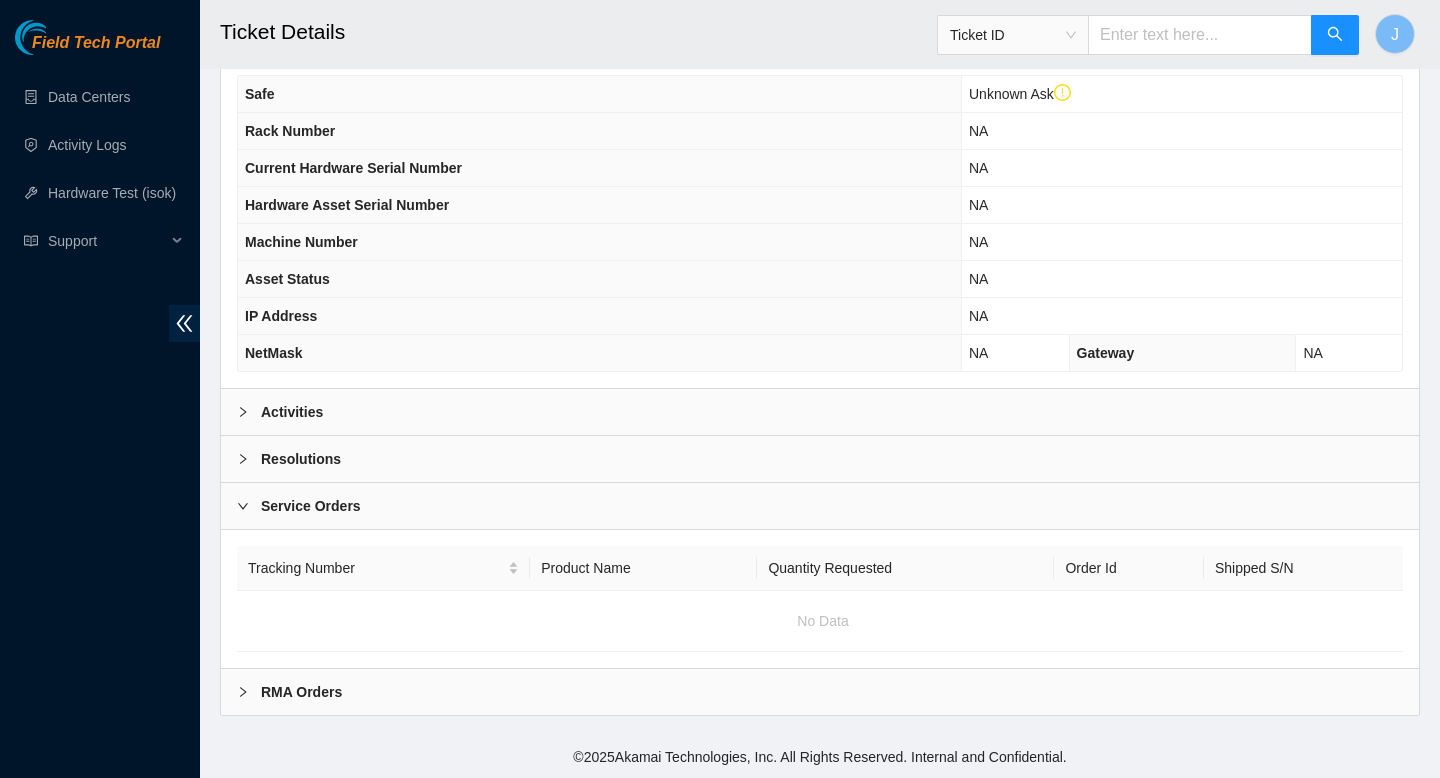 click on "RMA Orders" at bounding box center [820, 692] 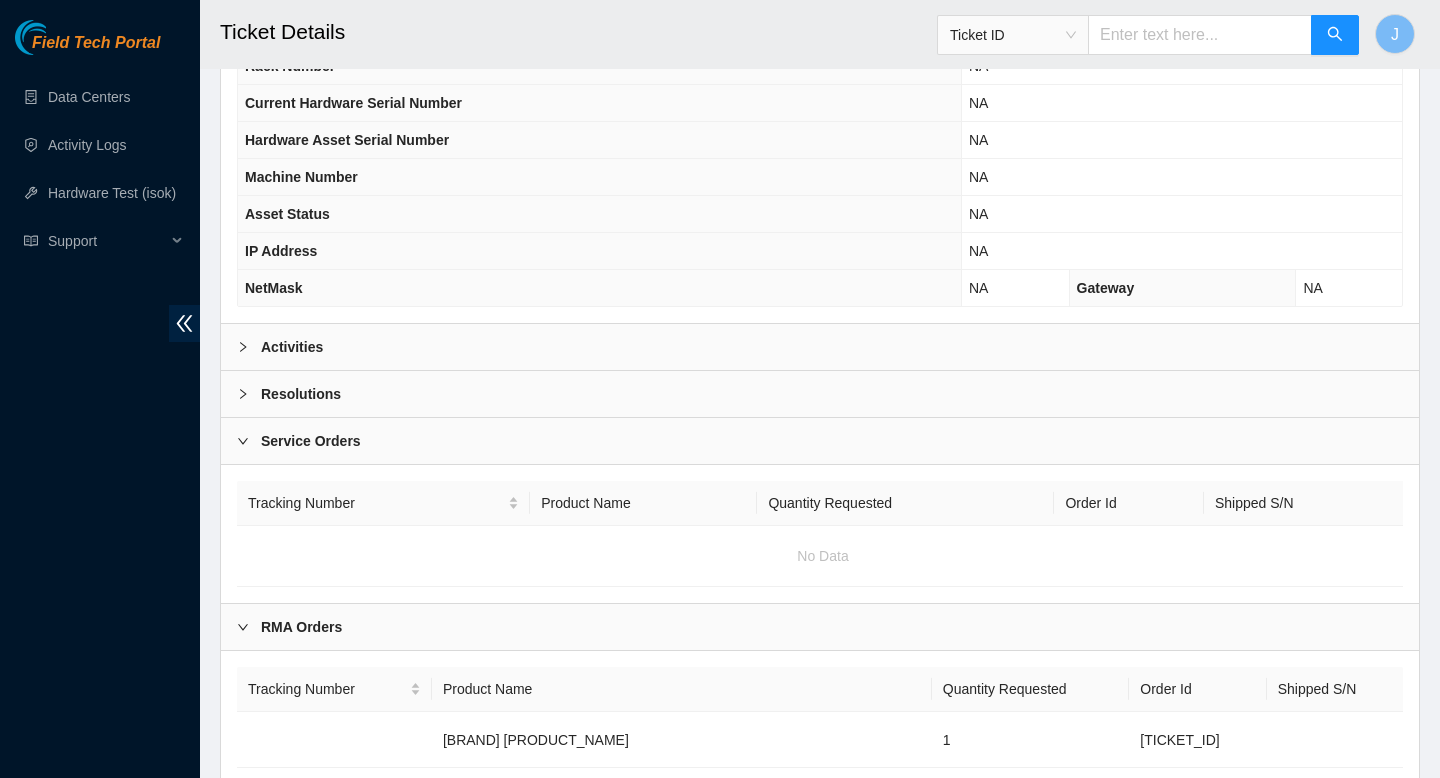 scroll, scrollTop: 0, scrollLeft: 0, axis: both 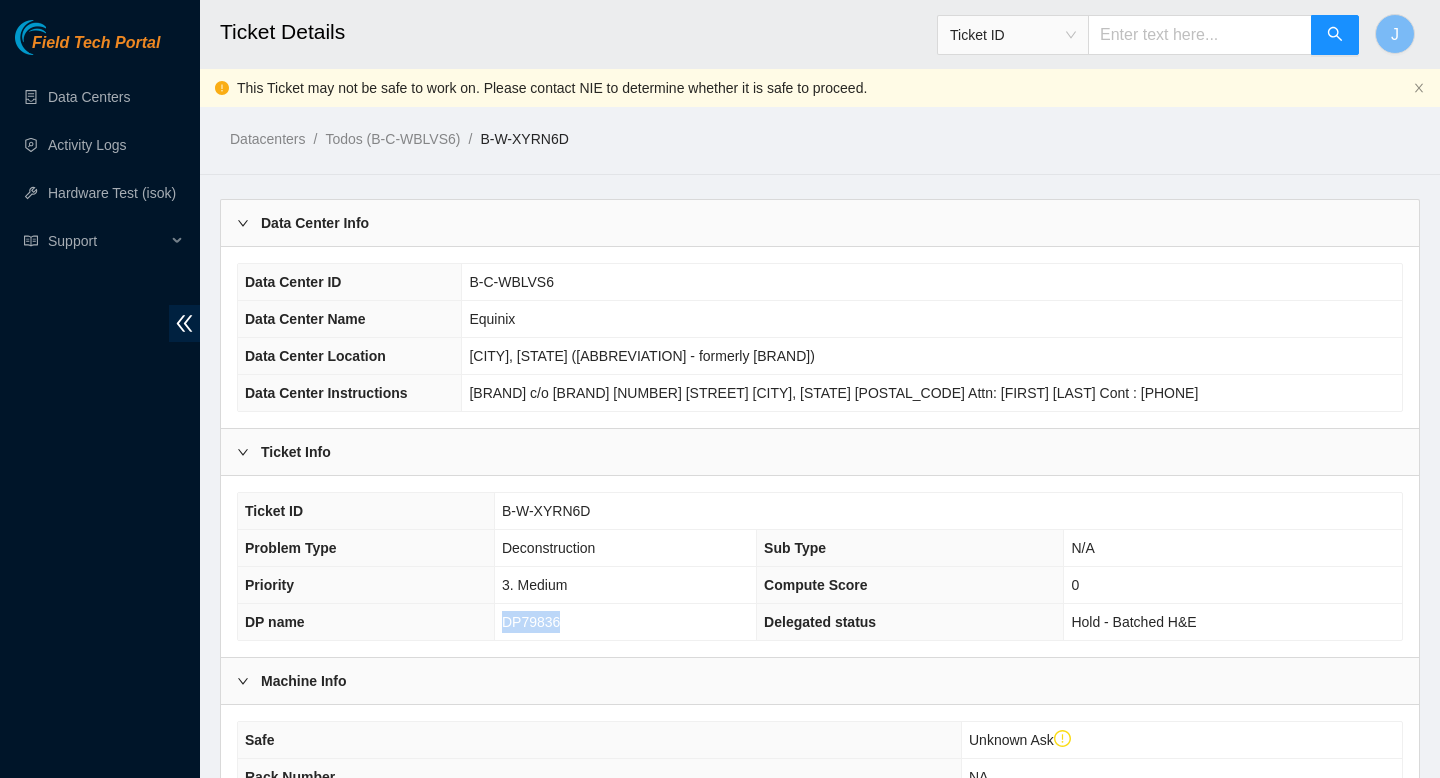 drag, startPoint x: 565, startPoint y: 625, endPoint x: 480, endPoint y: 618, distance: 85.28775 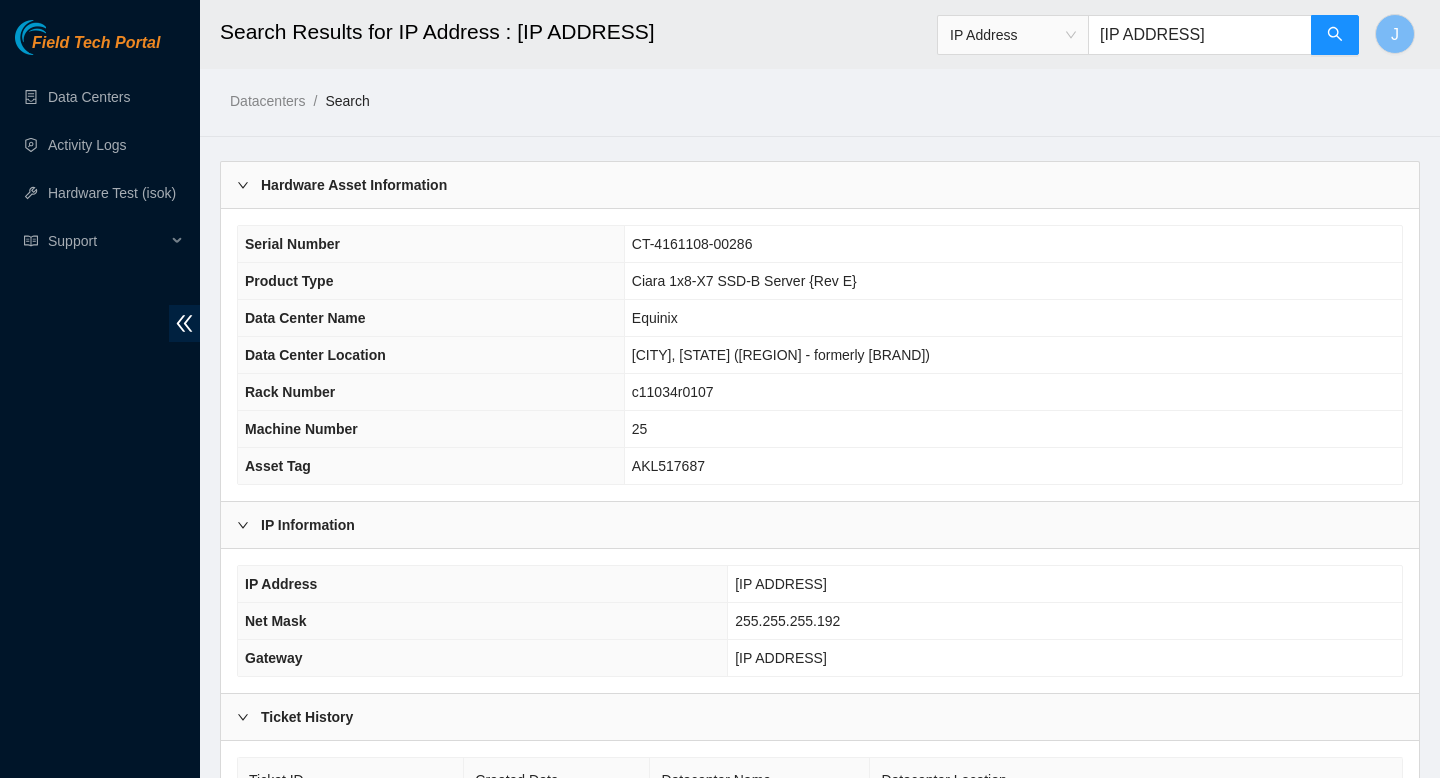 scroll, scrollTop: 0, scrollLeft: 0, axis: both 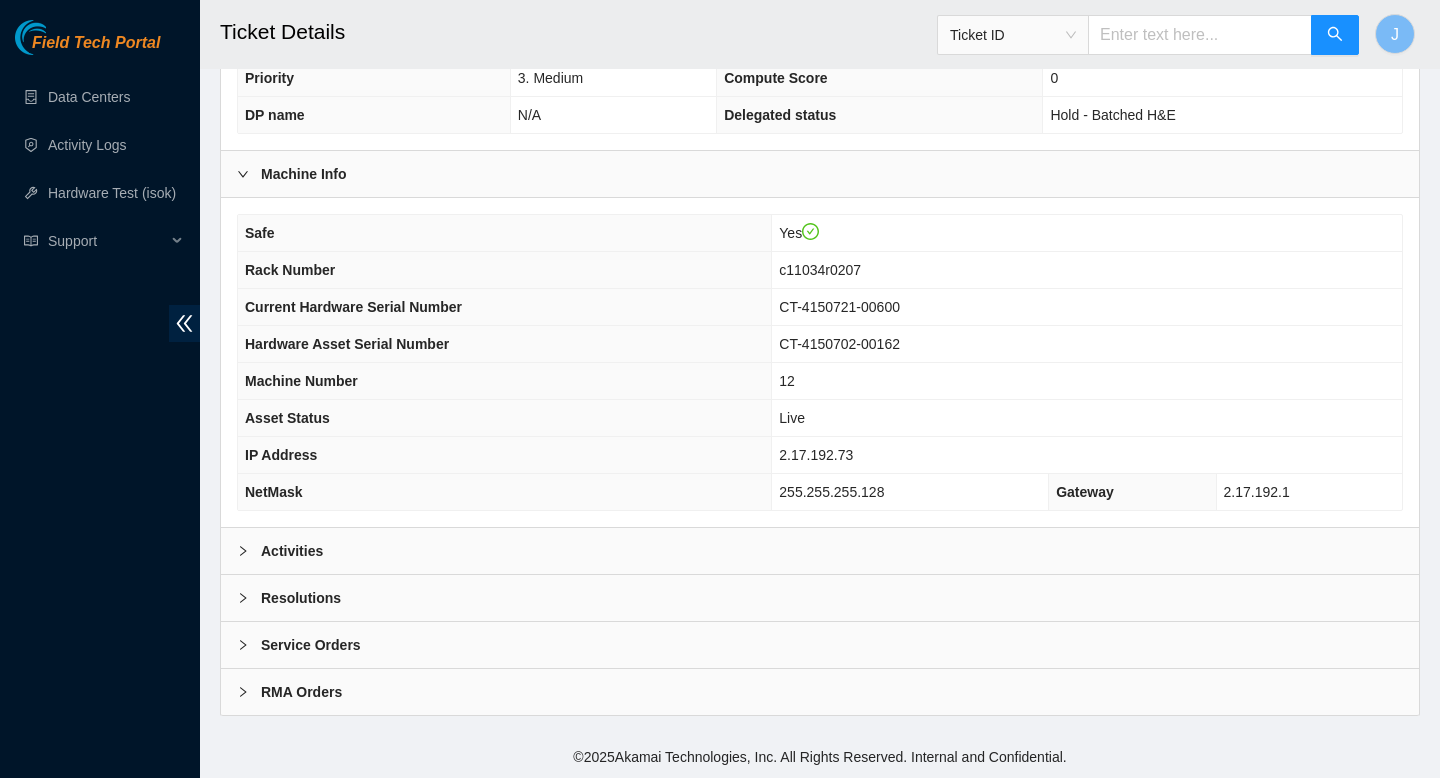 click on "Activities" at bounding box center (820, 551) 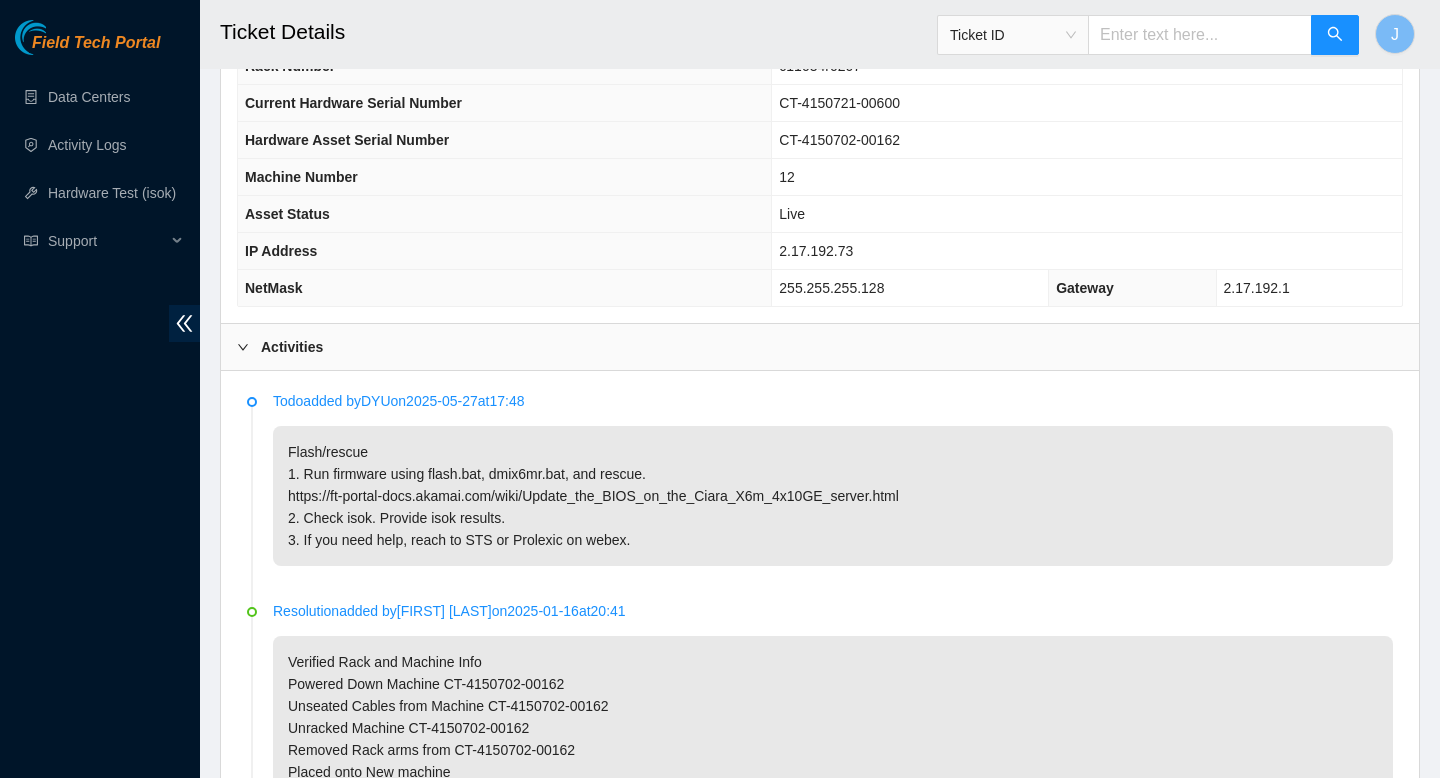 scroll, scrollTop: 674, scrollLeft: 0, axis: vertical 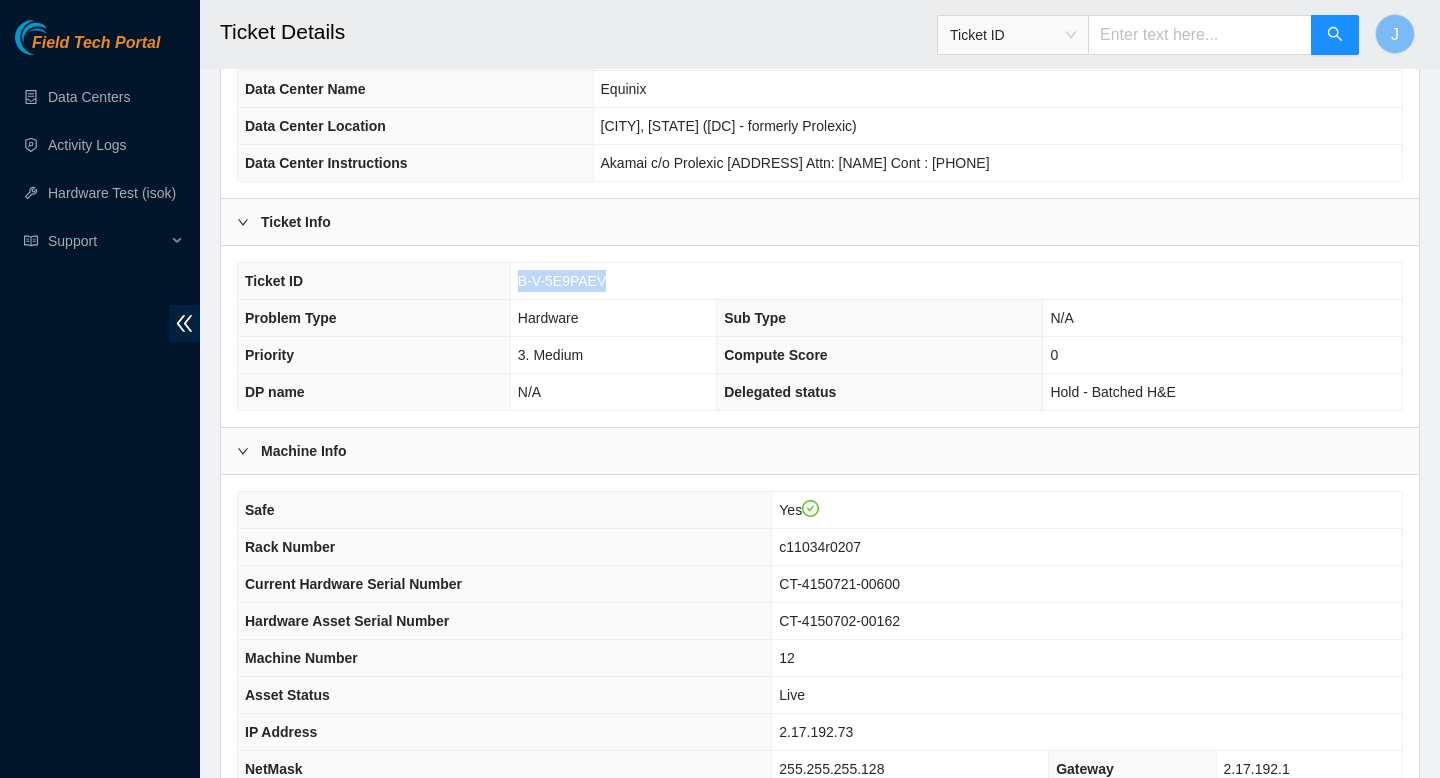 drag, startPoint x: 653, startPoint y: 284, endPoint x: 486, endPoint y: 279, distance: 167.07483 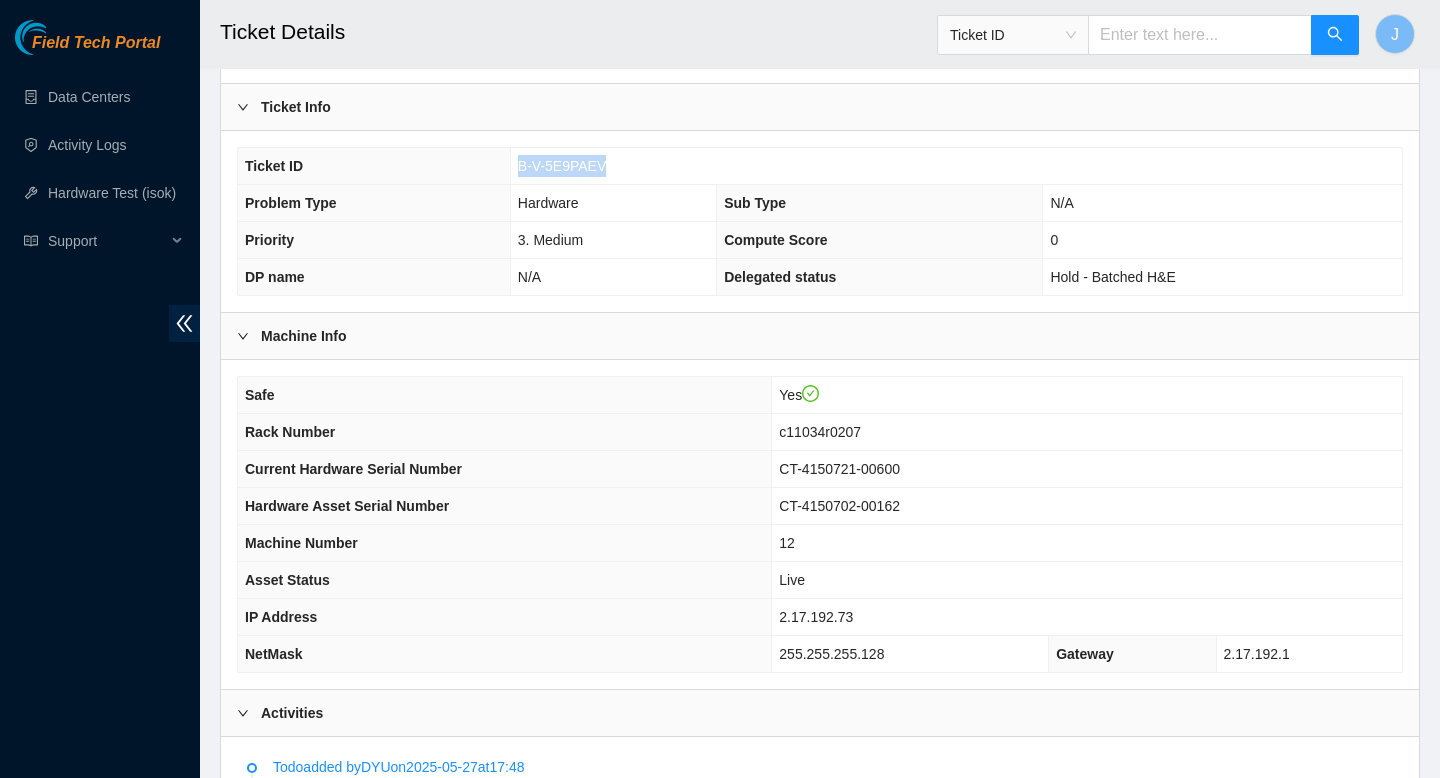scroll, scrollTop: 310, scrollLeft: 0, axis: vertical 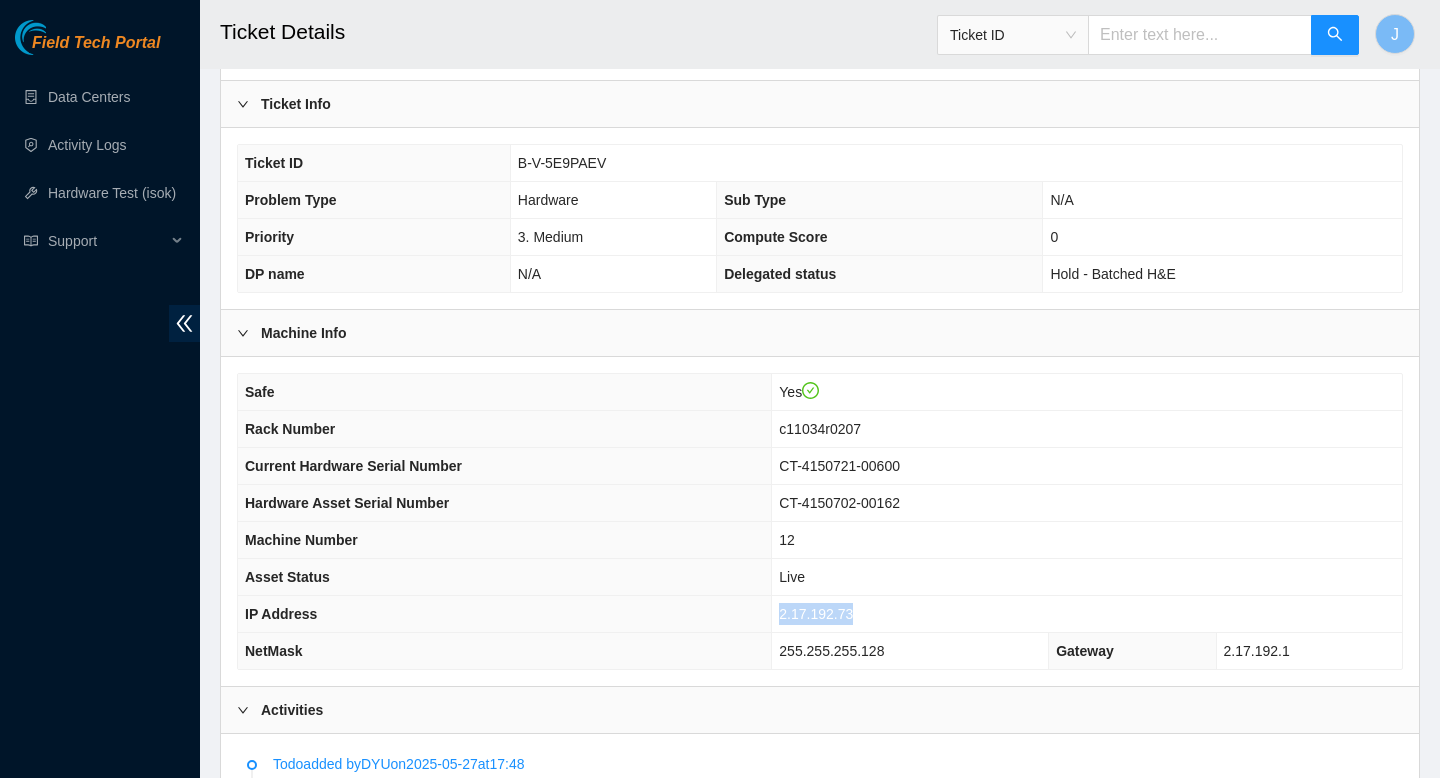 drag, startPoint x: 853, startPoint y: 616, endPoint x: 731, endPoint y: 617, distance: 122.0041 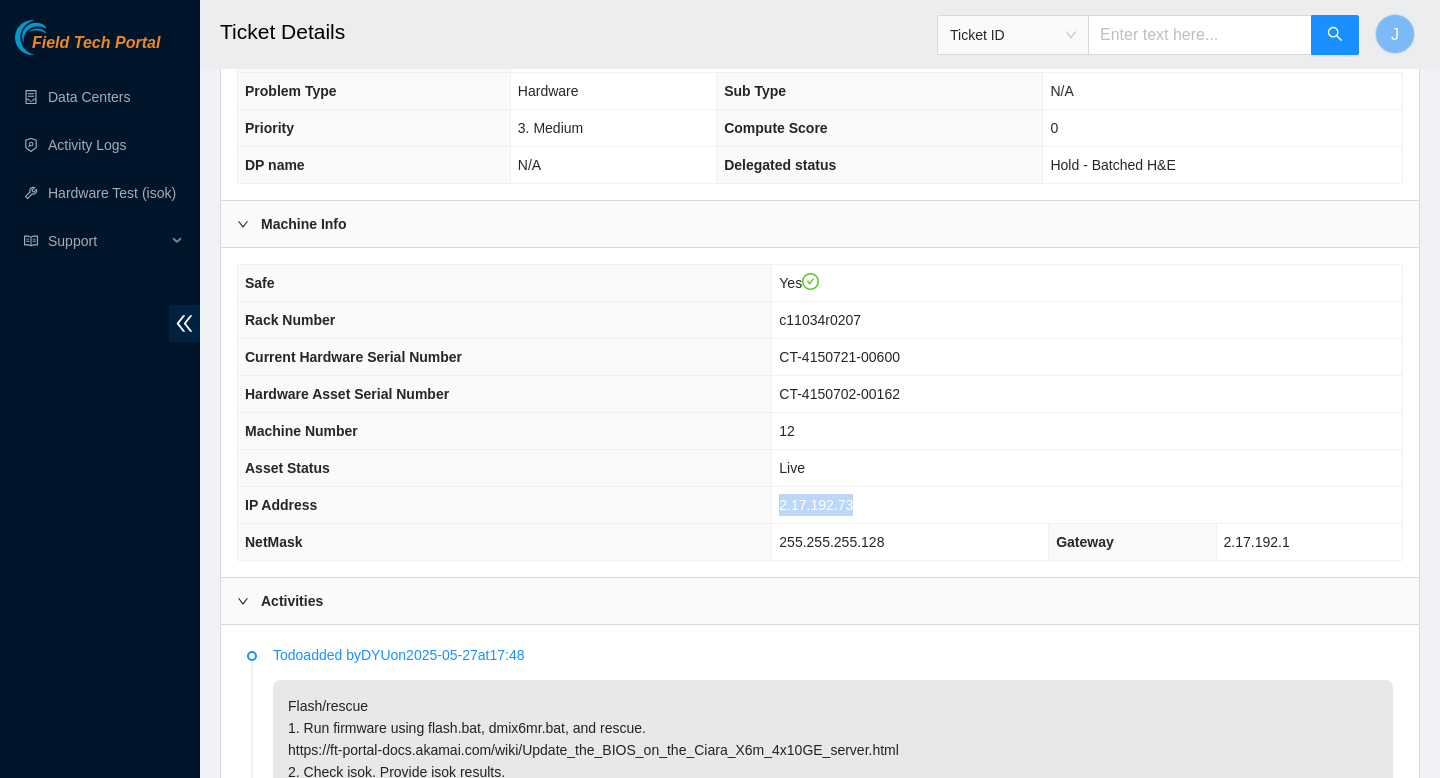 scroll, scrollTop: 421, scrollLeft: 0, axis: vertical 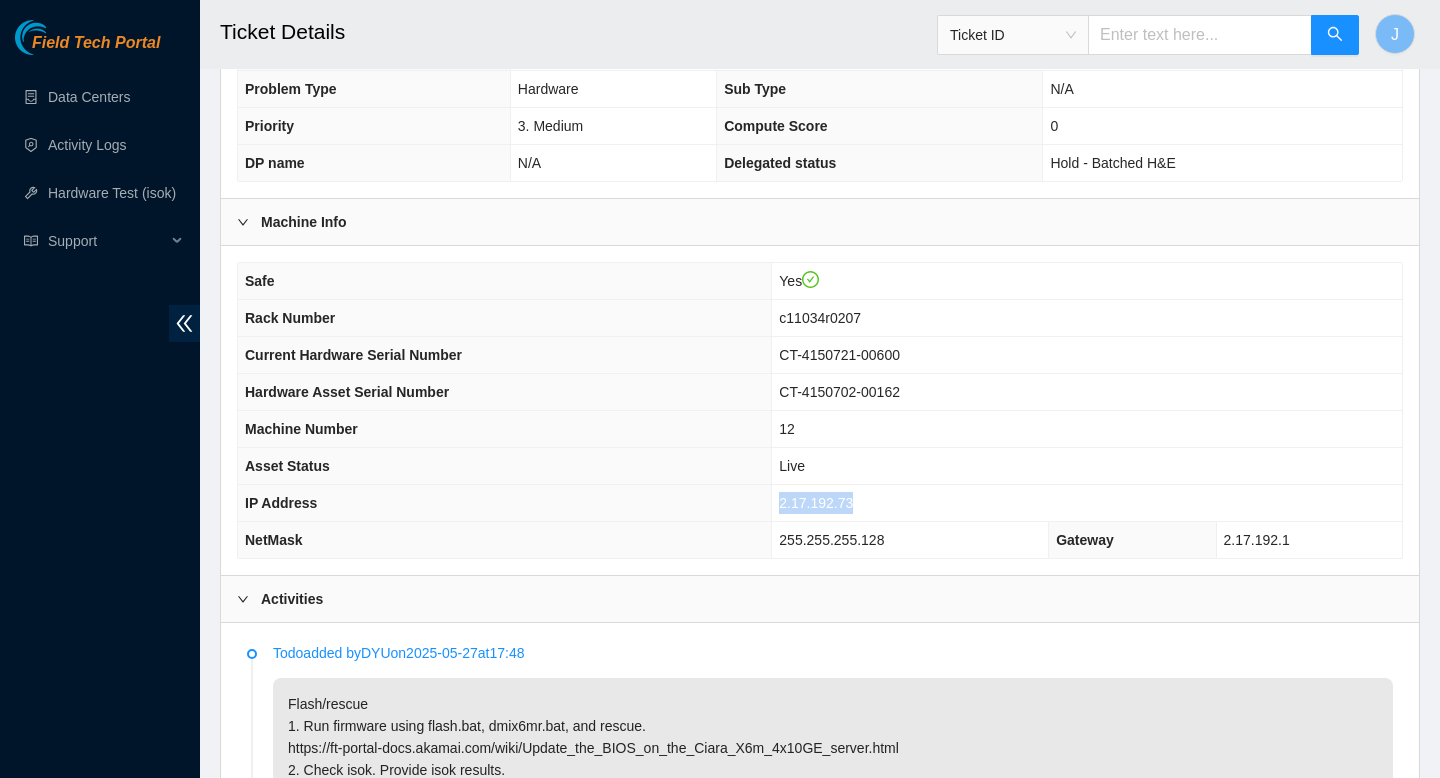 copy on "2.17.192.73" 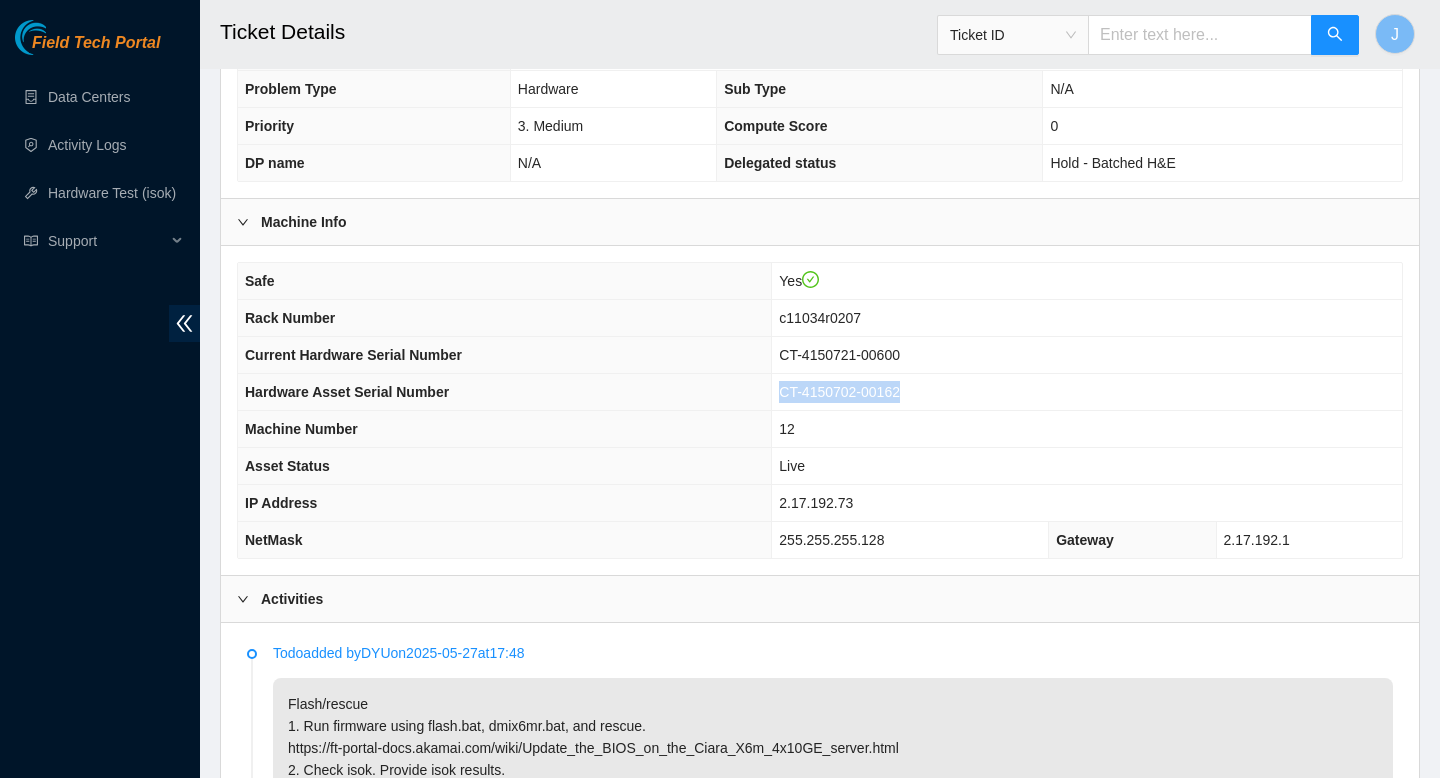 drag, startPoint x: 919, startPoint y: 398, endPoint x: 752, endPoint y: 401, distance: 167.02695 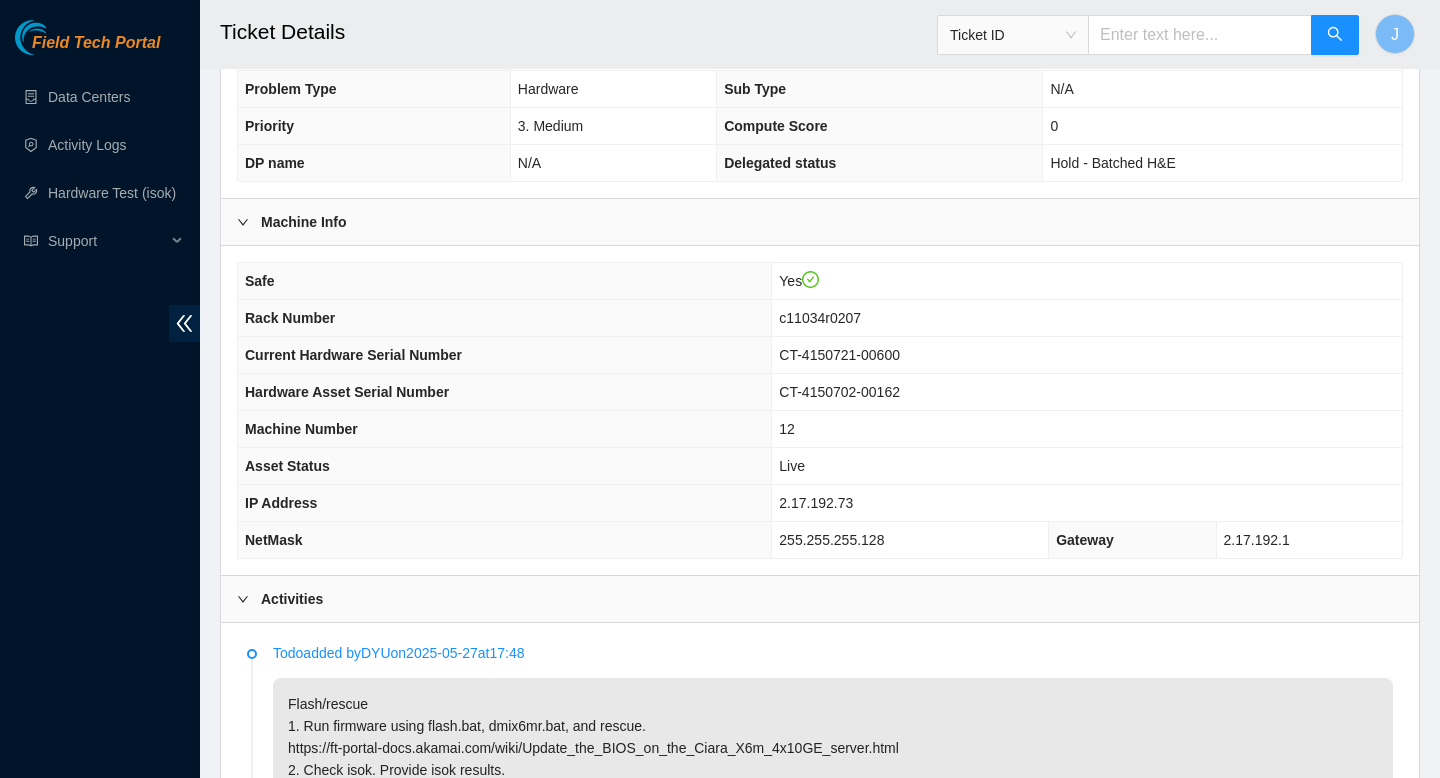 click on "Safe" at bounding box center [505, 281] 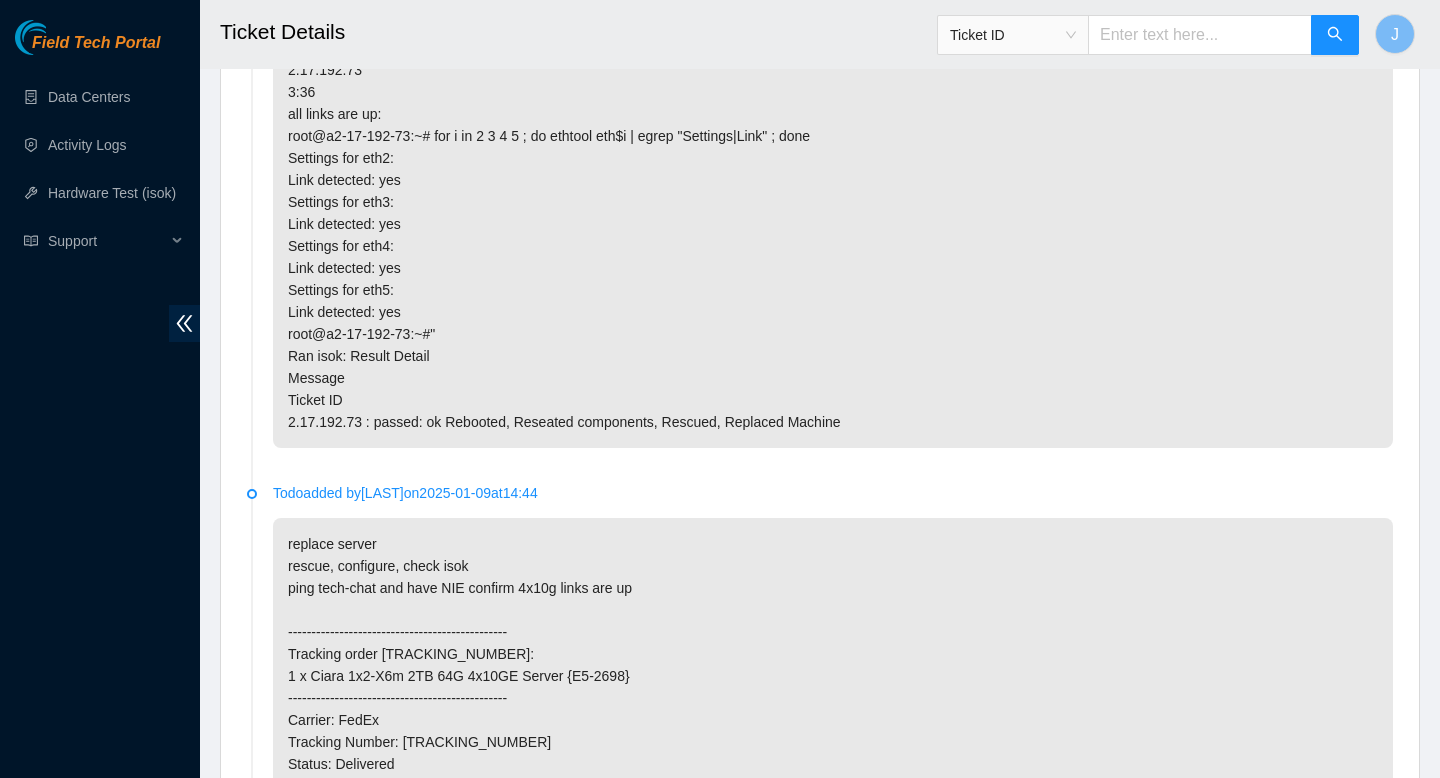 scroll, scrollTop: 2198, scrollLeft: 0, axis: vertical 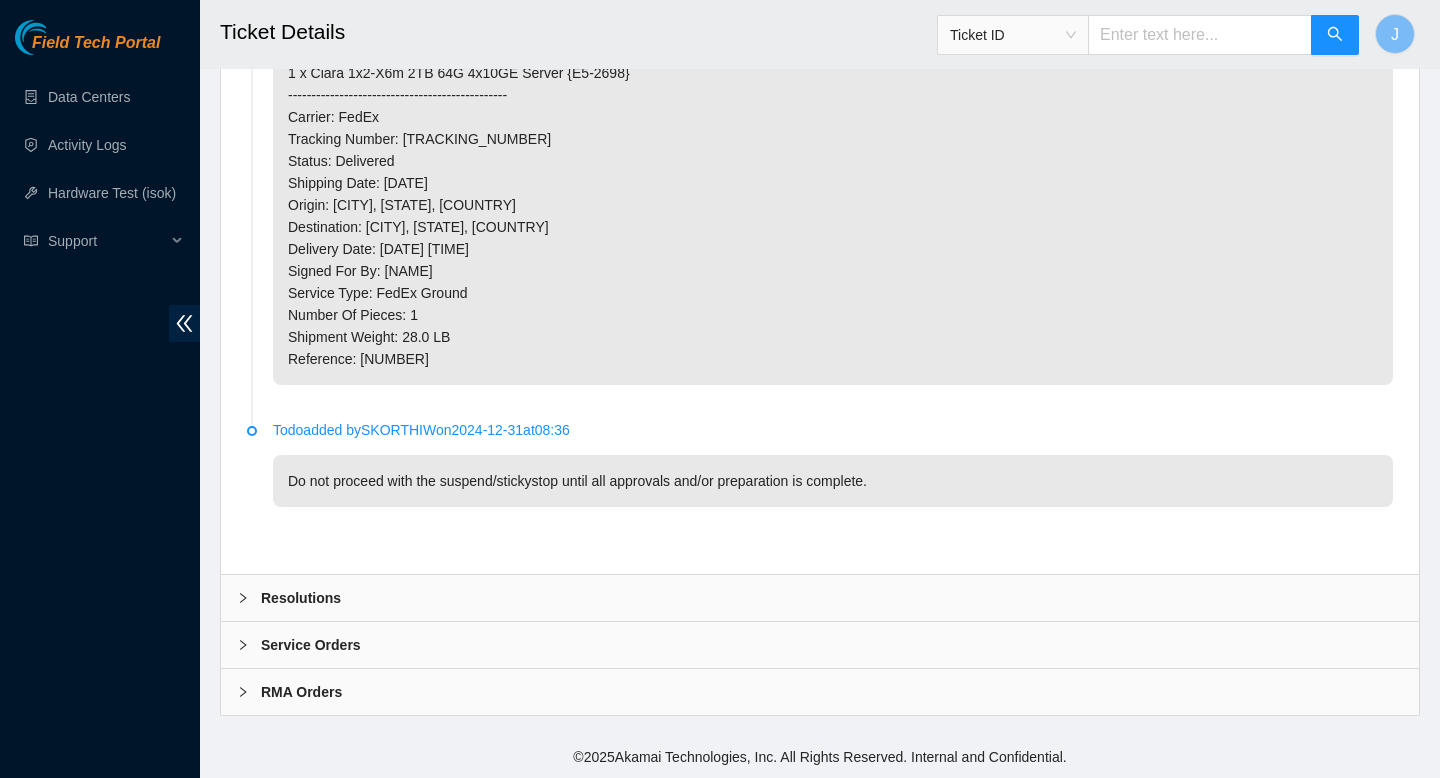 click on "Resolutions" at bounding box center [820, 598] 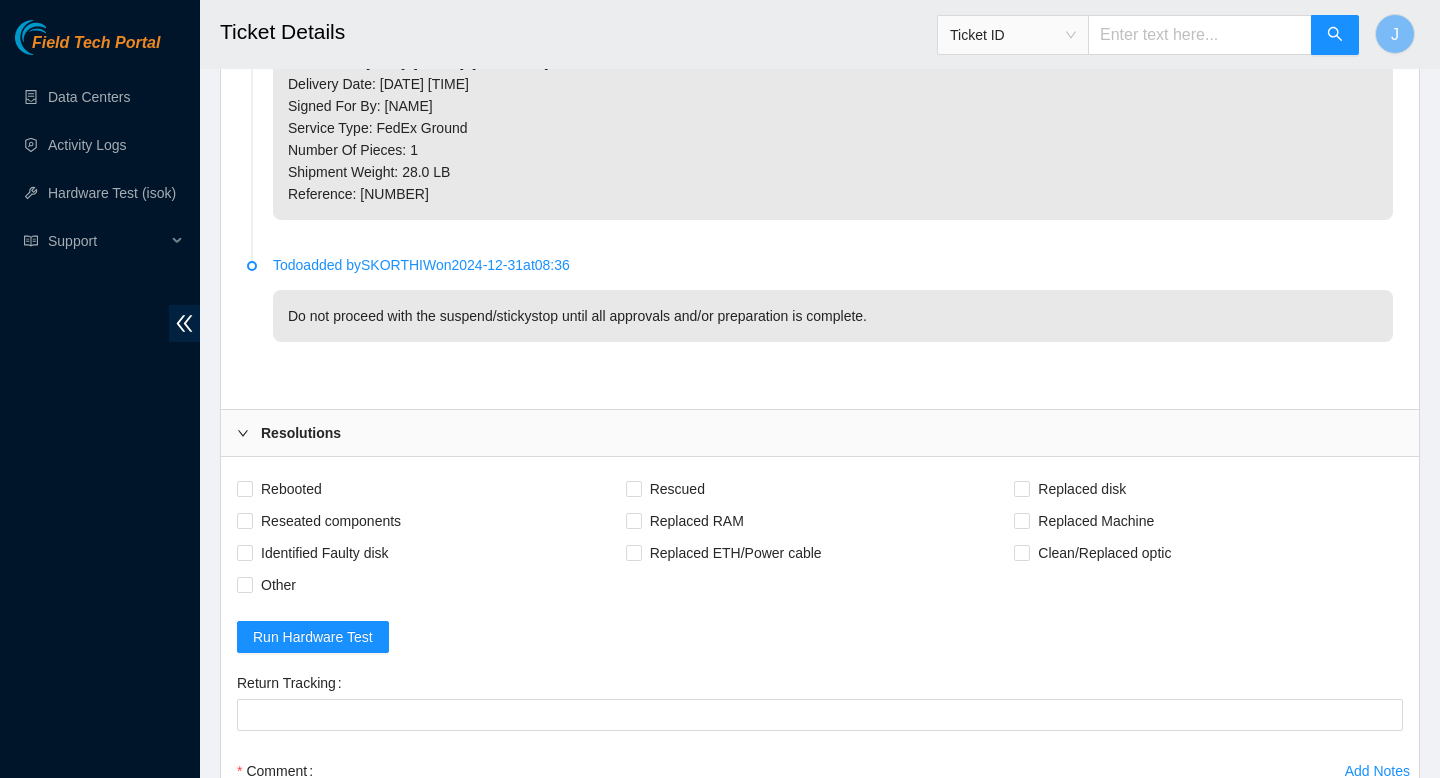 scroll, scrollTop: 2465, scrollLeft: 0, axis: vertical 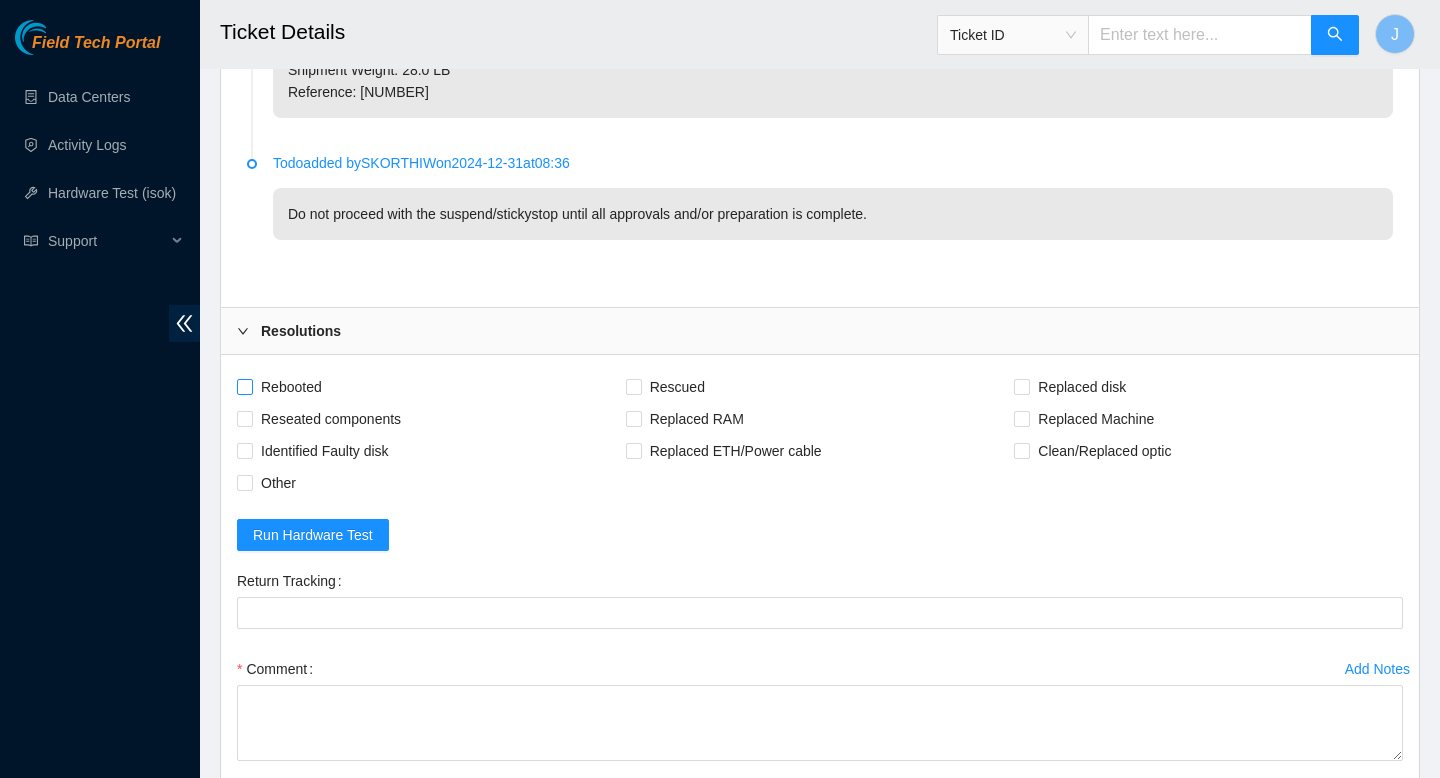 click on "Rebooted" at bounding box center [244, 386] 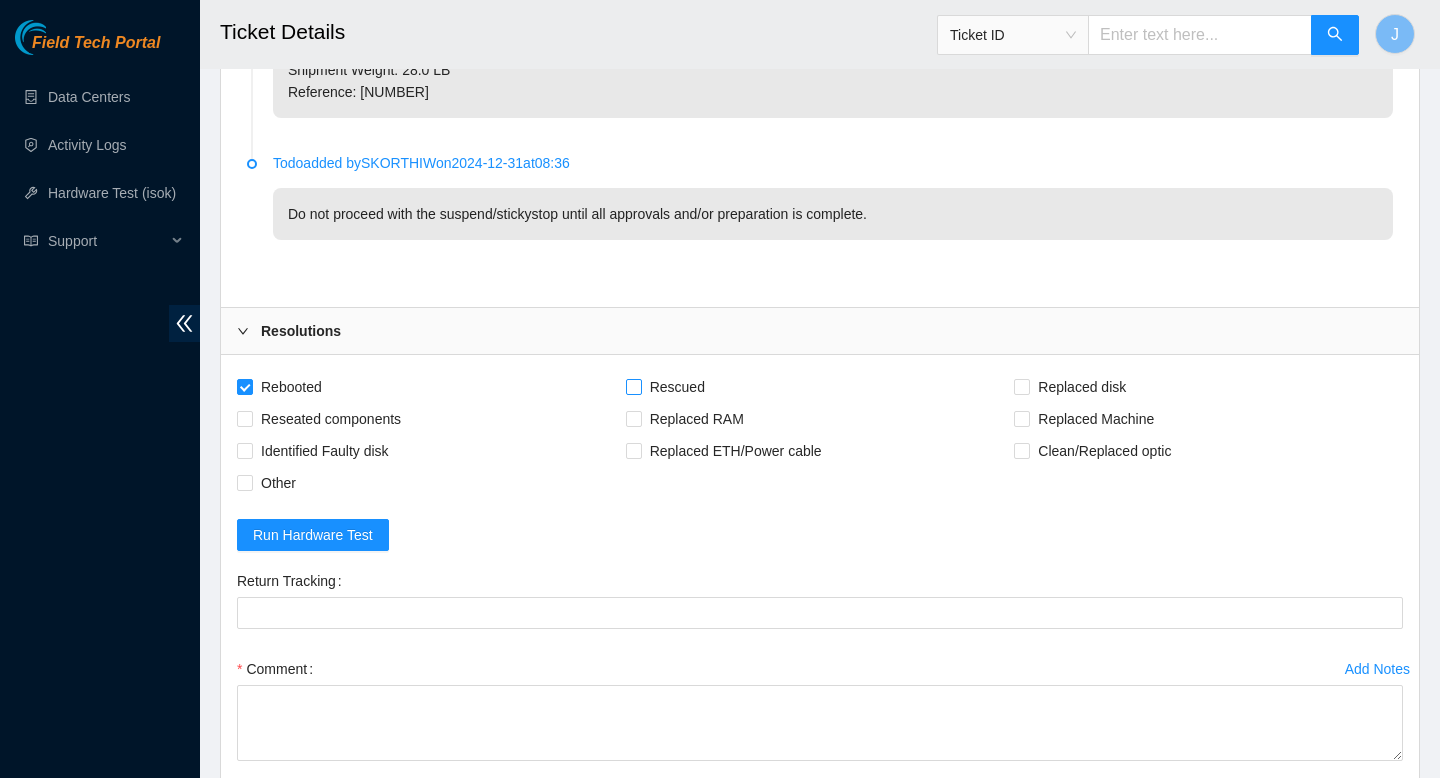 click on "Rescued" at bounding box center [633, 386] 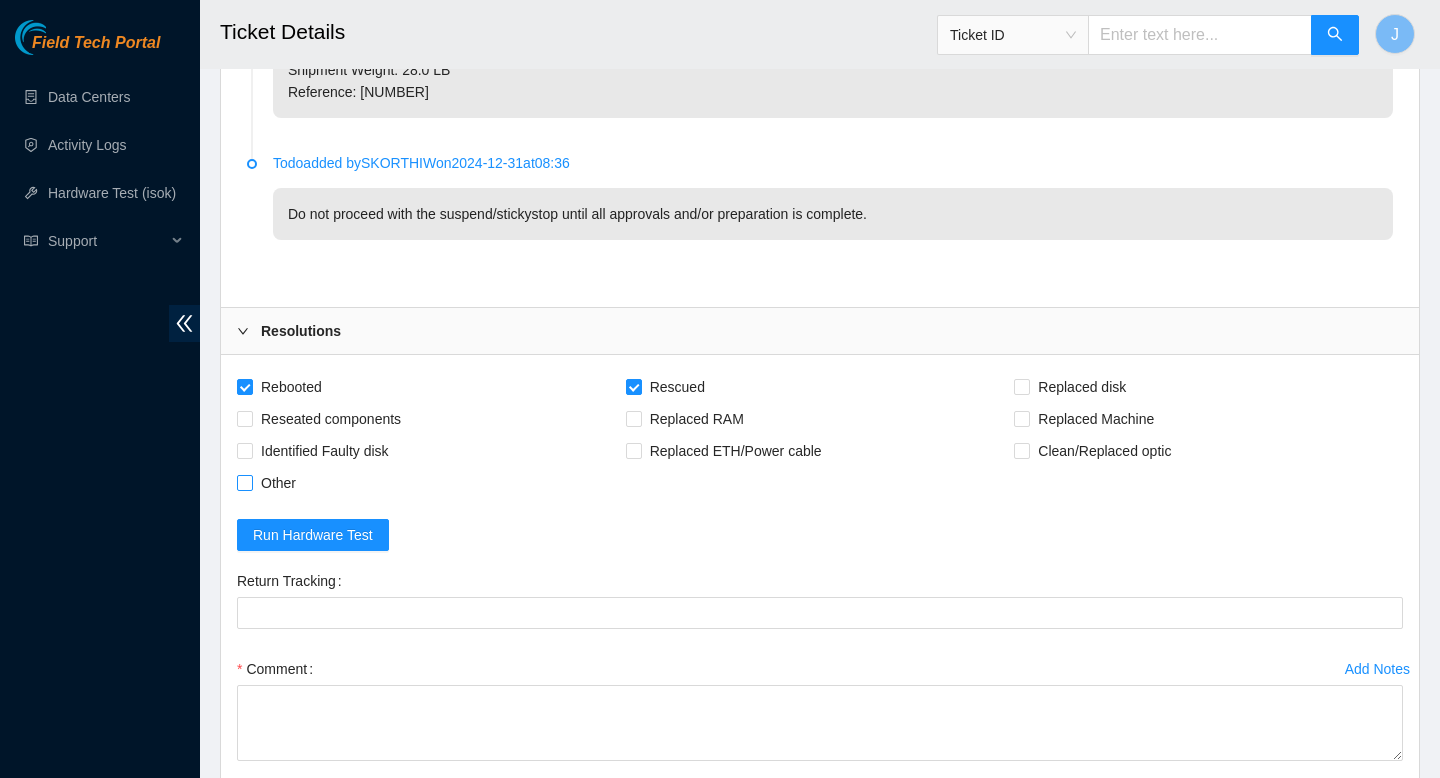 click on "Other" at bounding box center [244, 482] 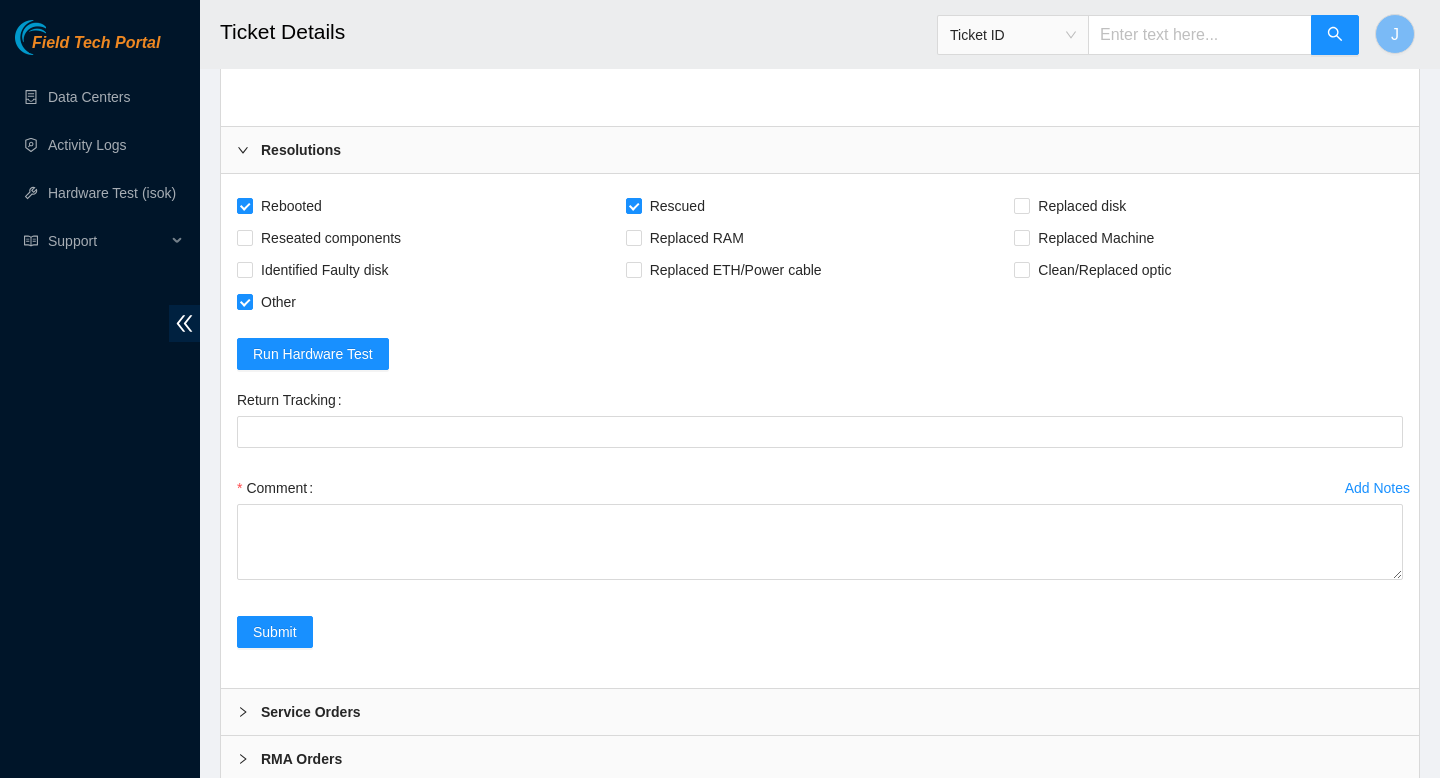 scroll, scrollTop: 2648, scrollLeft: 0, axis: vertical 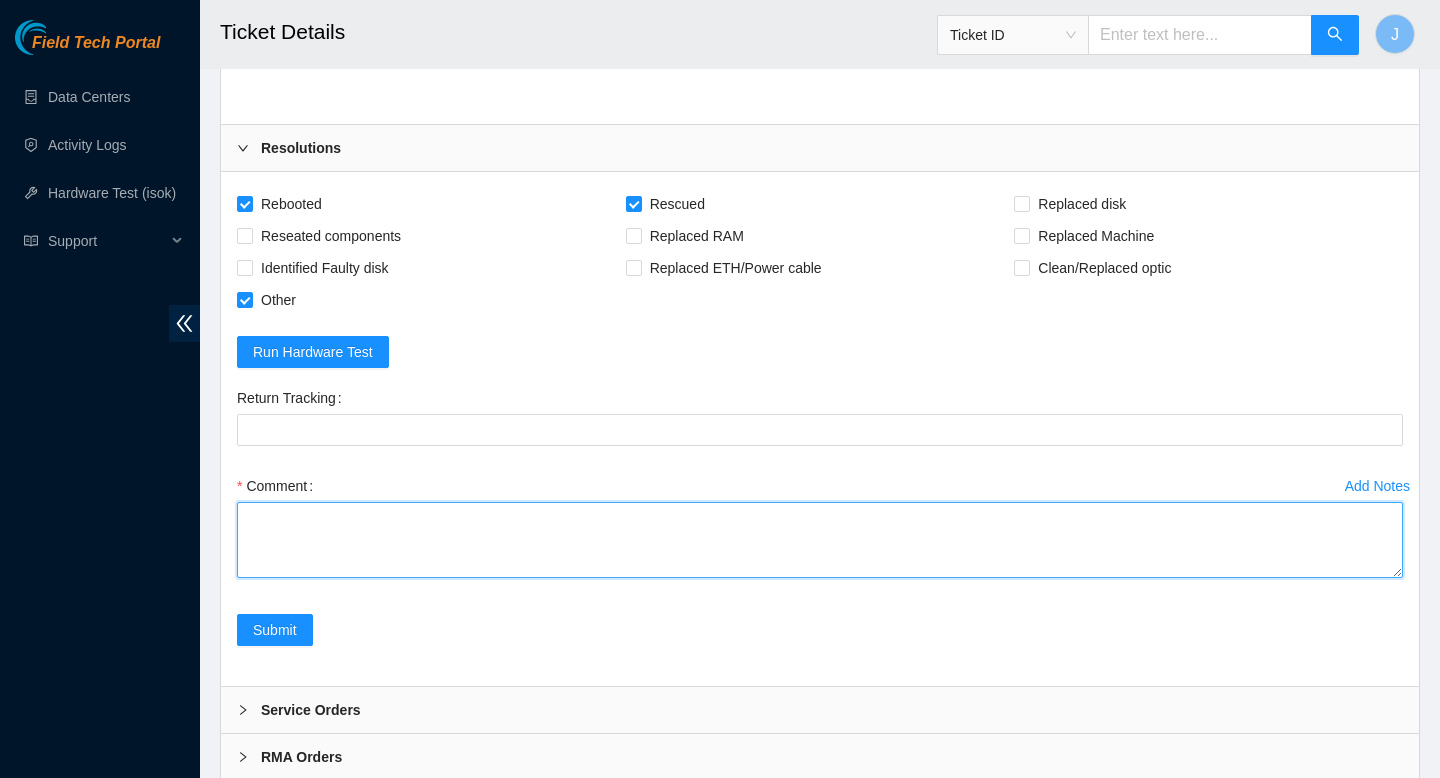 click on "Comment" at bounding box center [820, 540] 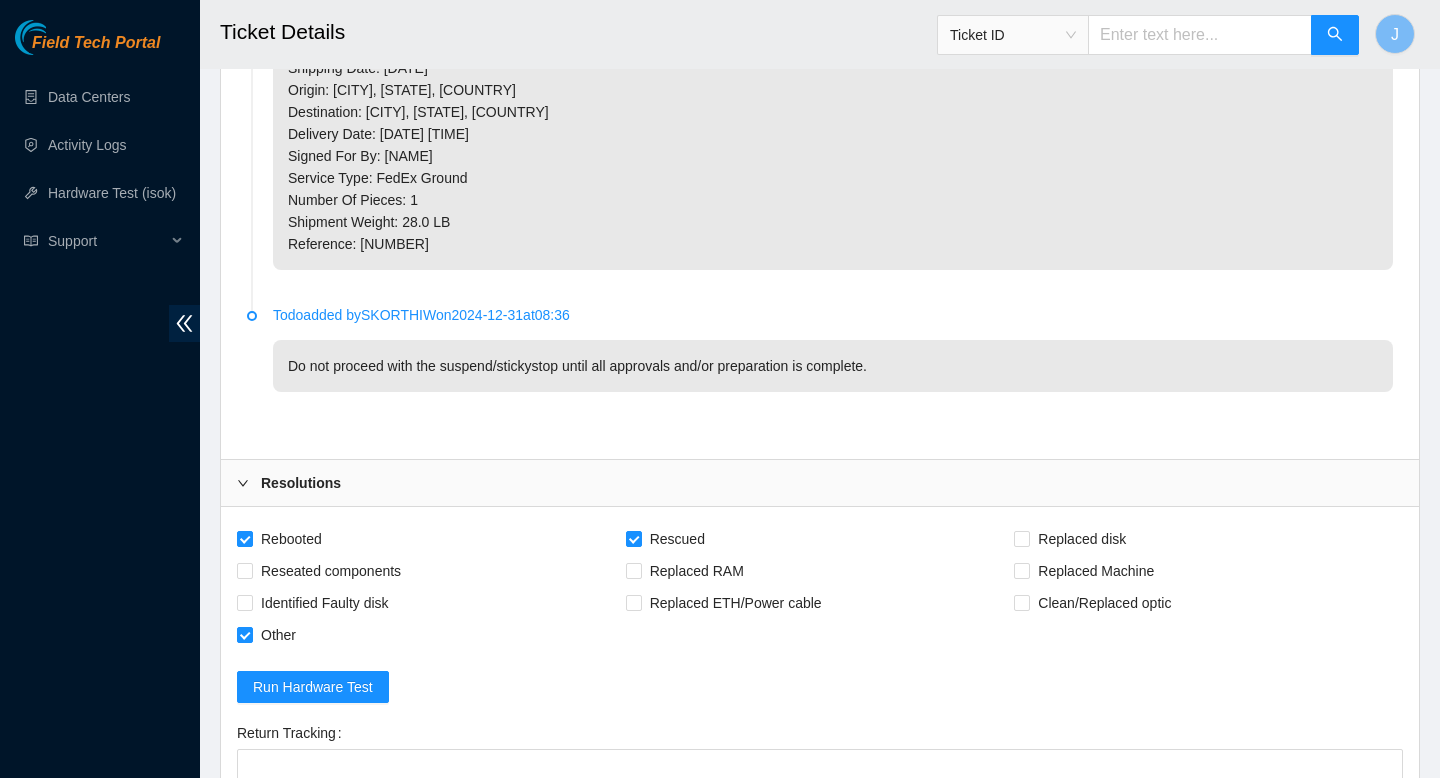scroll, scrollTop: 2713, scrollLeft: 0, axis: vertical 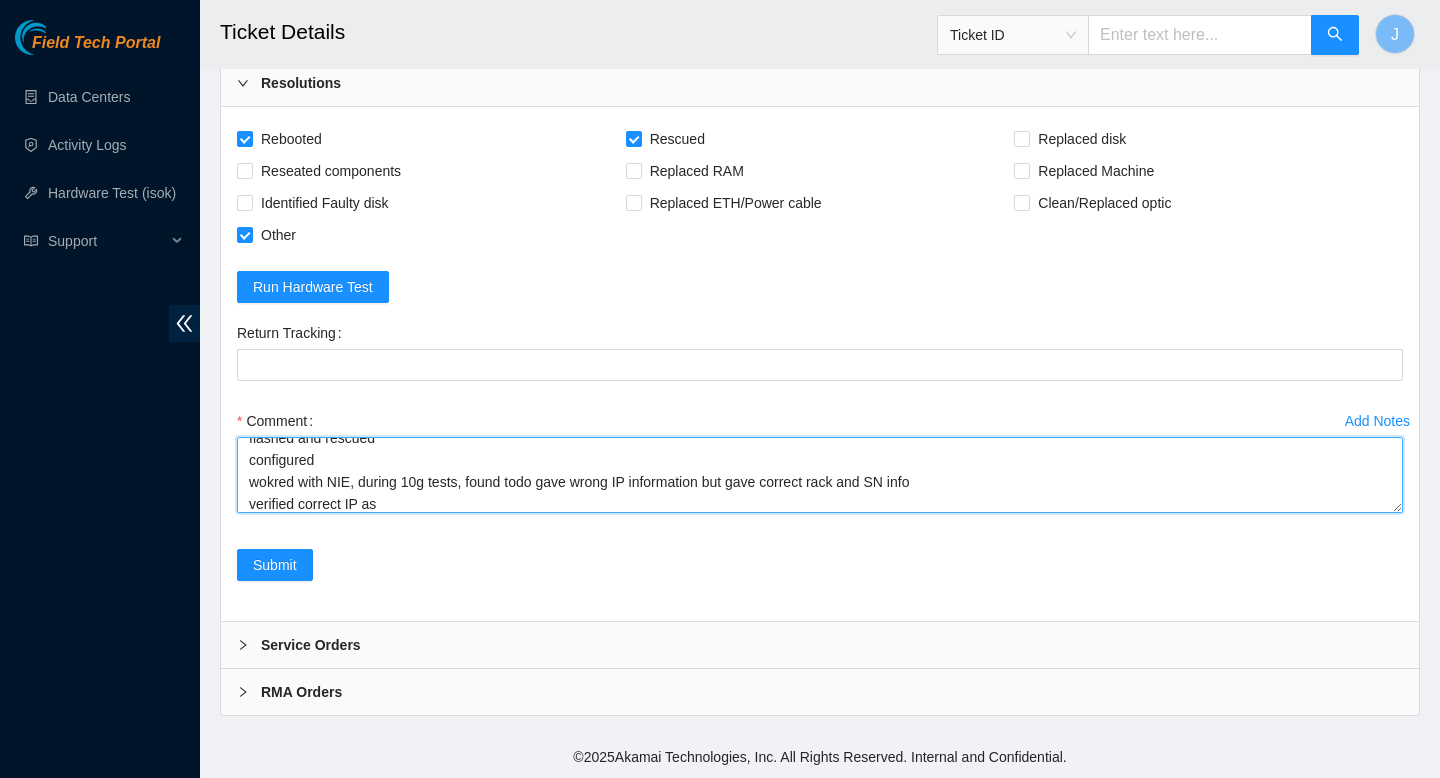 paste on "[IP]" 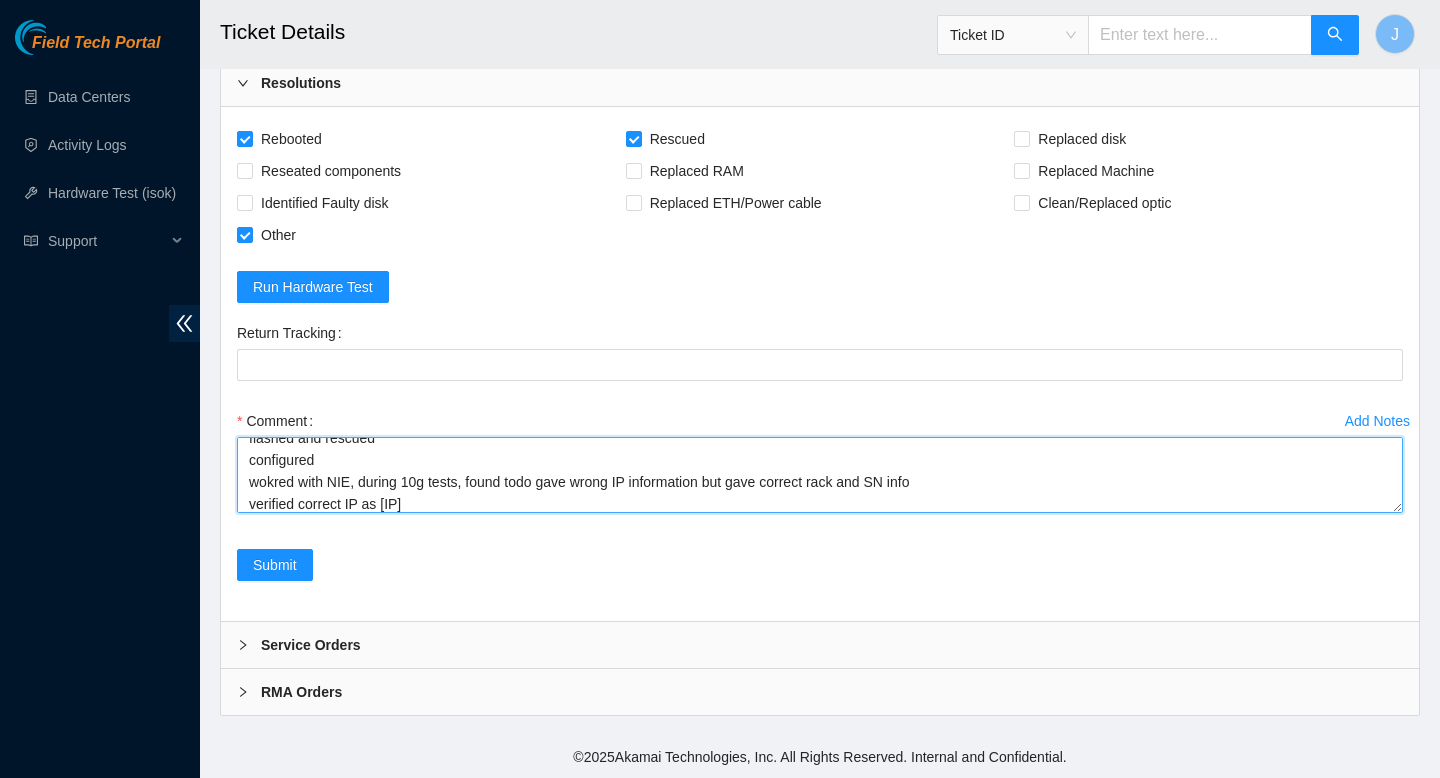 scroll, scrollTop: 59, scrollLeft: 0, axis: vertical 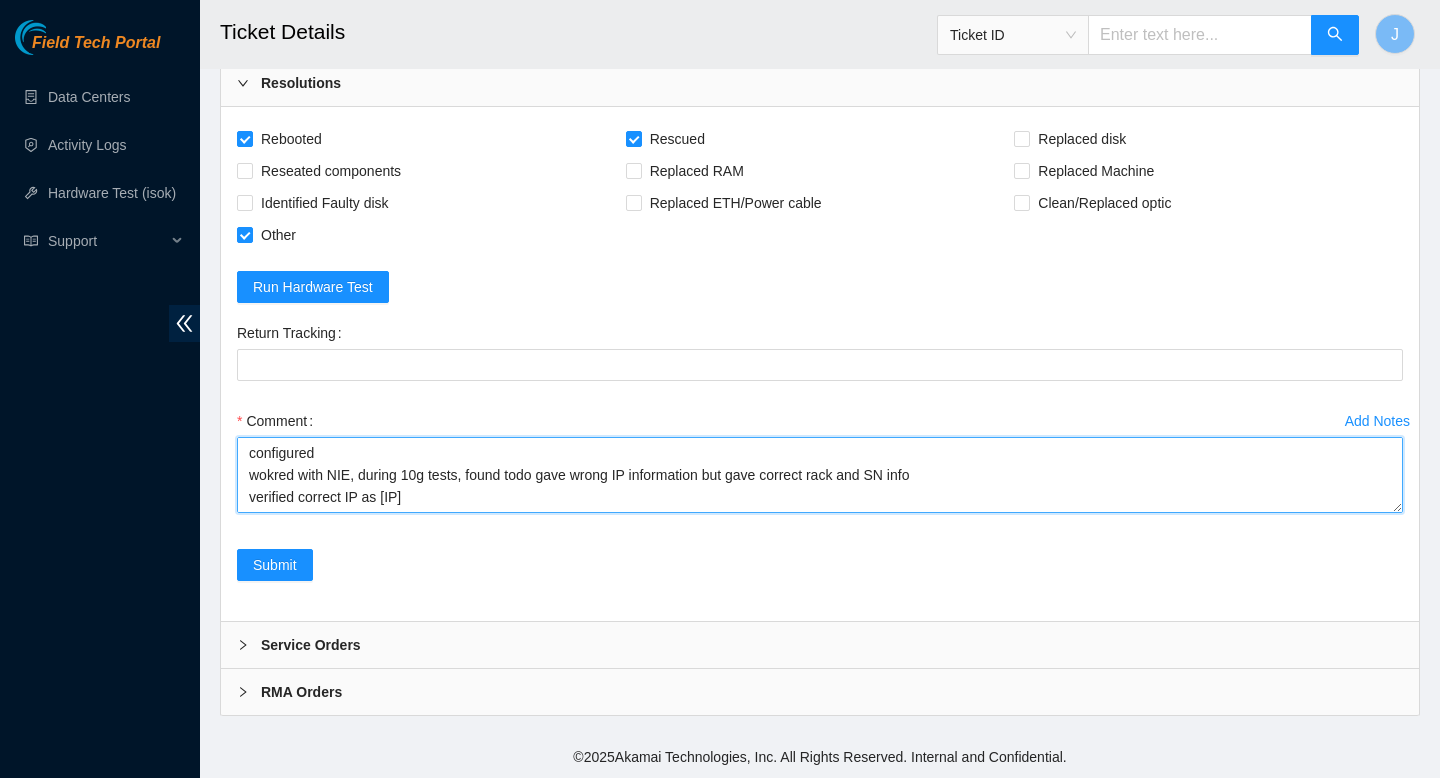 type on "verified SN
flashed and rescued
configured
wokred with NIE, during 10g tests, found todo gave wrong IP information but gave correct rack and SN info
verified correct IP as [IP]" 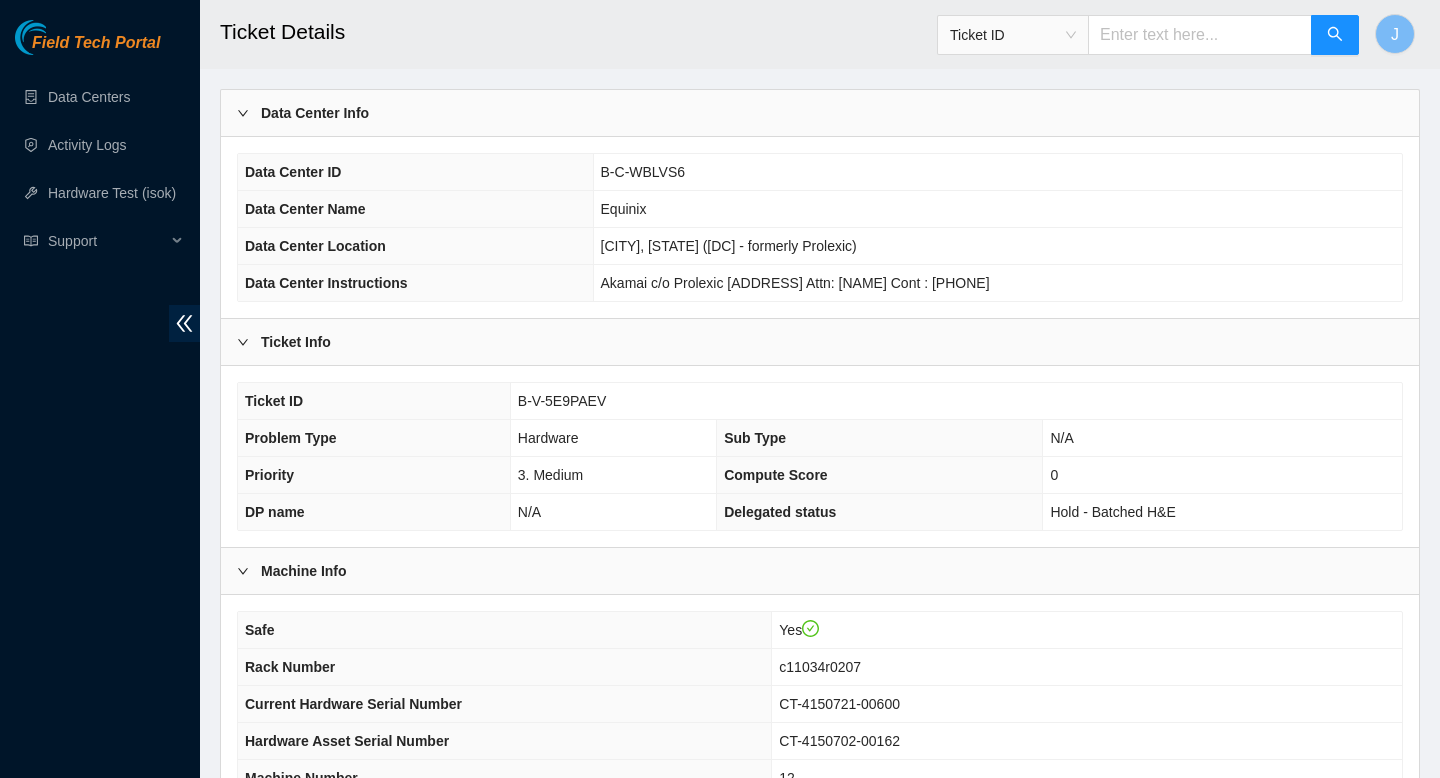 scroll, scrollTop: 76, scrollLeft: 0, axis: vertical 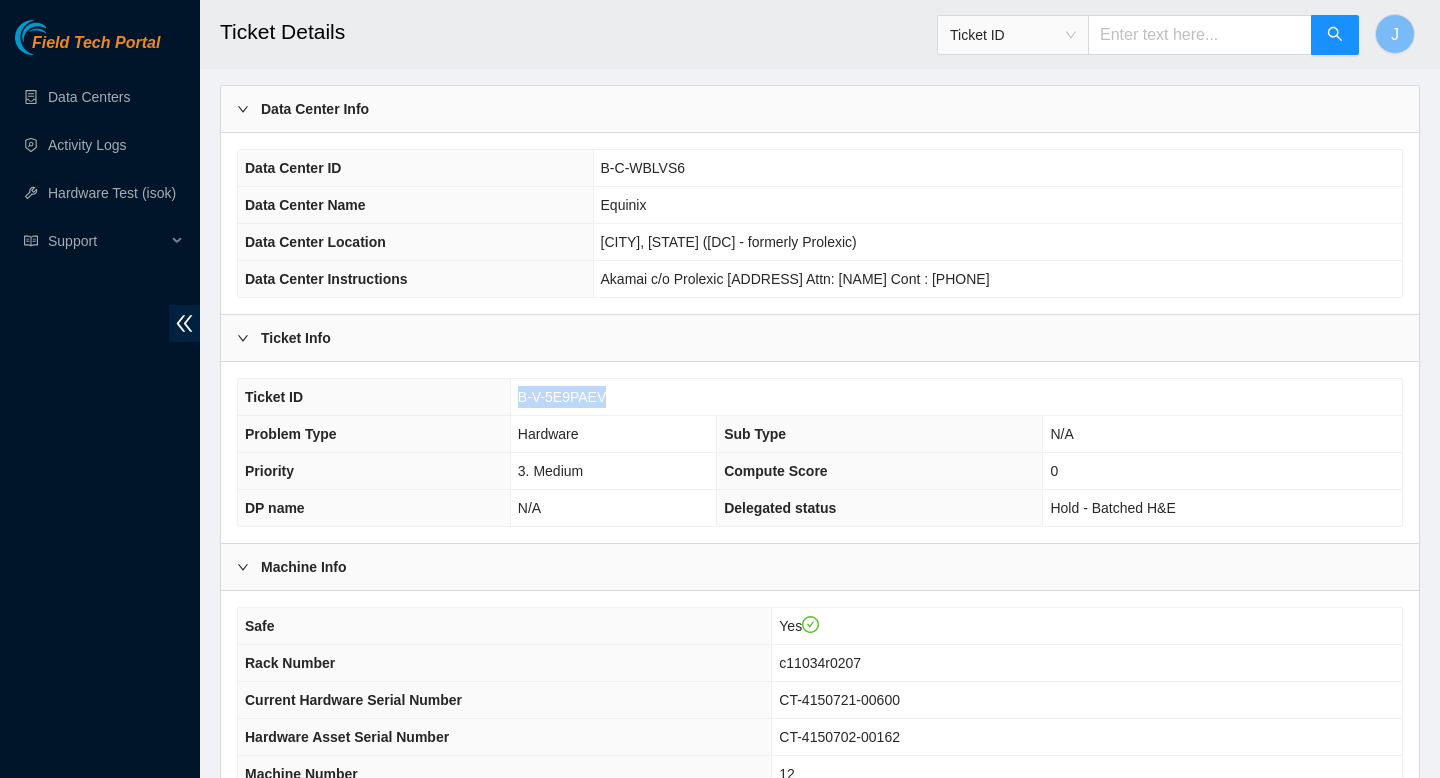 drag, startPoint x: 611, startPoint y: 397, endPoint x: 512, endPoint y: 393, distance: 99.08077 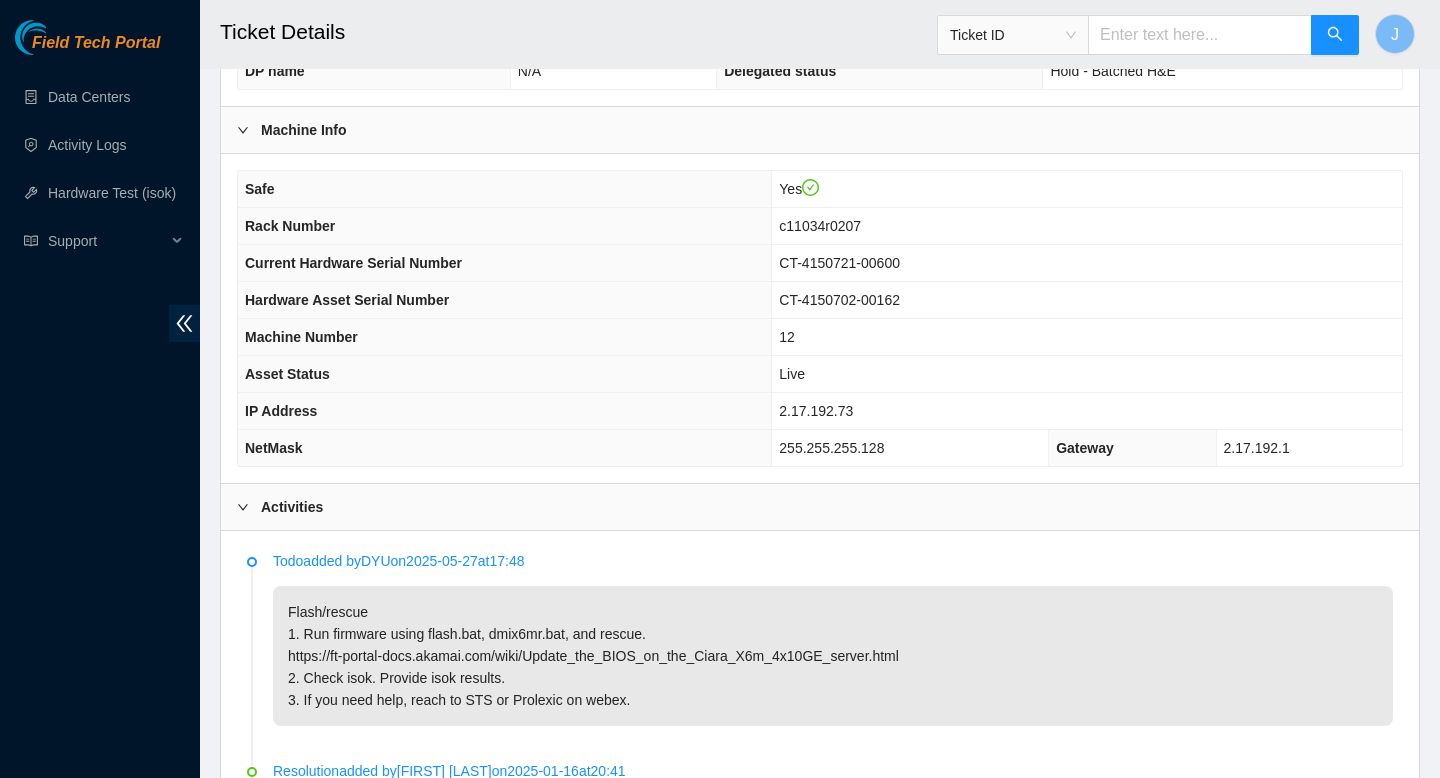 scroll, scrollTop: 504, scrollLeft: 0, axis: vertical 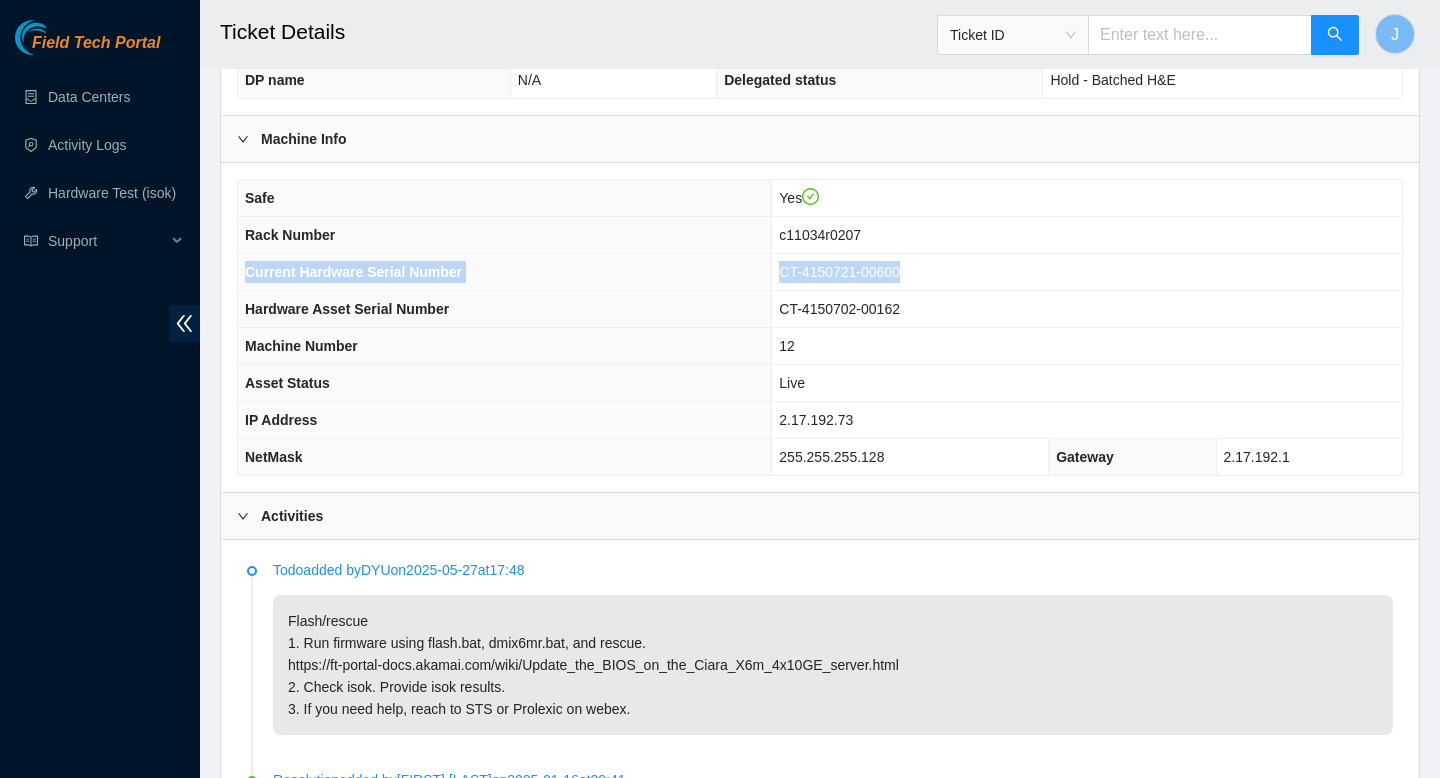 drag, startPoint x: 928, startPoint y: 267, endPoint x: 244, endPoint y: 272, distance: 684.01825 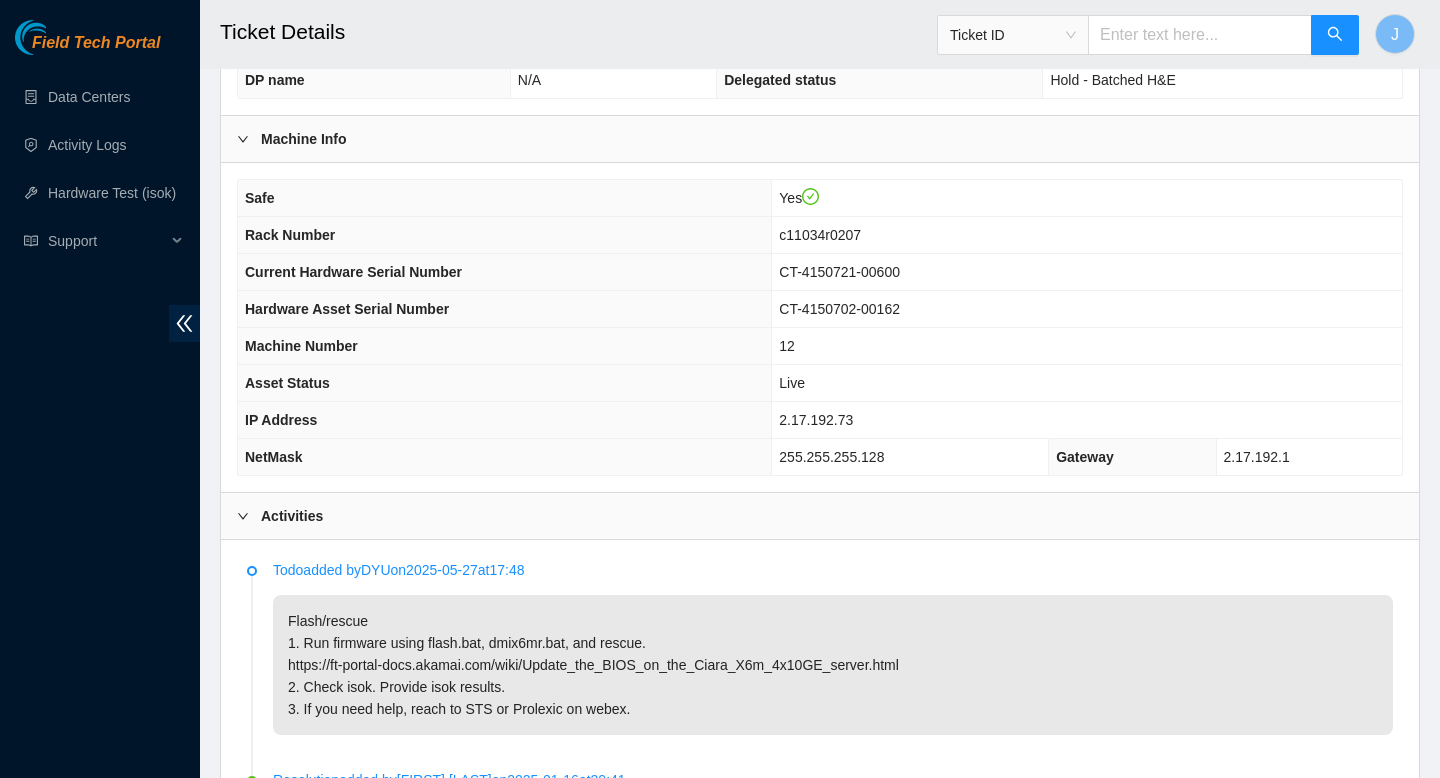 click on "CT-4150702-00162" at bounding box center (1087, 309) 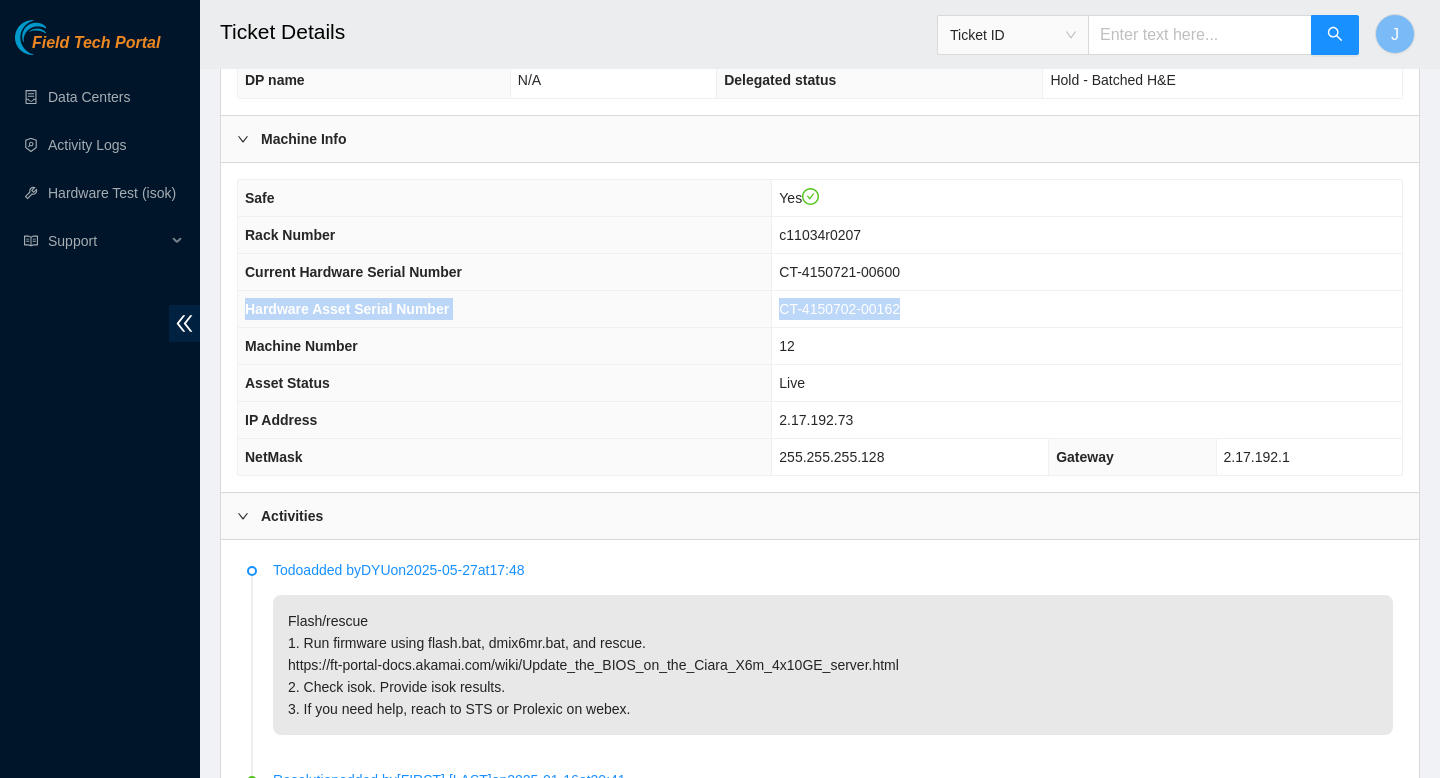 drag, startPoint x: 906, startPoint y: 312, endPoint x: 241, endPoint y: 303, distance: 665.0609 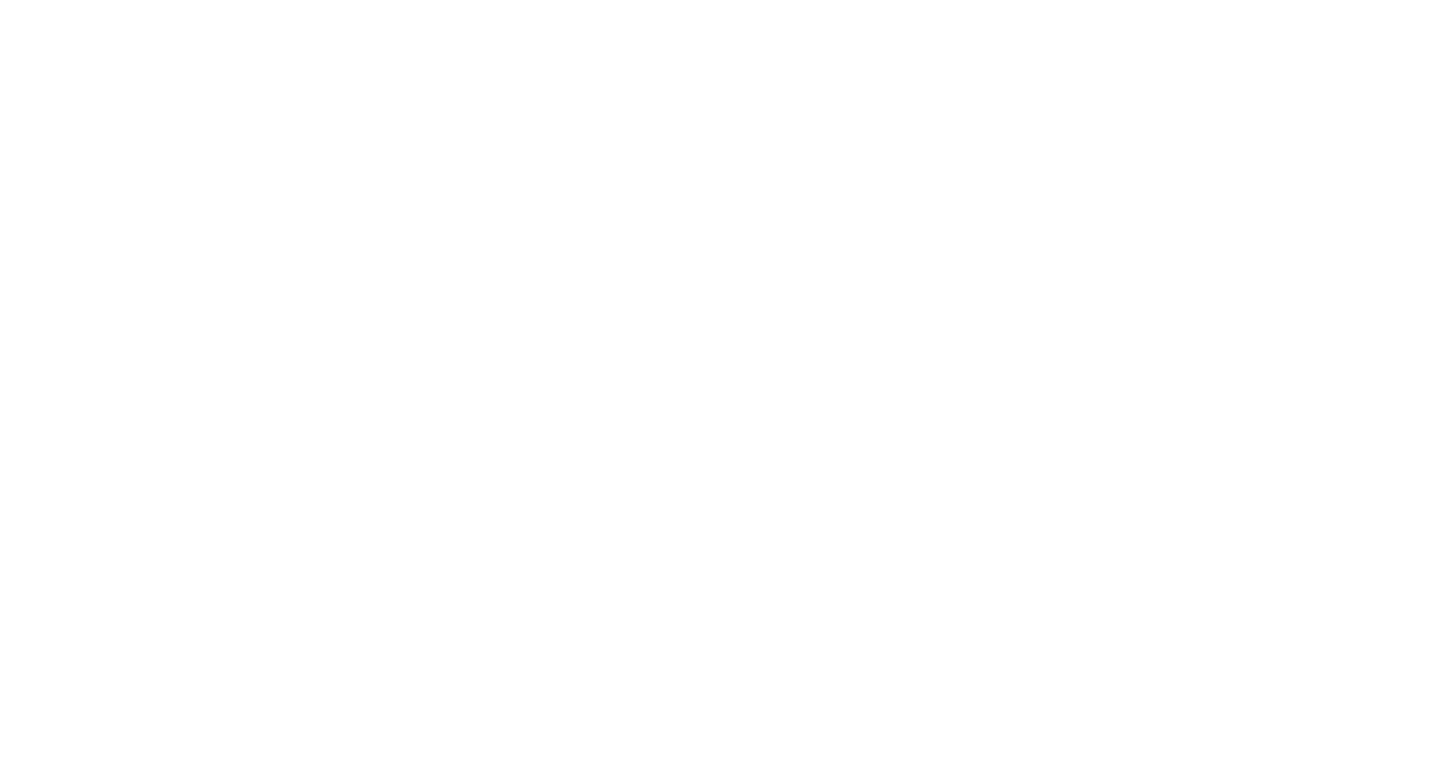 scroll, scrollTop: 0, scrollLeft: 0, axis: both 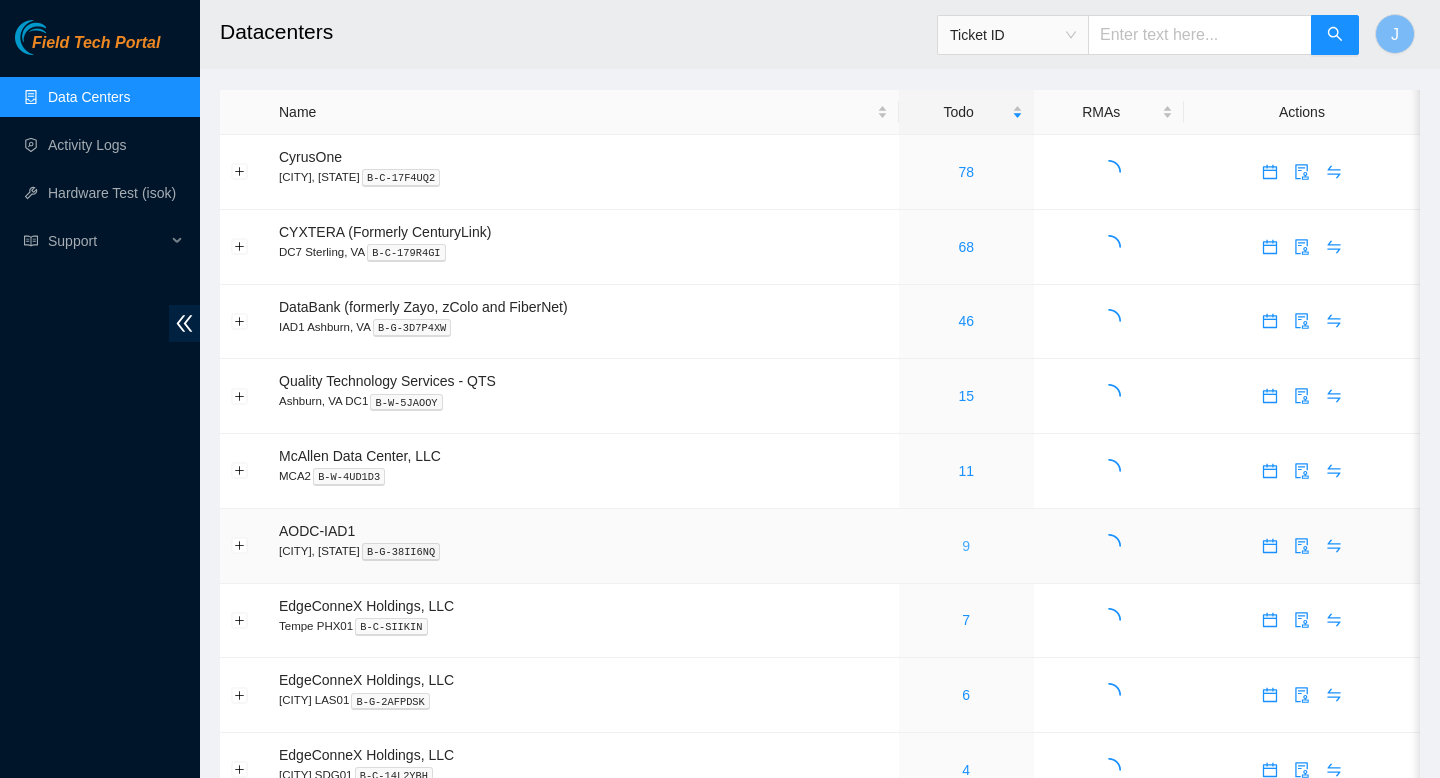click on "9" at bounding box center (966, 546) 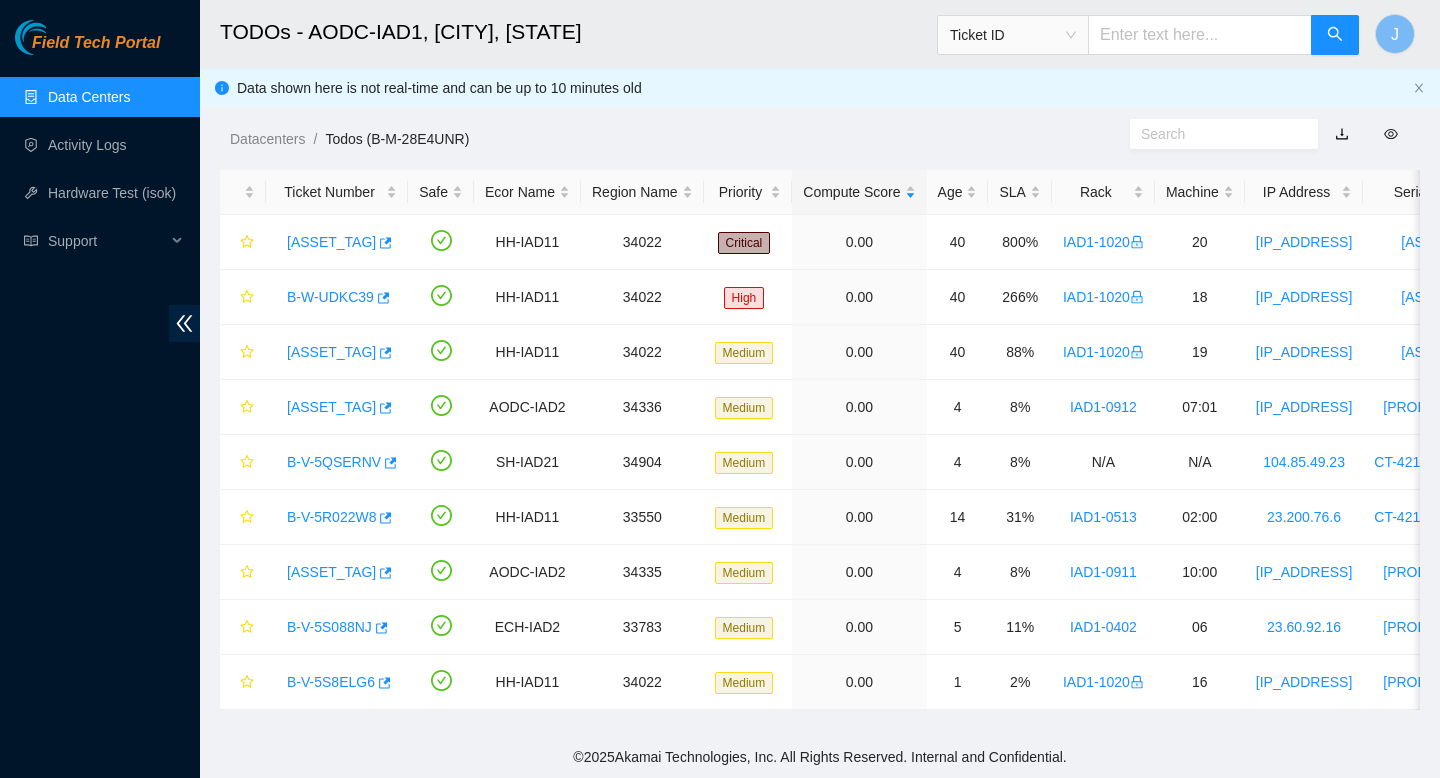 click on "Data Centers" at bounding box center (89, 97) 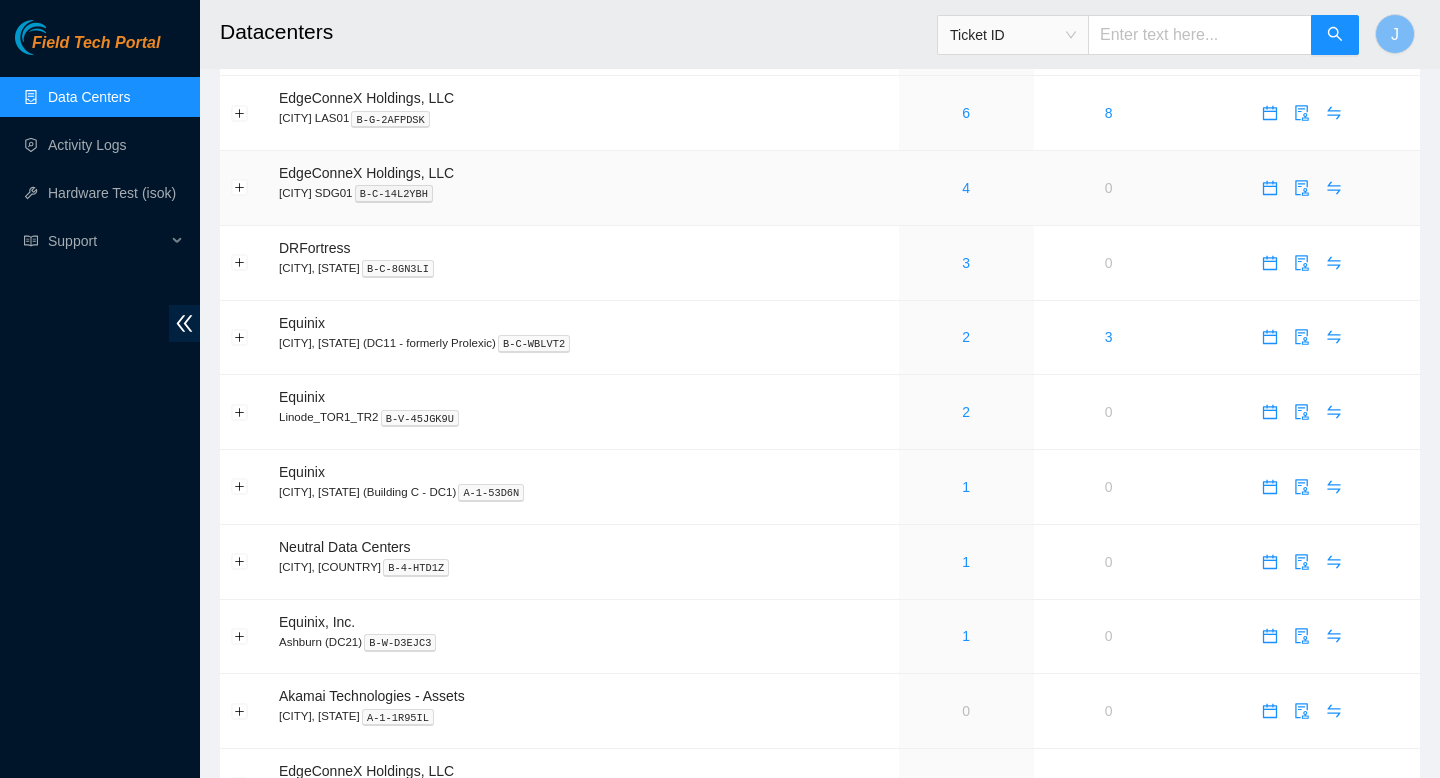 scroll, scrollTop: 585, scrollLeft: 0, axis: vertical 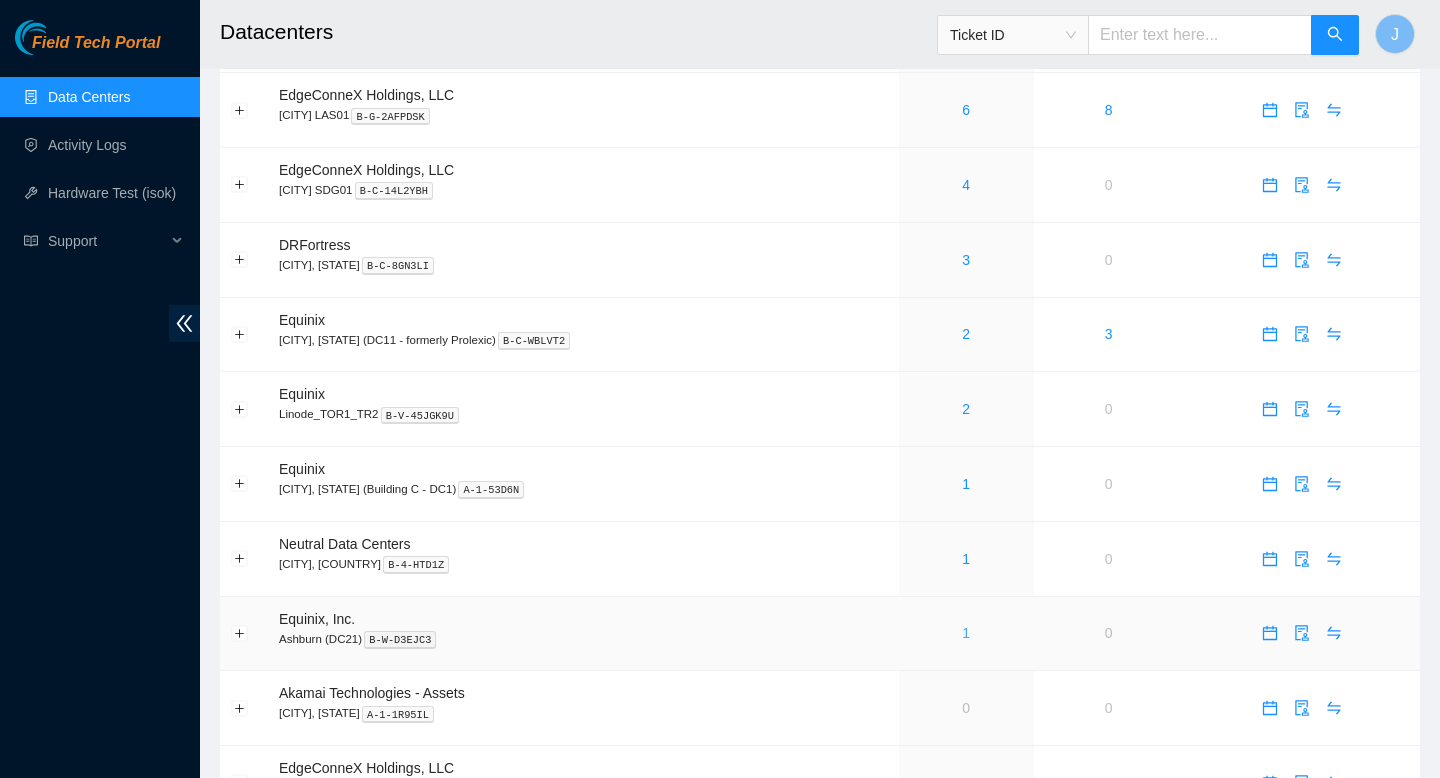 click on "1" at bounding box center [966, 633] 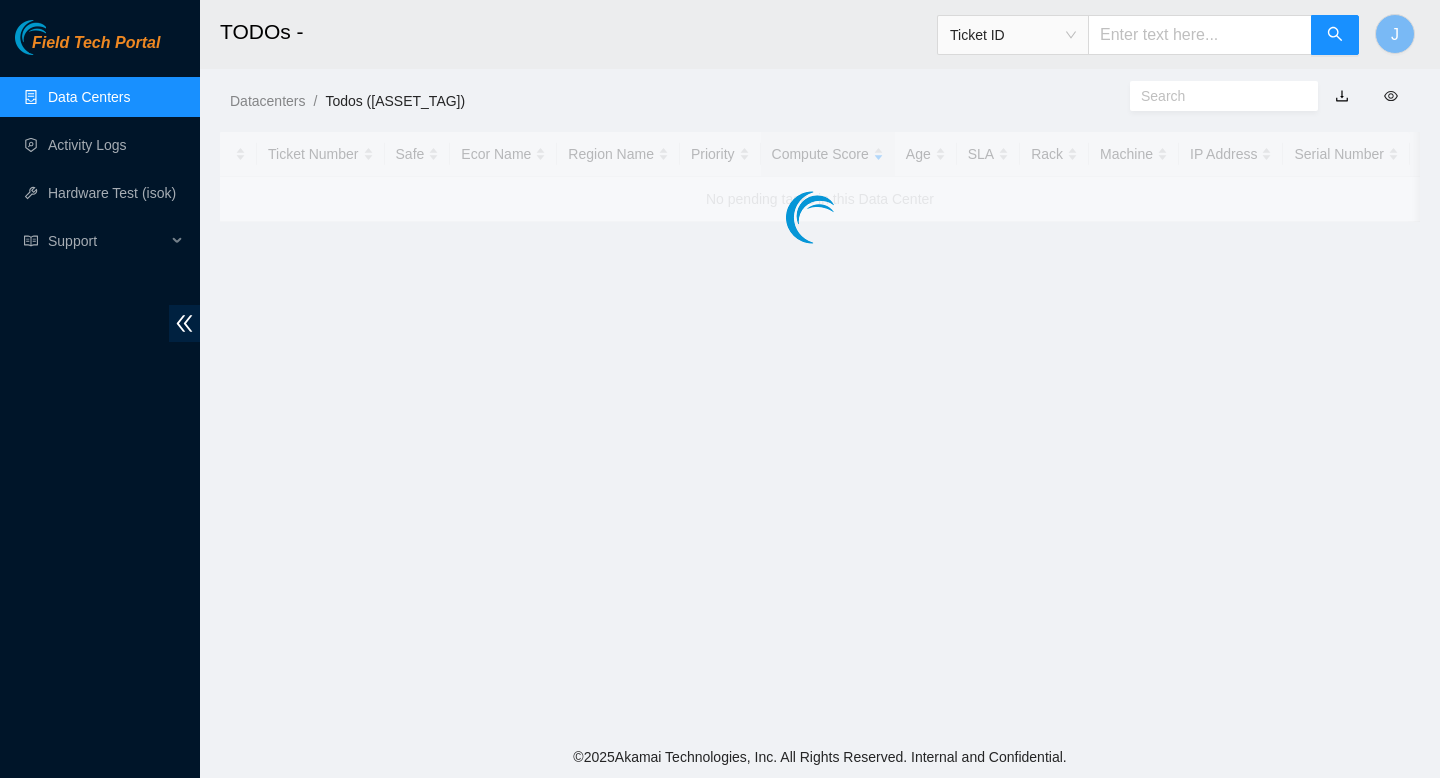 scroll, scrollTop: 0, scrollLeft: 0, axis: both 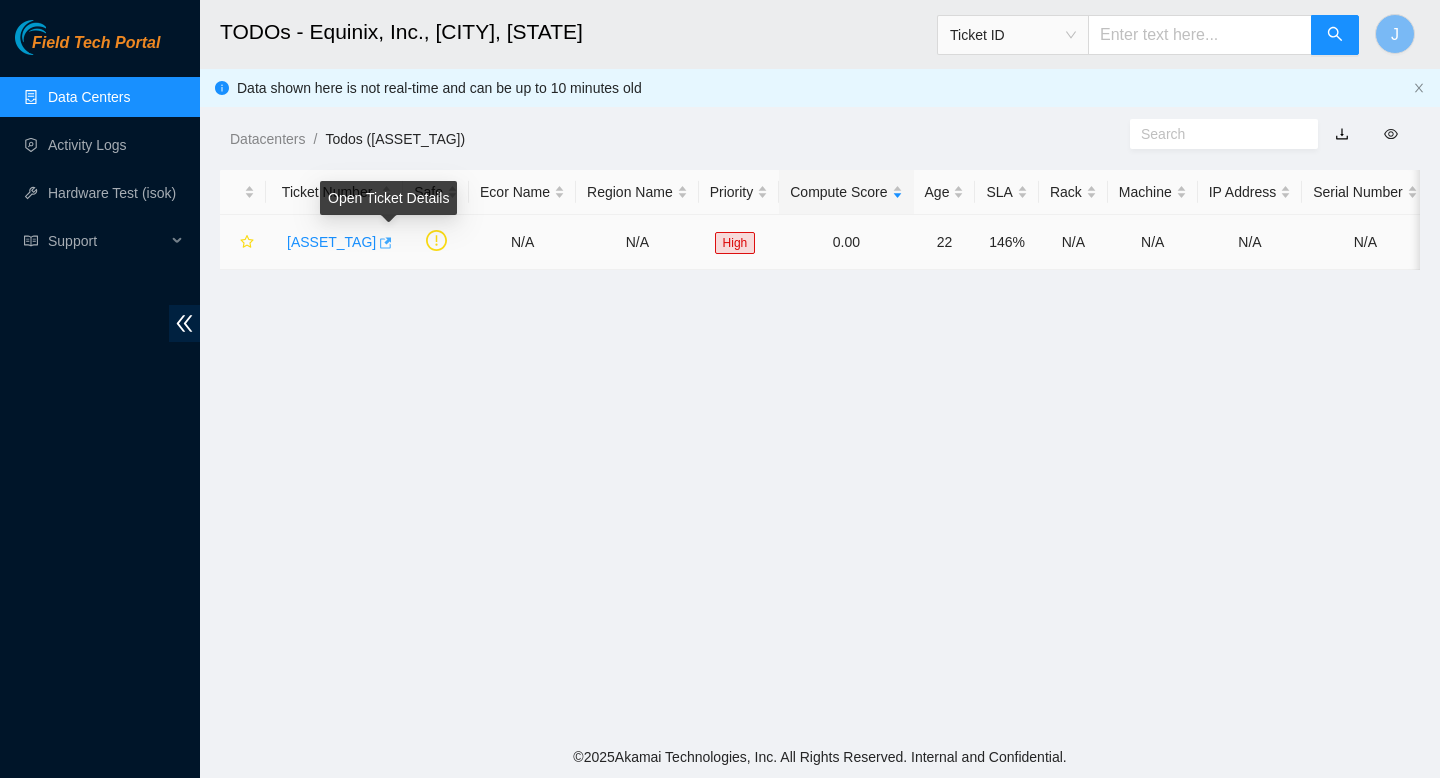 click 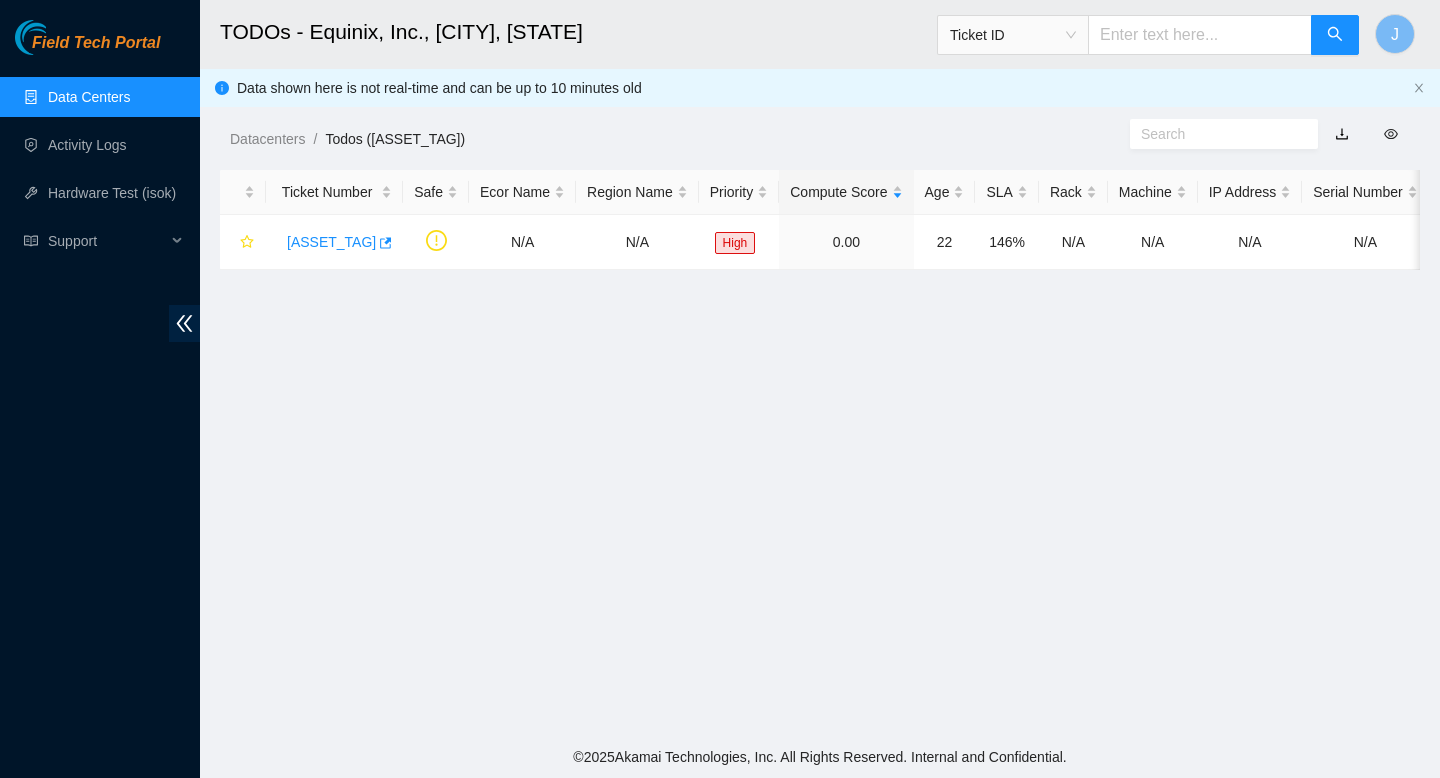 click at bounding box center [1200, 35] 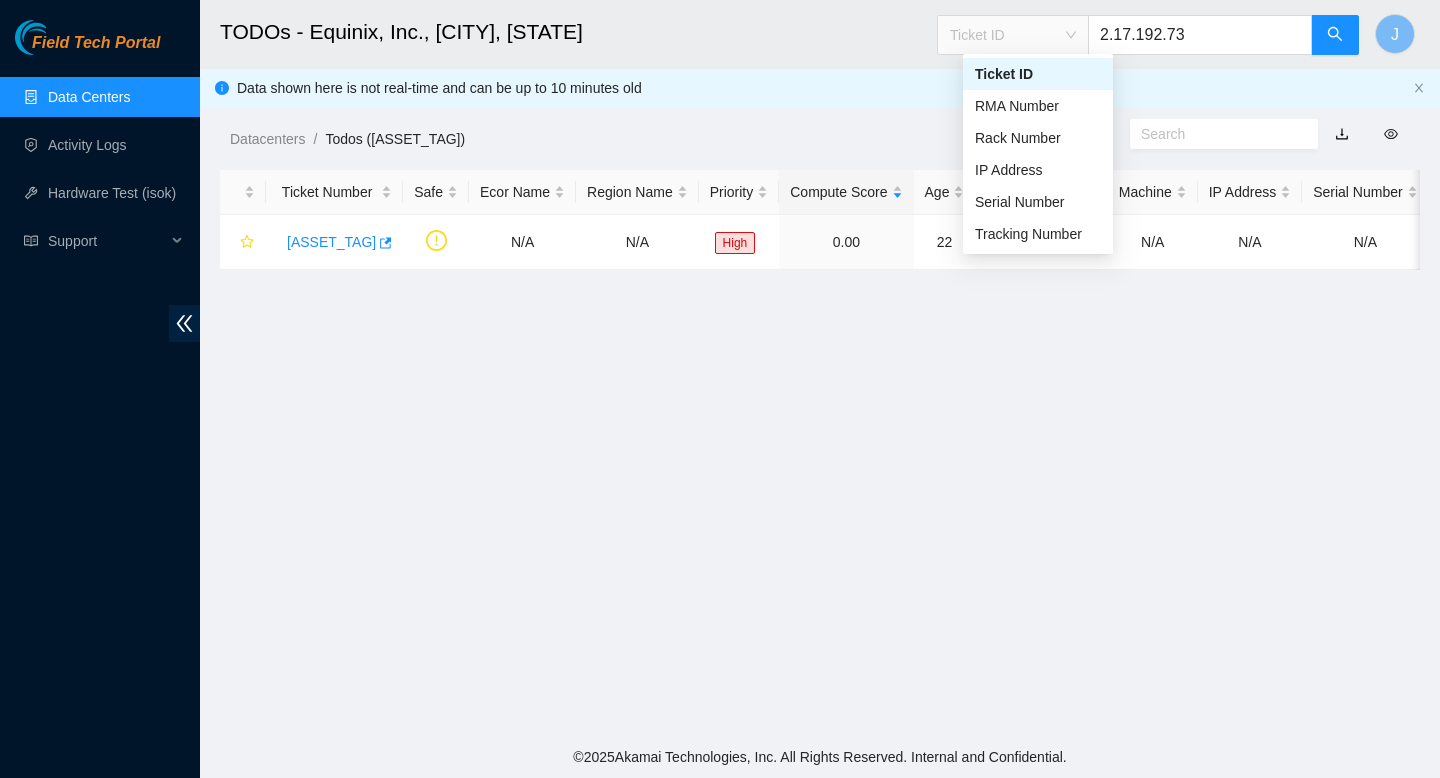 click on "Ticket ID" at bounding box center [1013, 35] 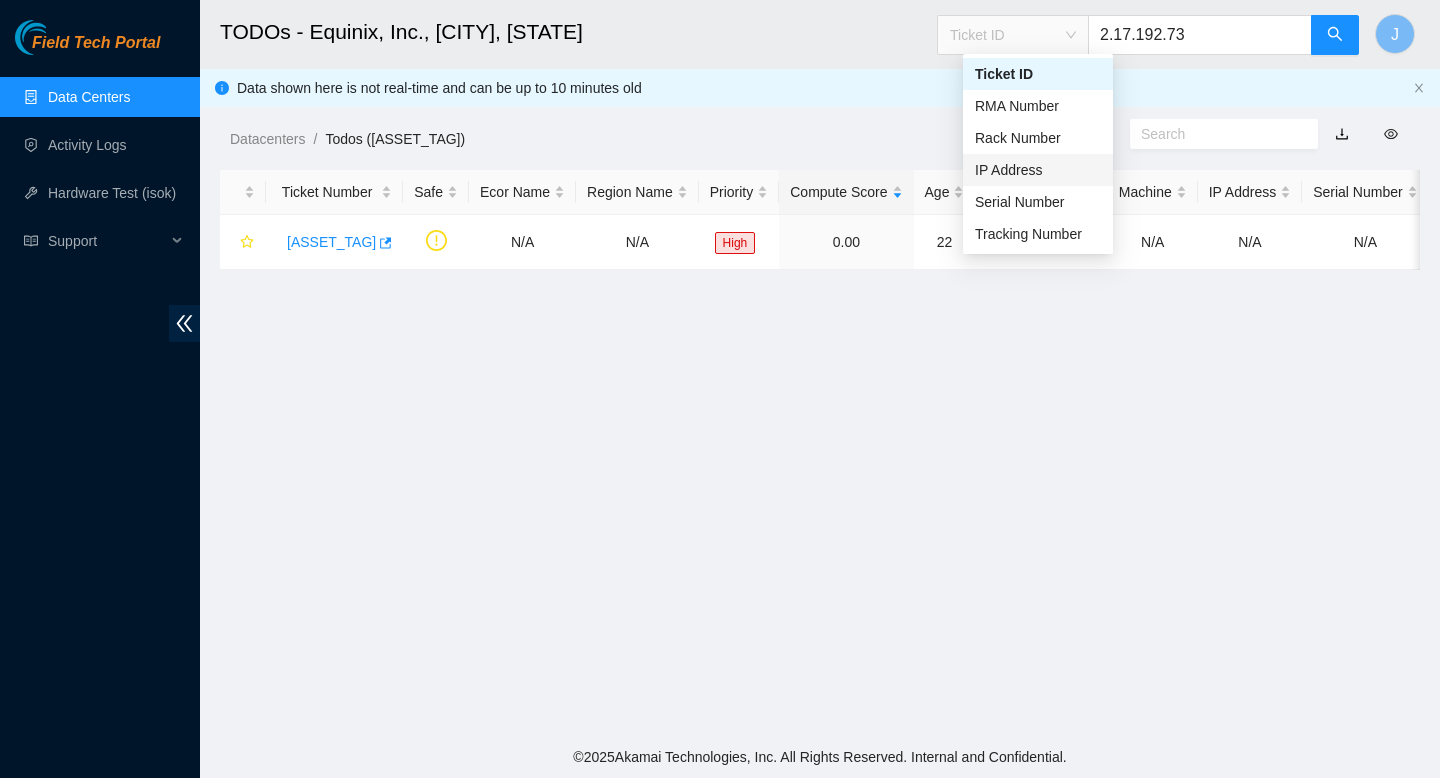 click on "IP Address" at bounding box center (1038, 170) 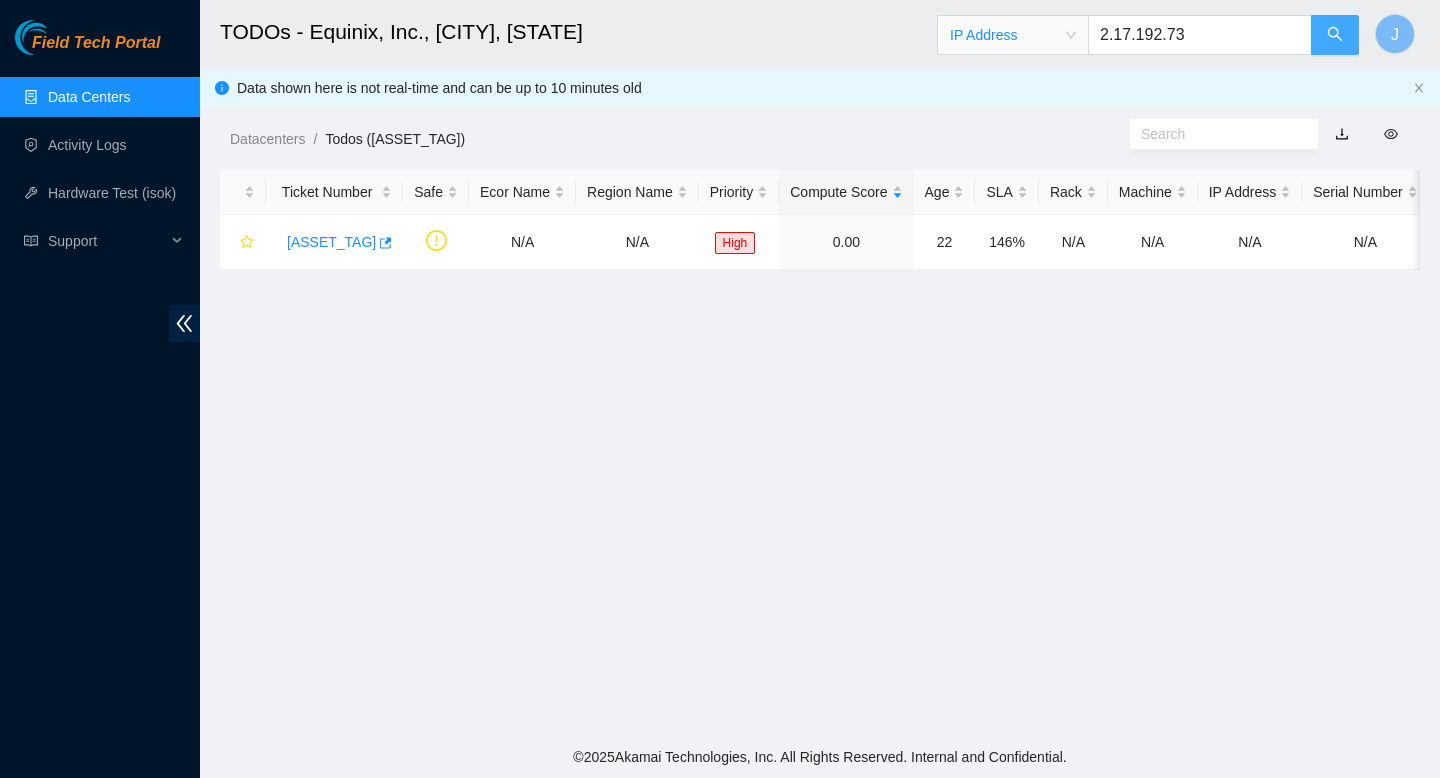 click at bounding box center (1335, 35) 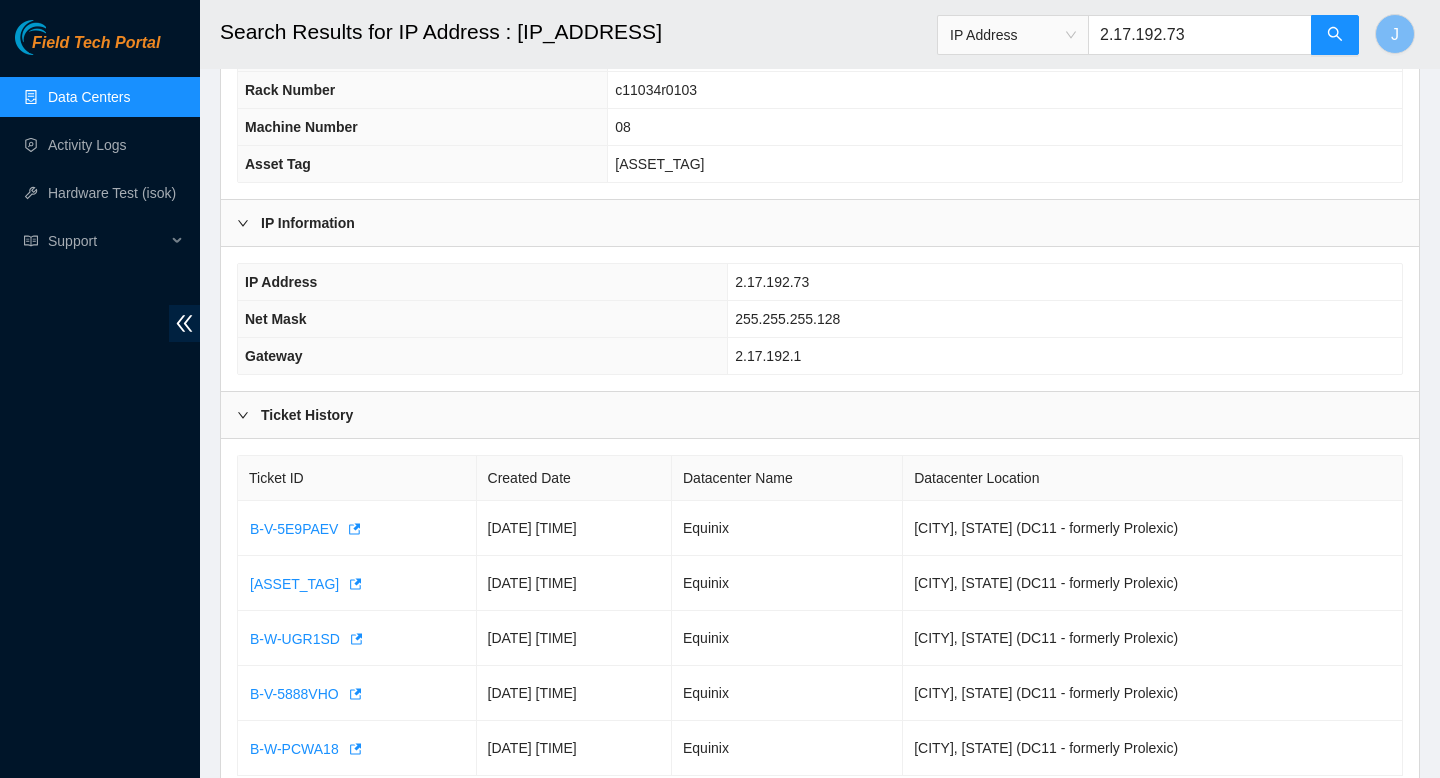 scroll, scrollTop: 300, scrollLeft: 0, axis: vertical 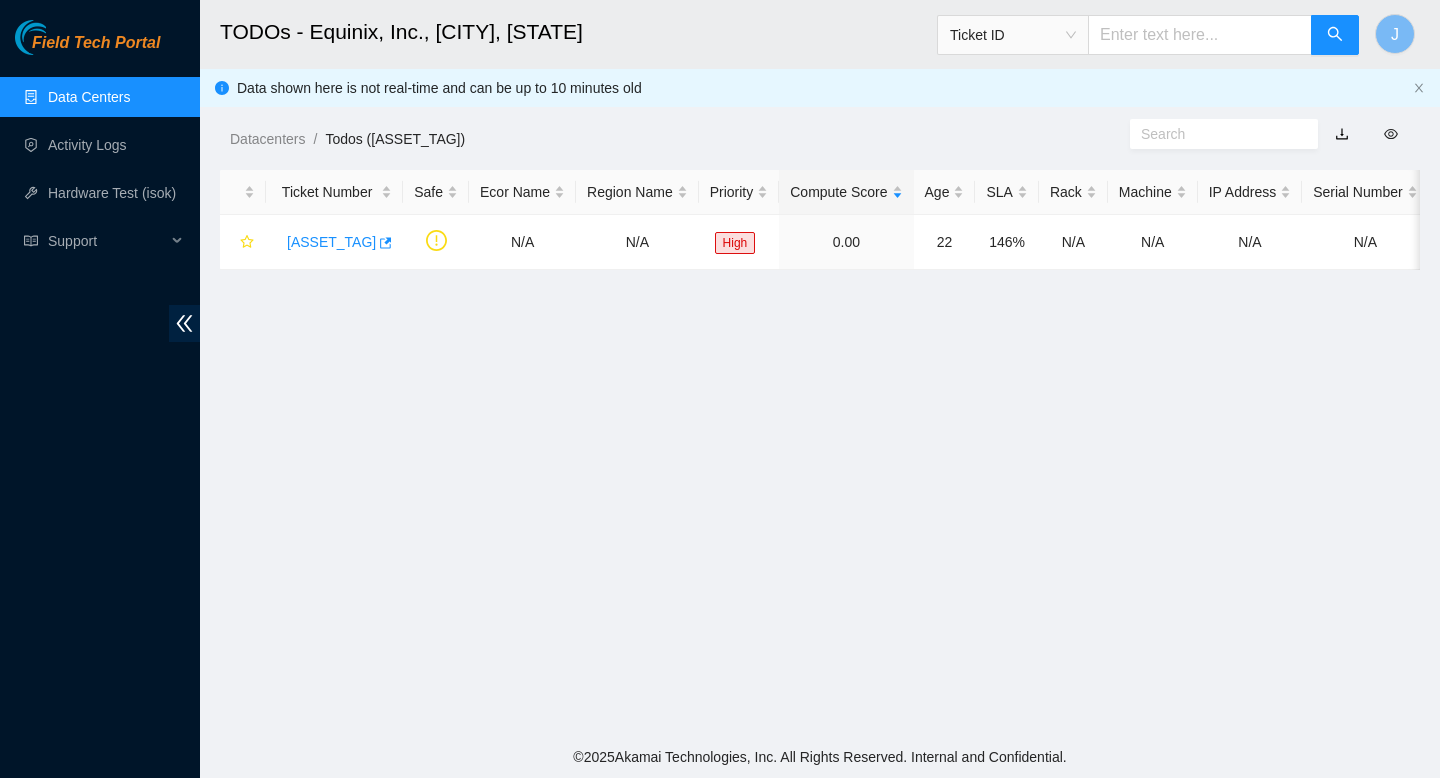 click at bounding box center [1200, 35] 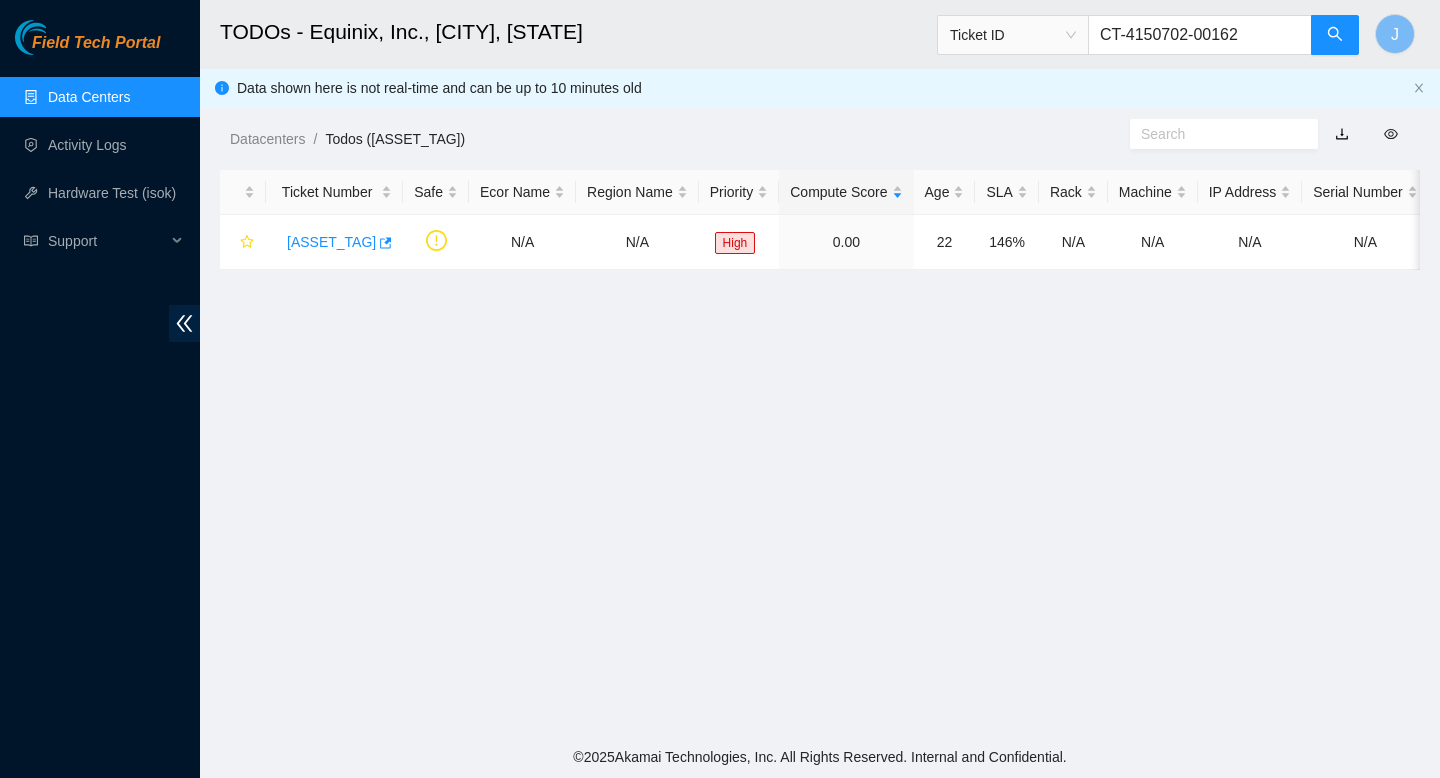 scroll, scrollTop: 0, scrollLeft: 12, axis: horizontal 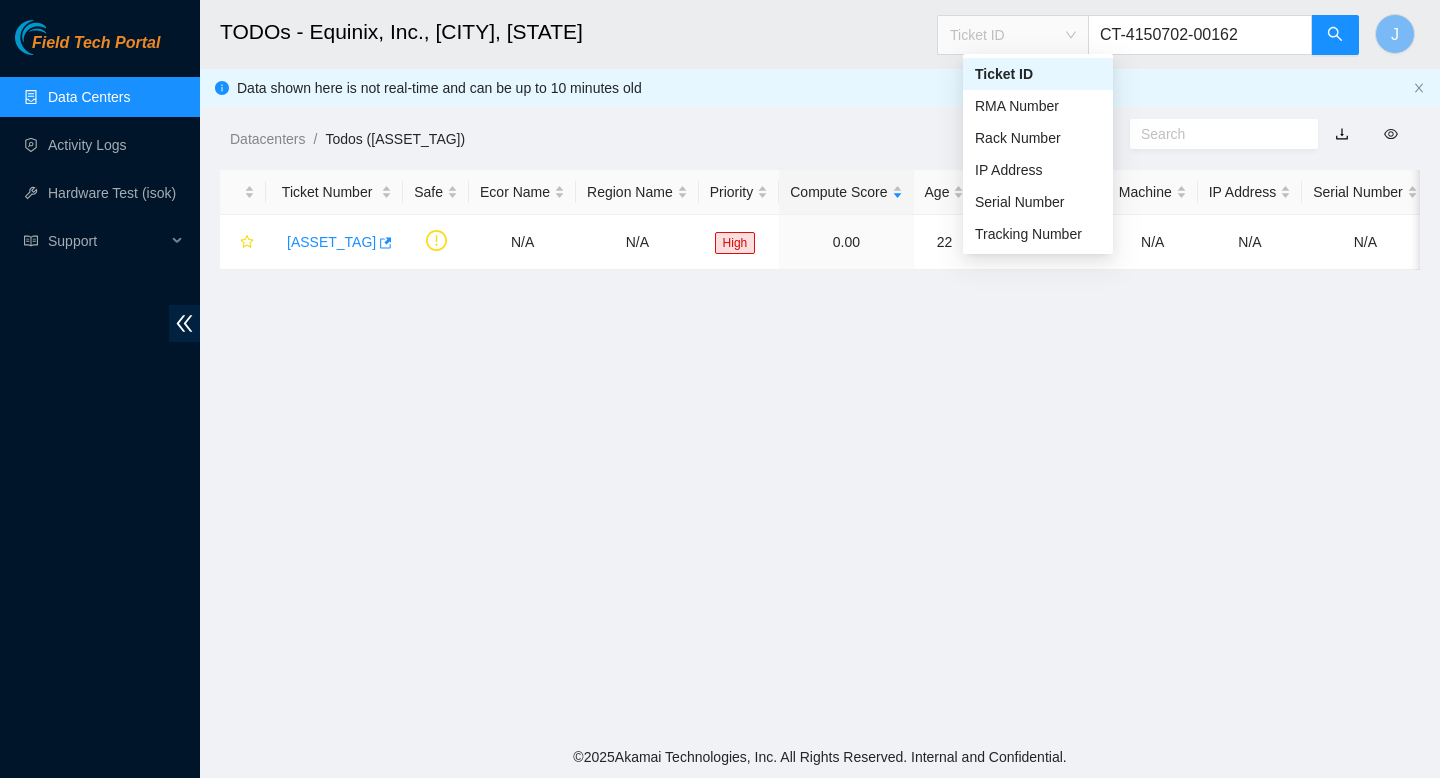 click on "Ticket ID" at bounding box center (1013, 35) 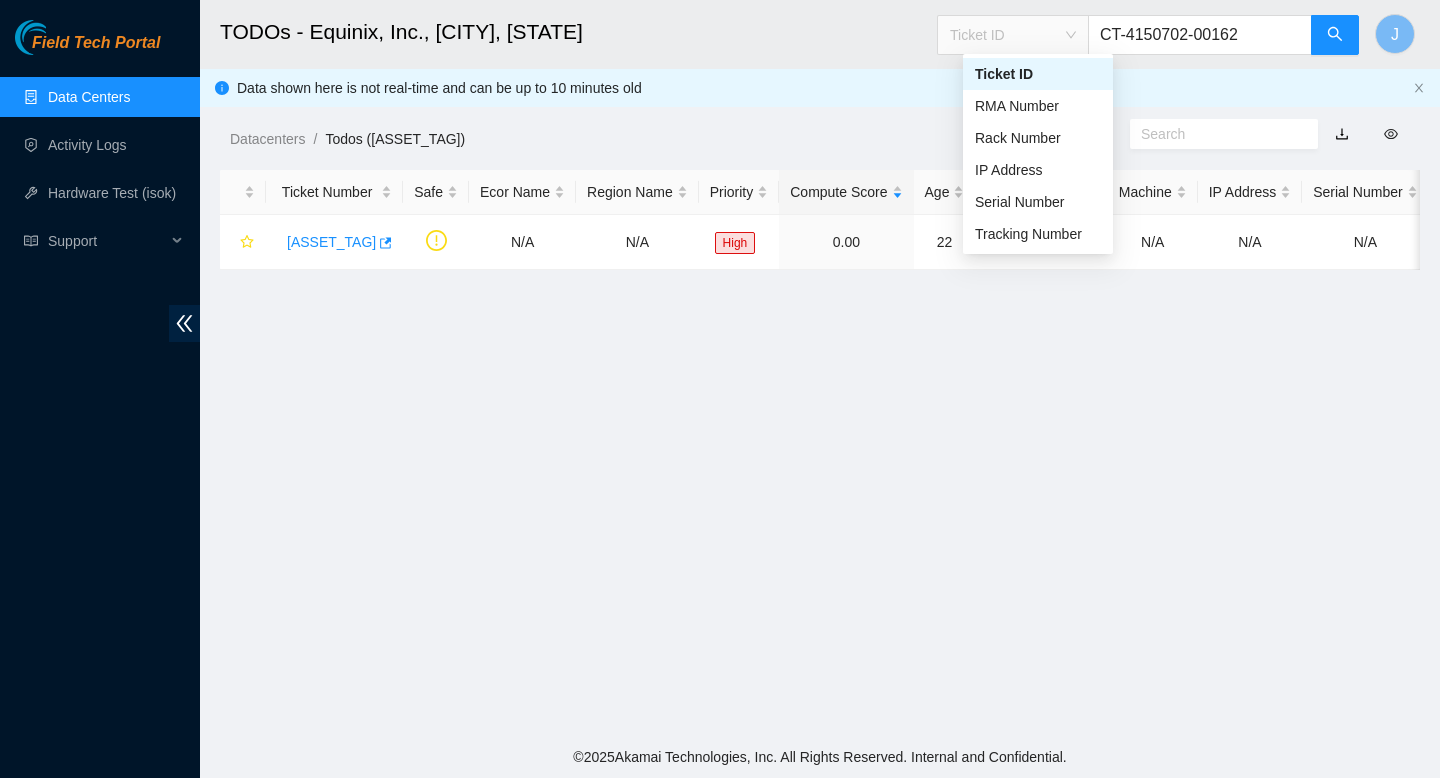 scroll, scrollTop: 0, scrollLeft: 0, axis: both 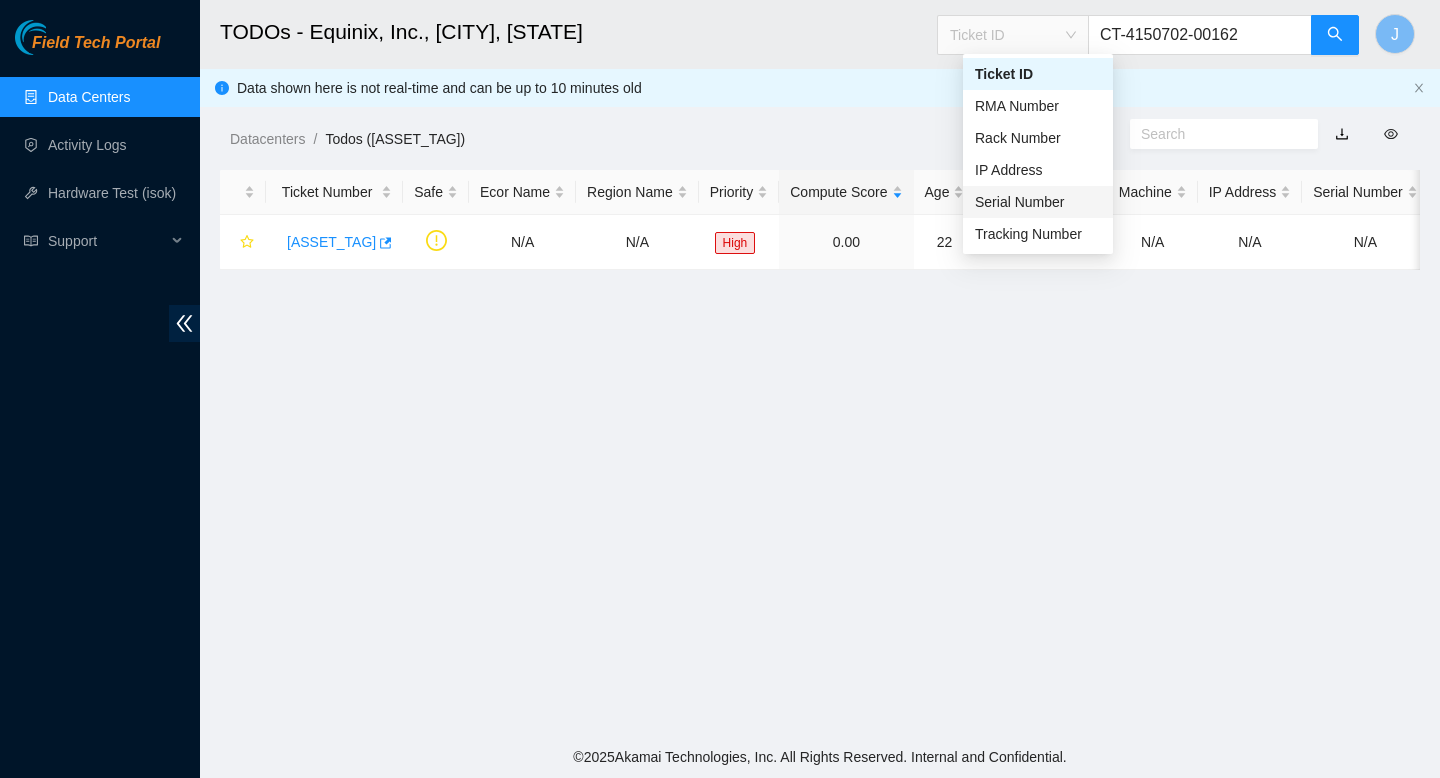 click on "Serial Number" at bounding box center [1038, 202] 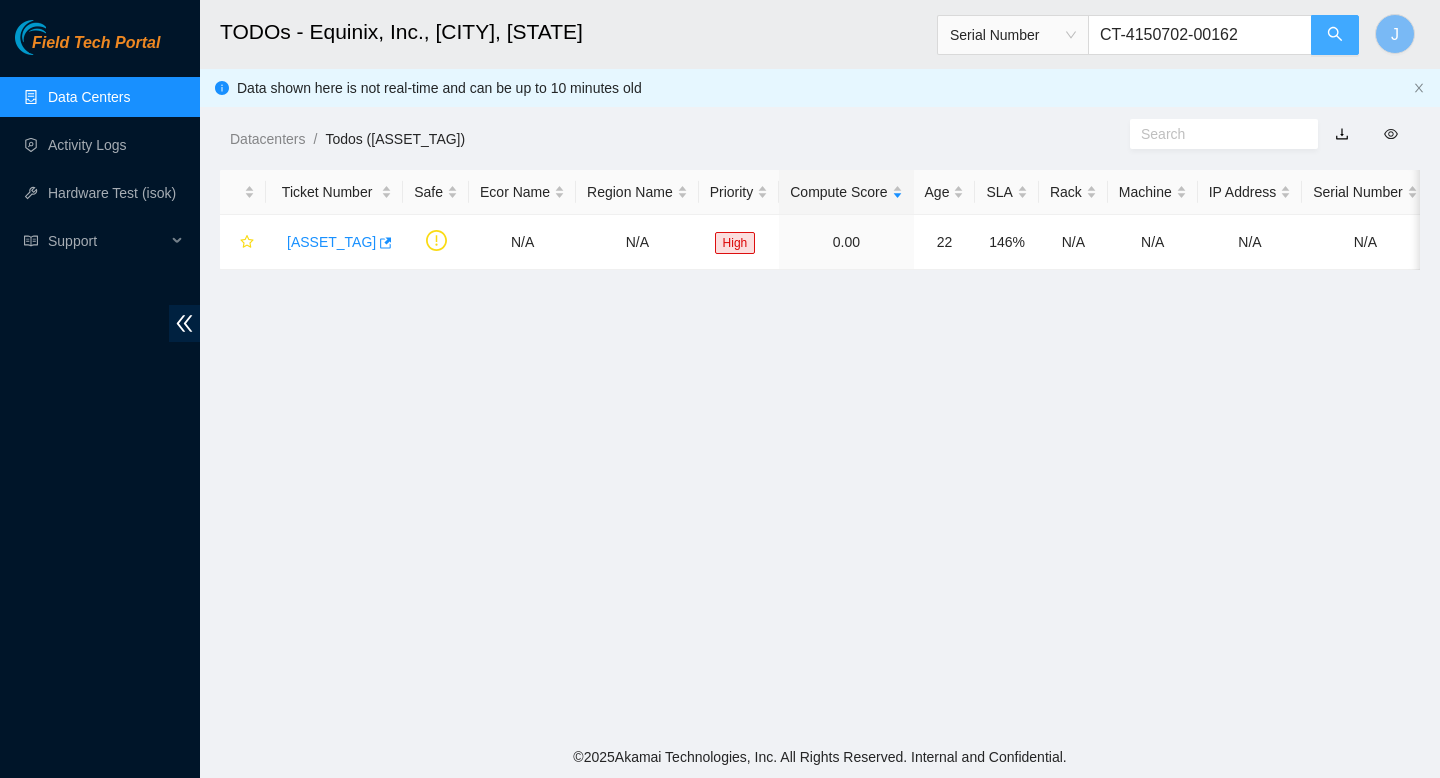 click at bounding box center (1335, 35) 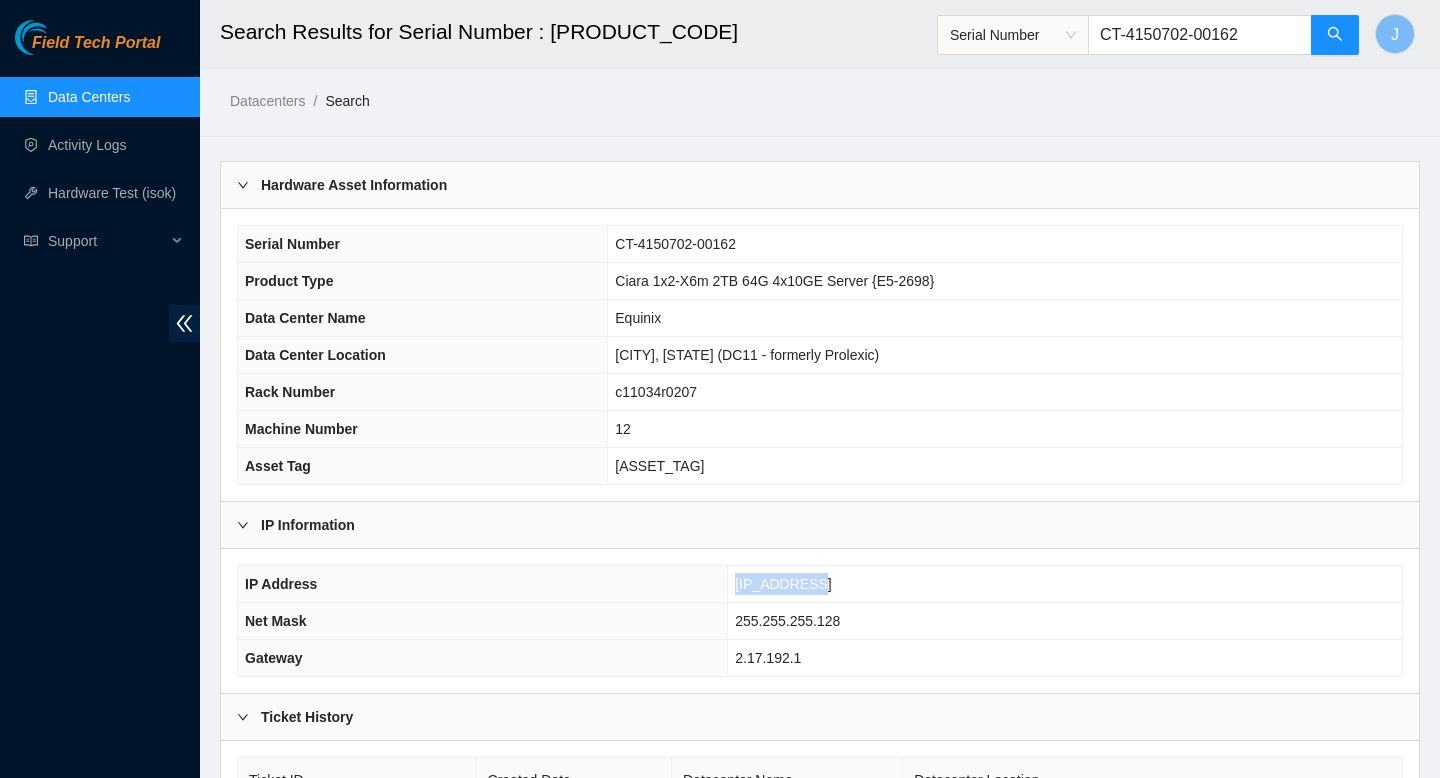 drag, startPoint x: 803, startPoint y: 591, endPoint x: 698, endPoint y: 587, distance: 105.076164 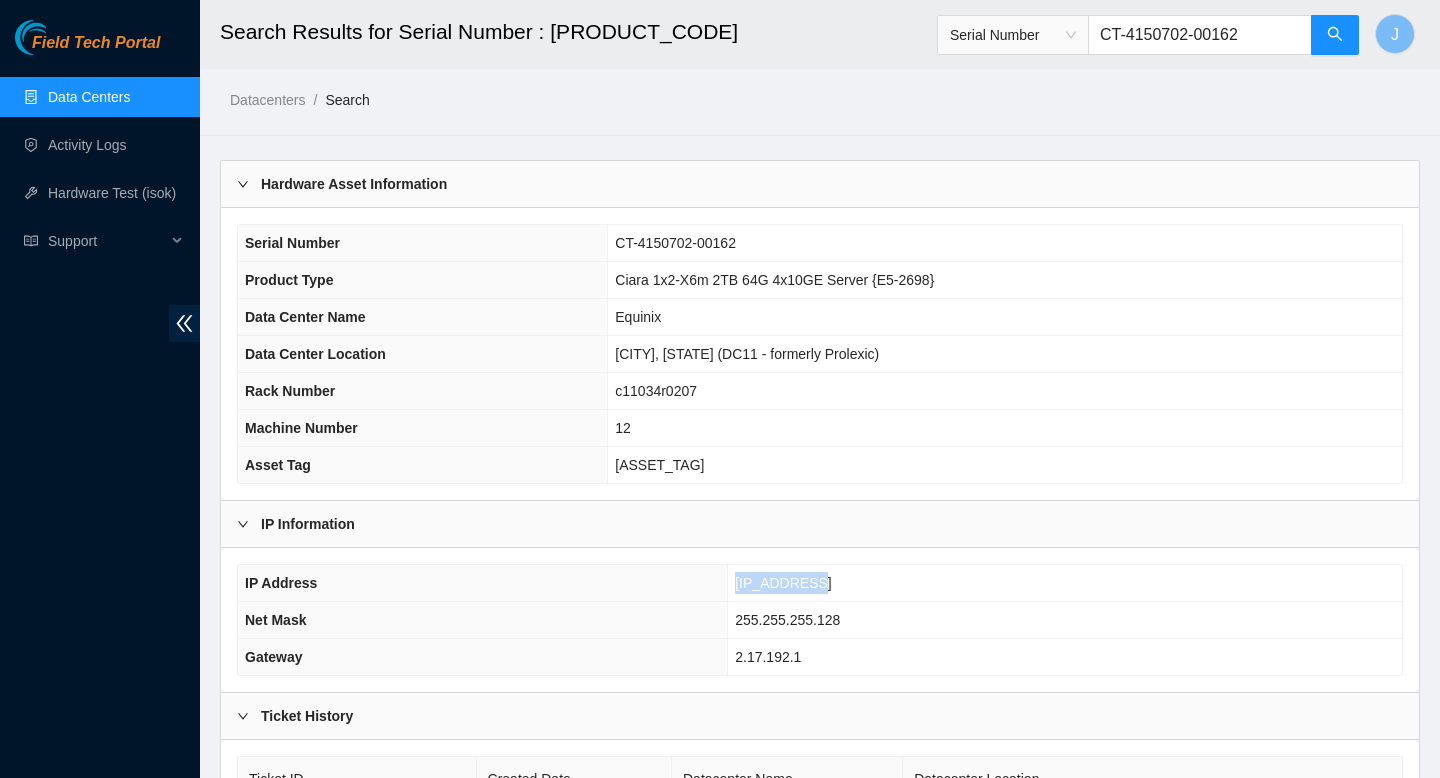 scroll, scrollTop: 0, scrollLeft: 0, axis: both 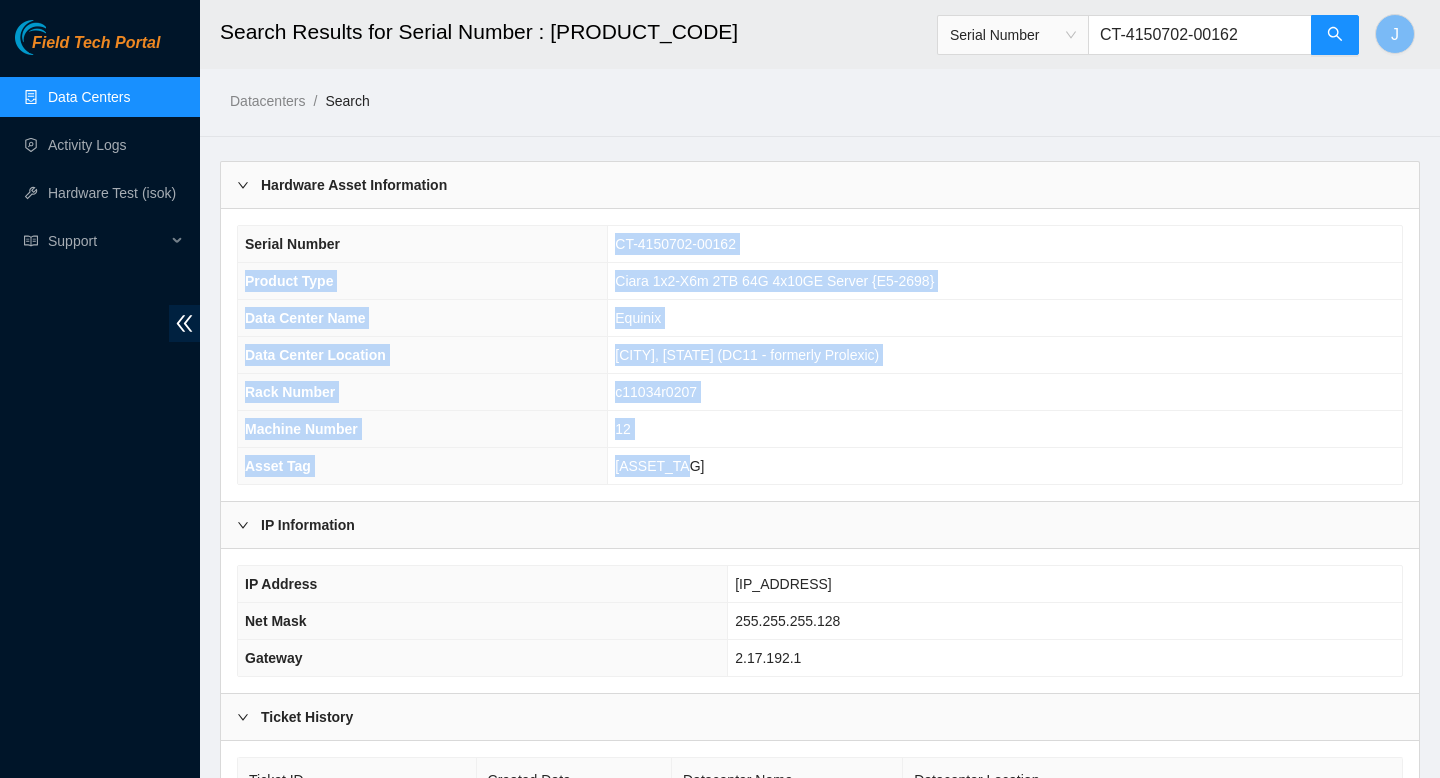 drag, startPoint x: 611, startPoint y: 244, endPoint x: 759, endPoint y: 470, distance: 270.1481 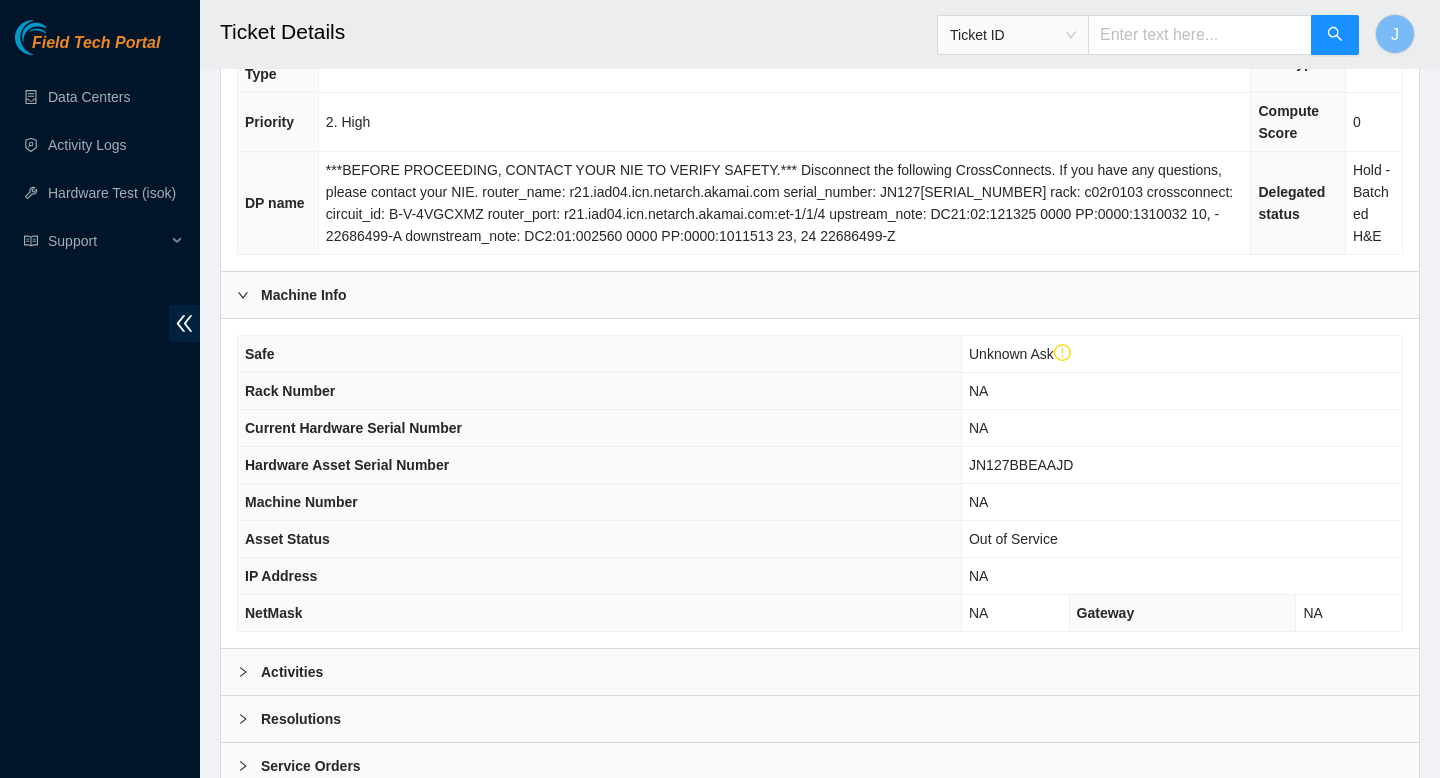 scroll, scrollTop: 529, scrollLeft: 0, axis: vertical 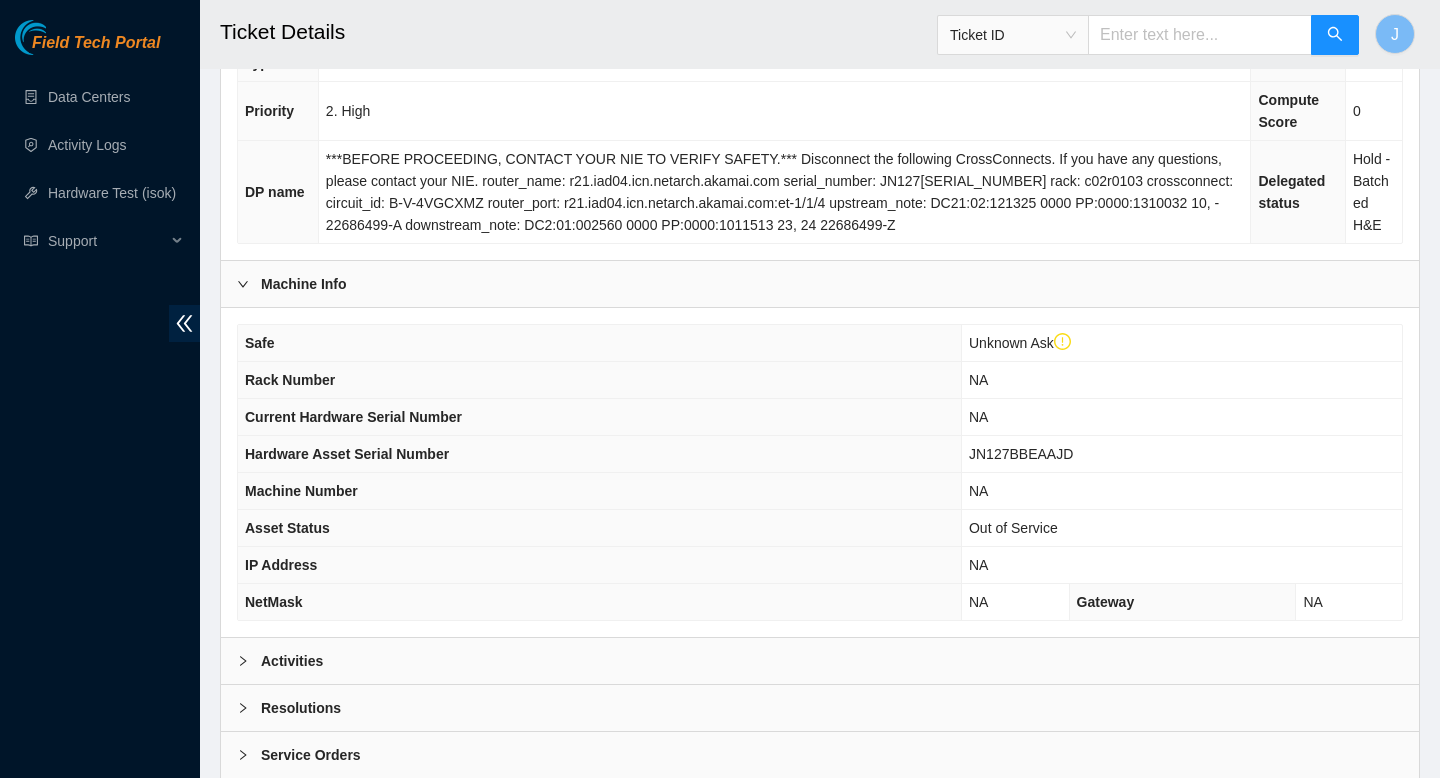 click on "Activities" at bounding box center (820, 661) 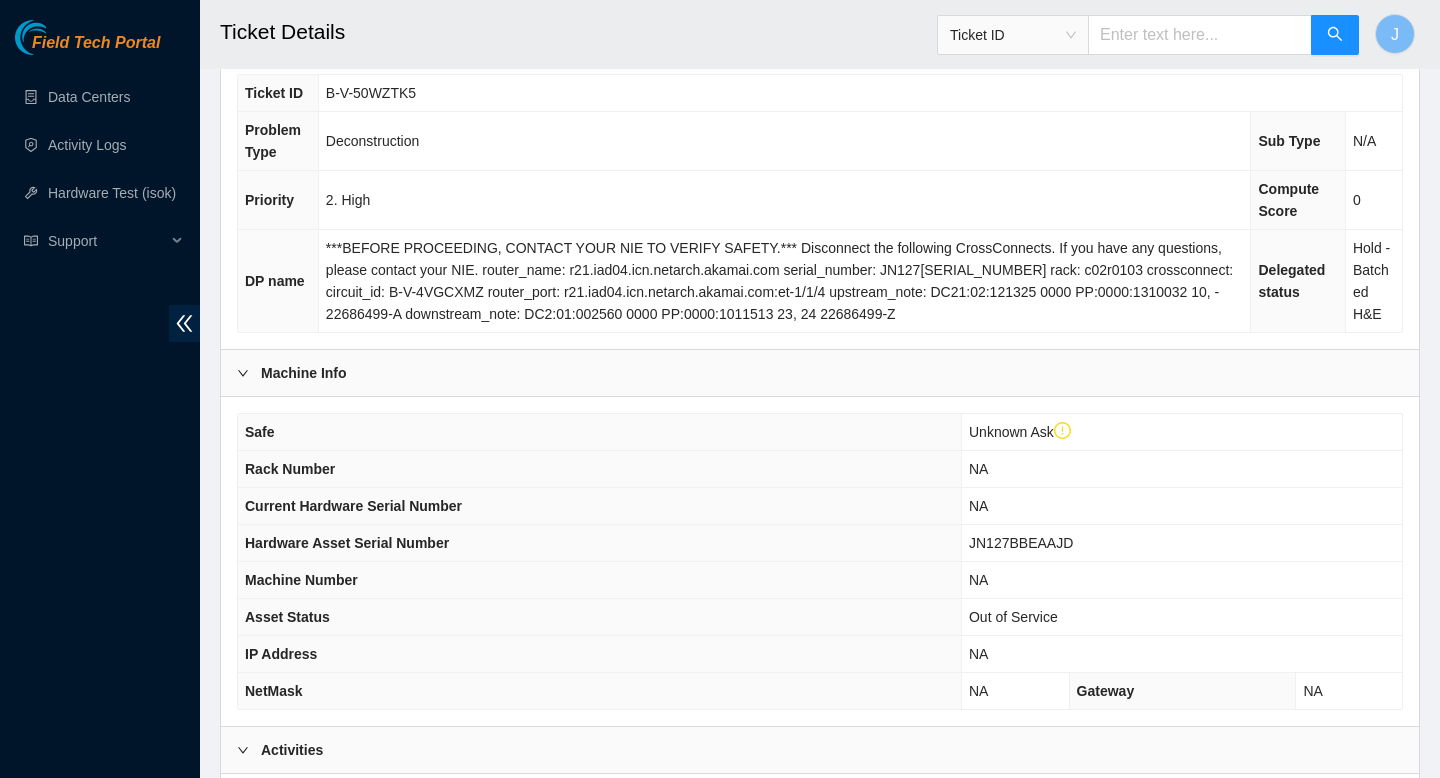 scroll, scrollTop: 437, scrollLeft: 0, axis: vertical 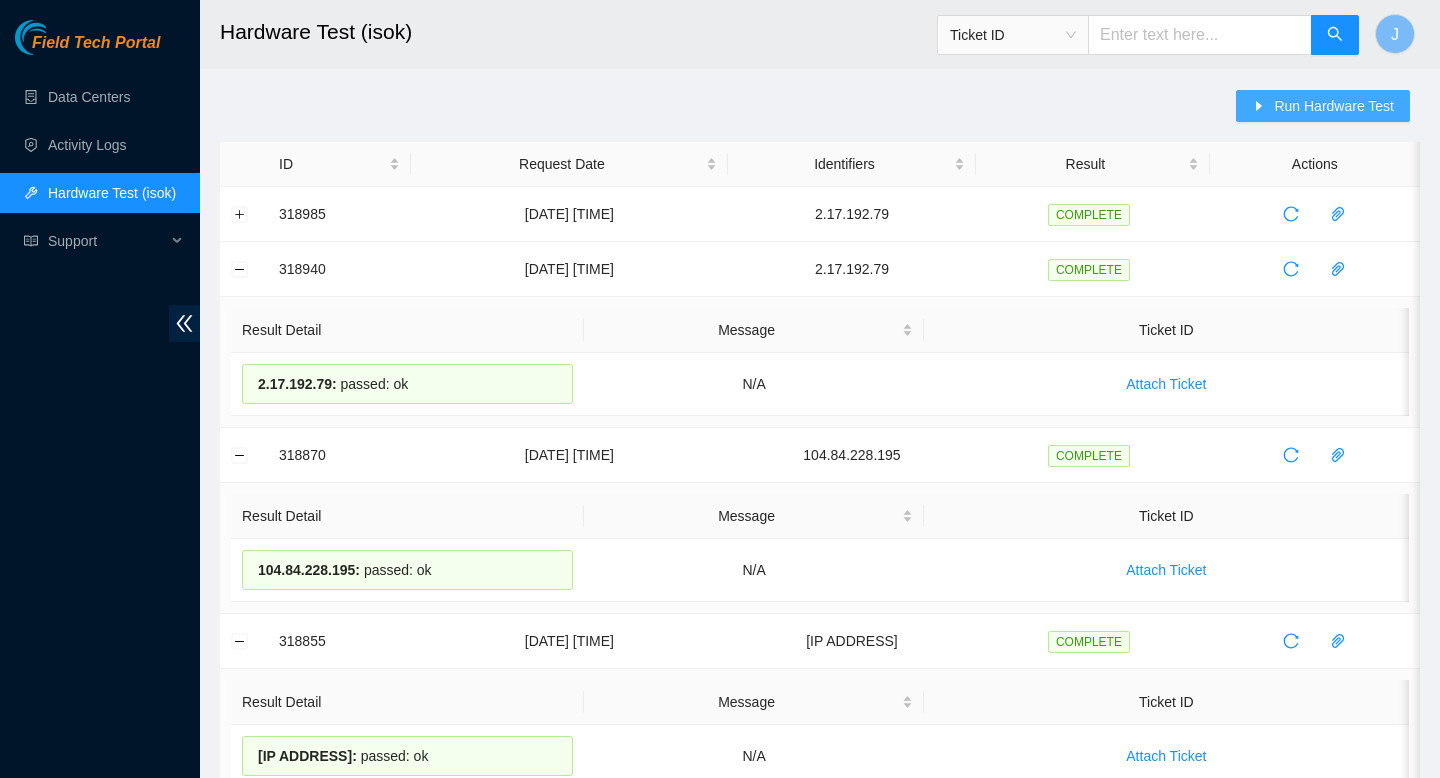 click on "Run Hardware Test" at bounding box center (1334, 106) 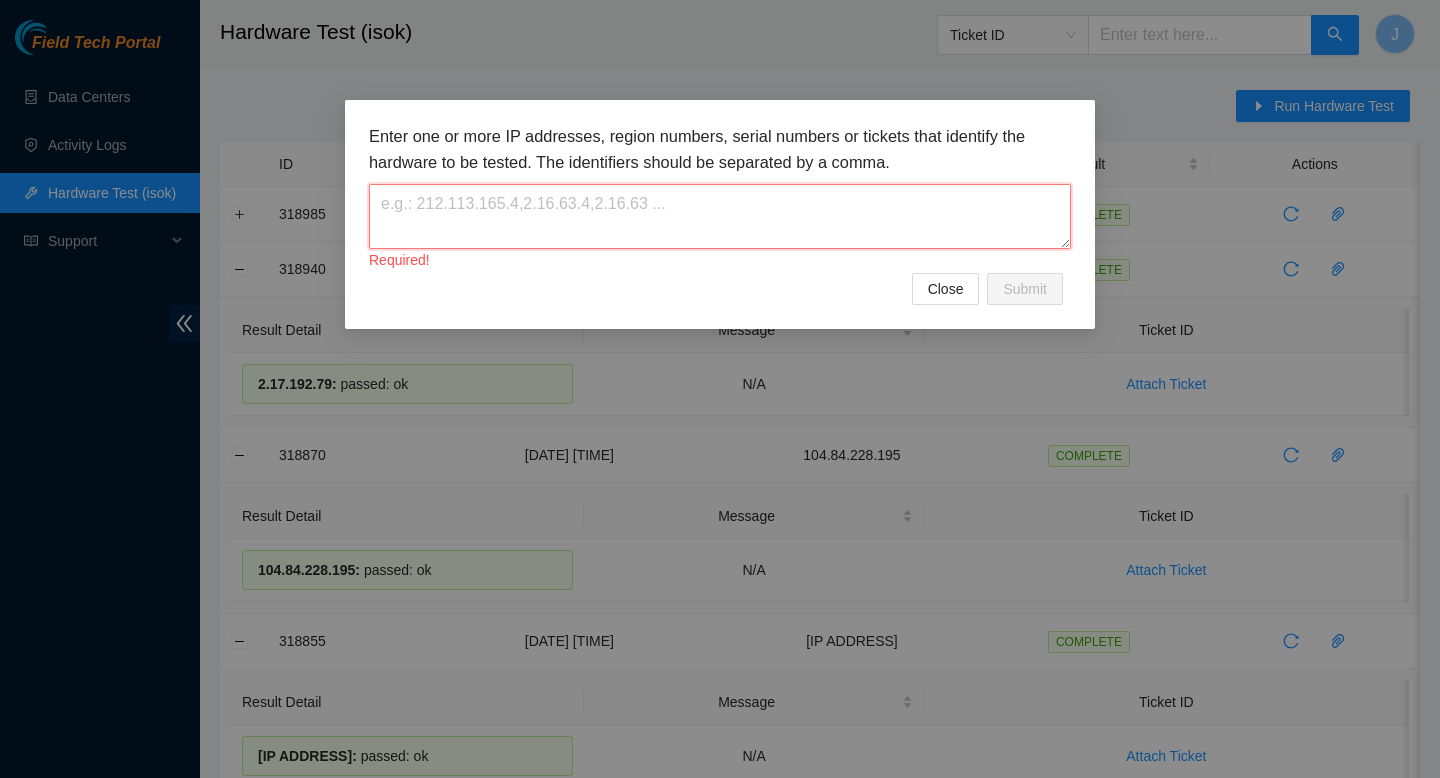 paste on "[IP]" 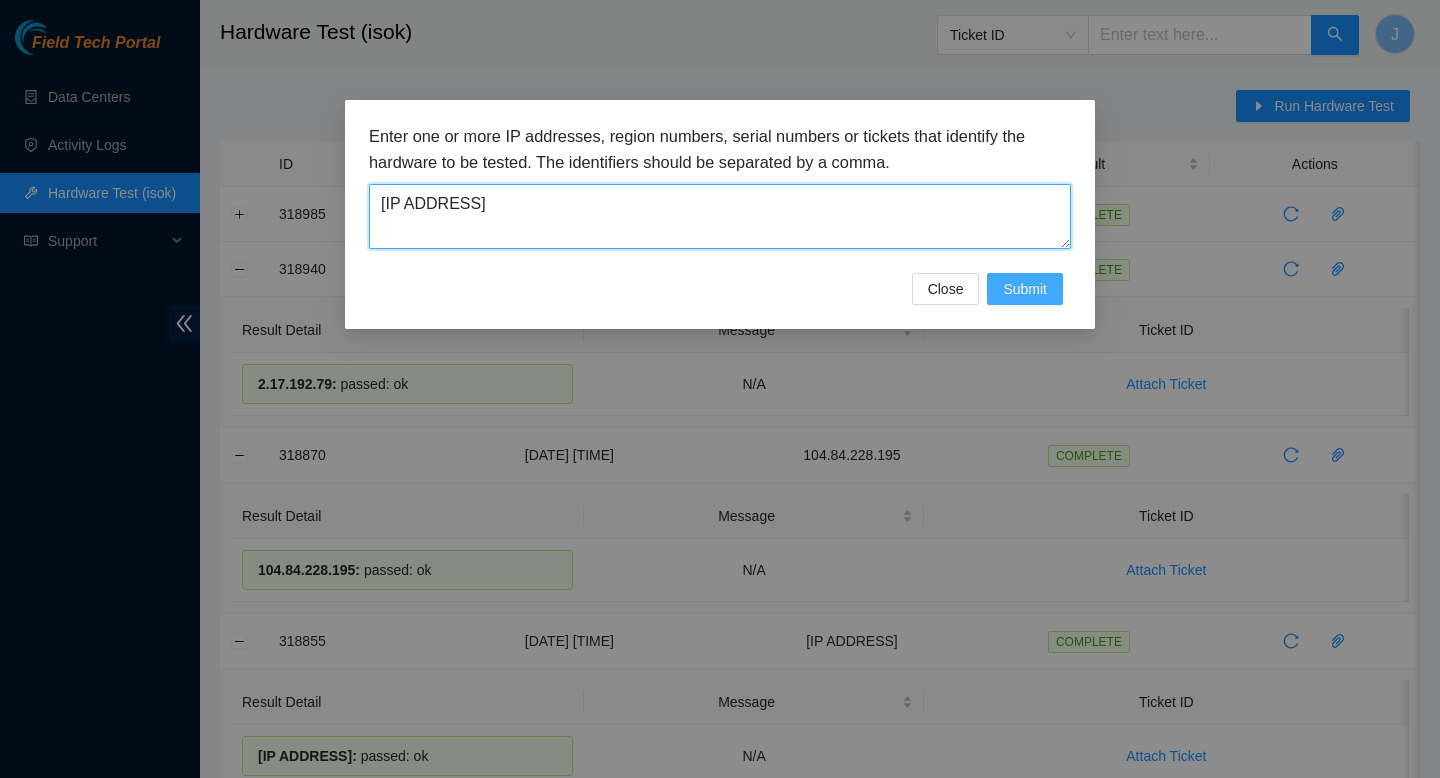 type on "[IP]" 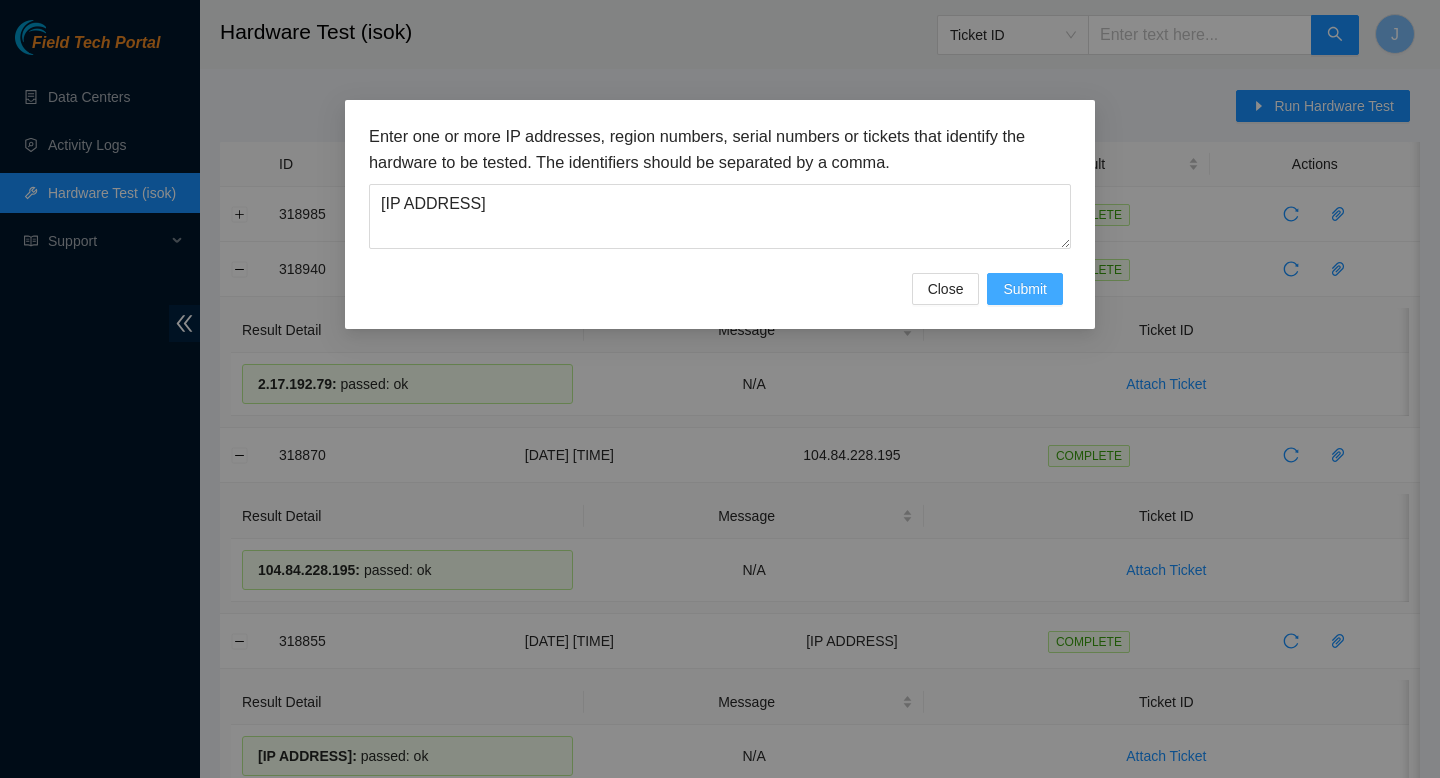 click on "Submit" at bounding box center (1025, 289) 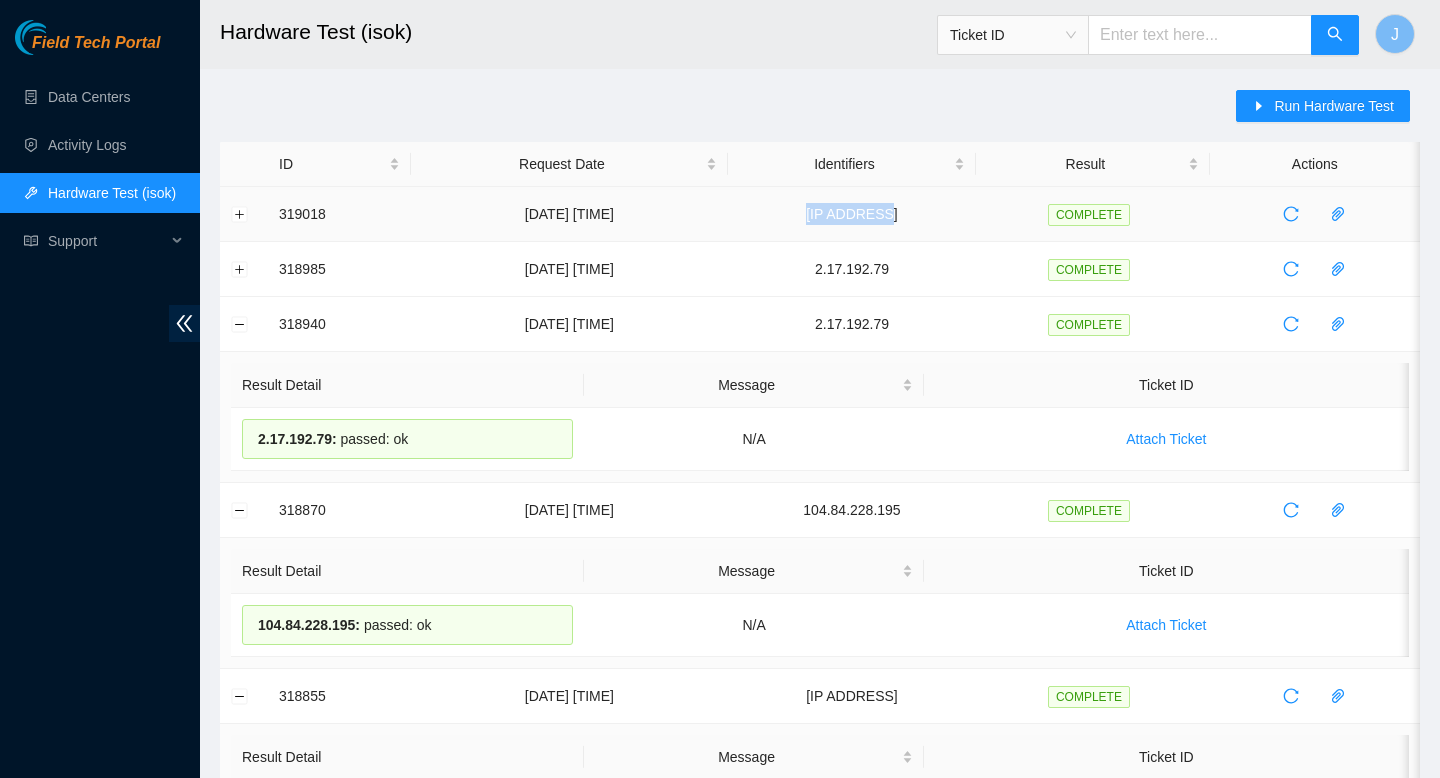 drag, startPoint x: 919, startPoint y: 217, endPoint x: 819, endPoint y: 215, distance: 100.02 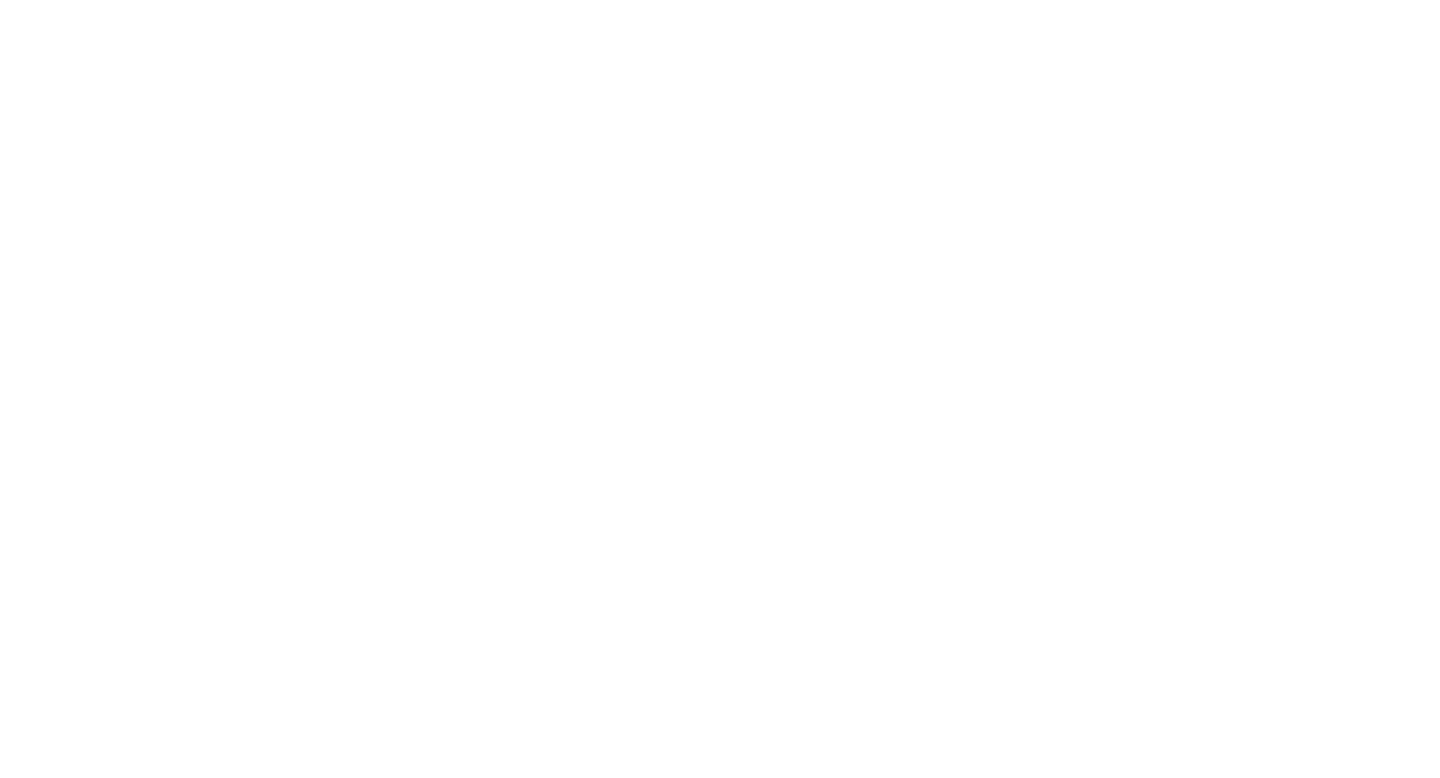 scroll, scrollTop: 0, scrollLeft: 0, axis: both 